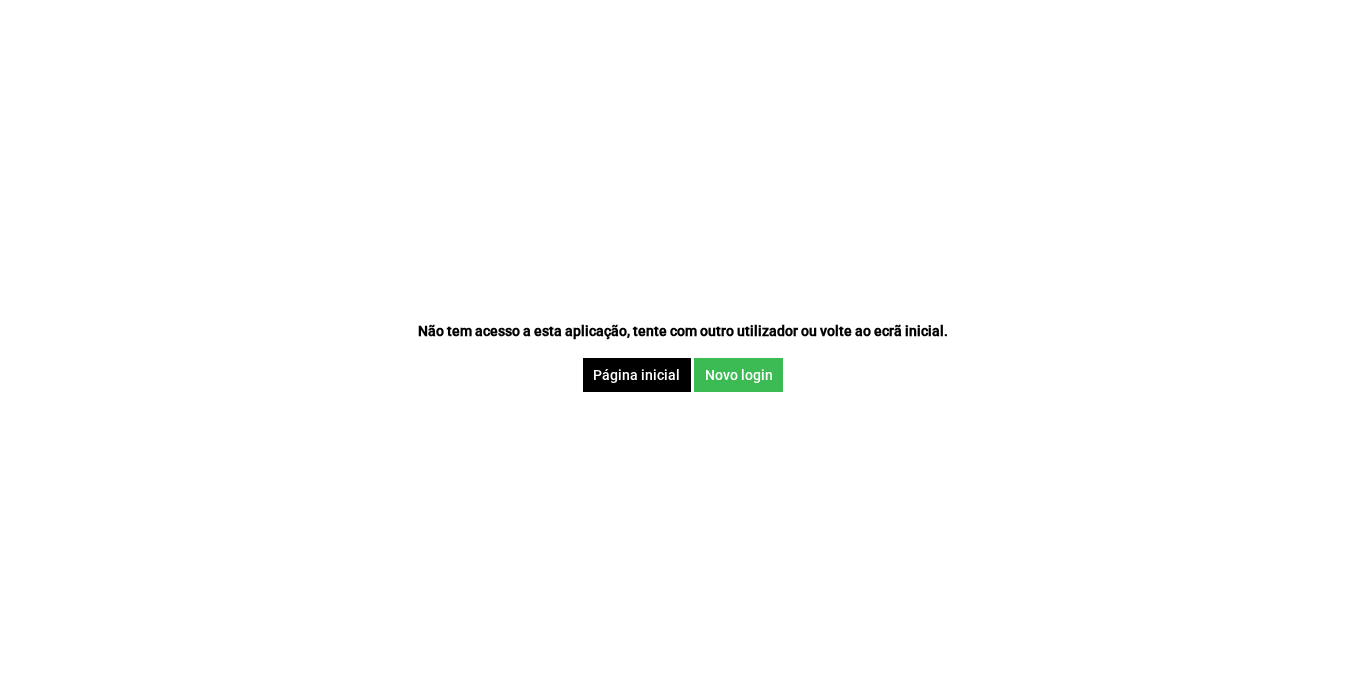 scroll, scrollTop: 0, scrollLeft: 0, axis: both 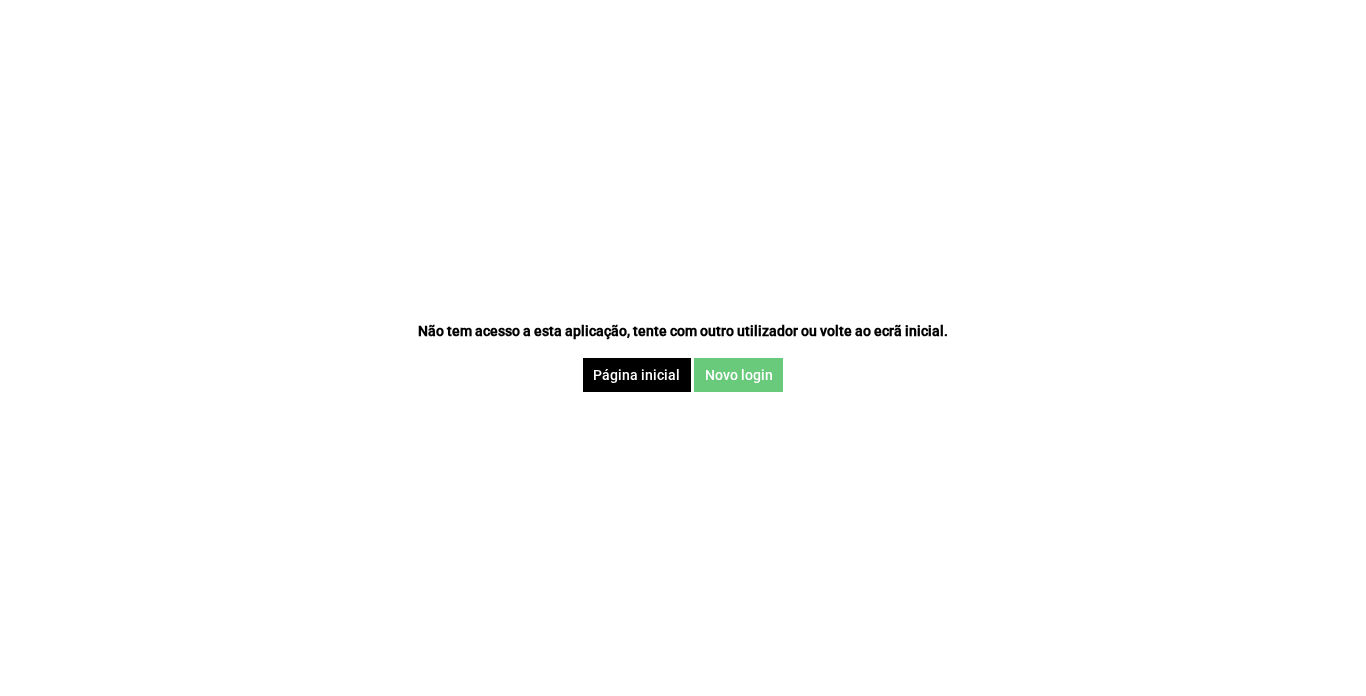 click on "Novo login" 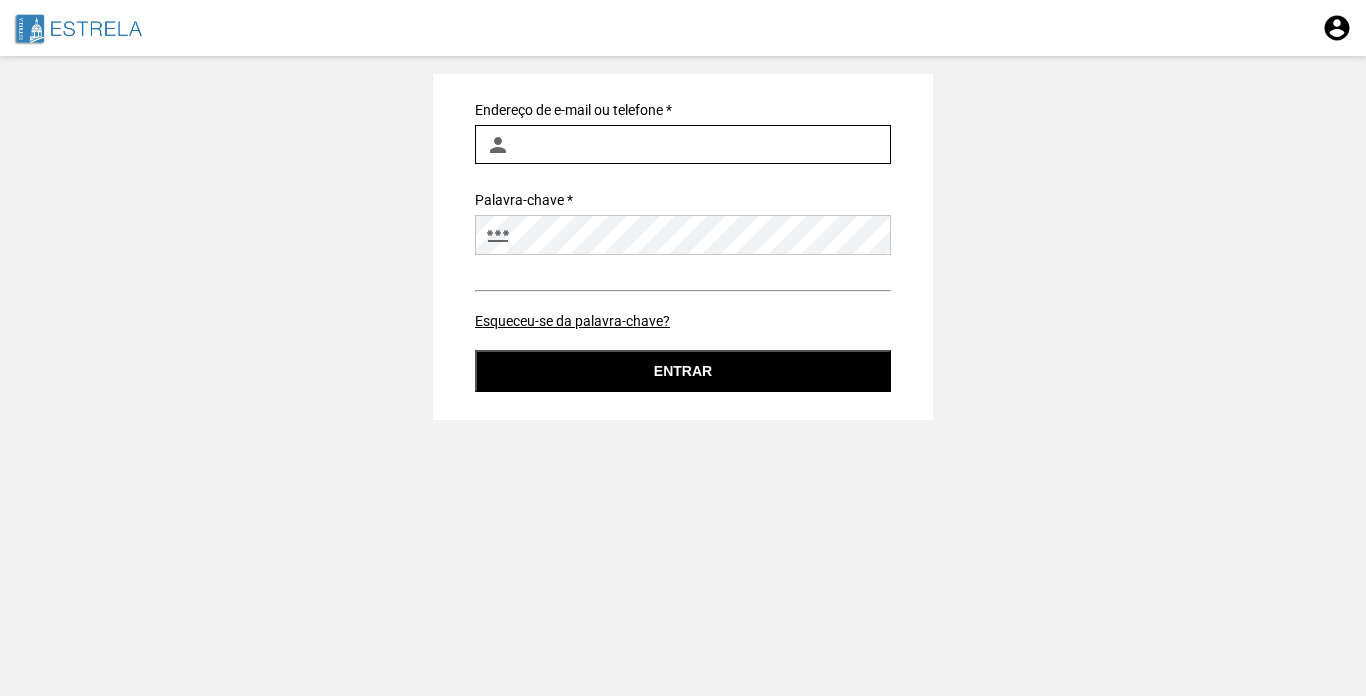 click on "Endereço de e-mail ou telefone *" at bounding box center [683, 144] 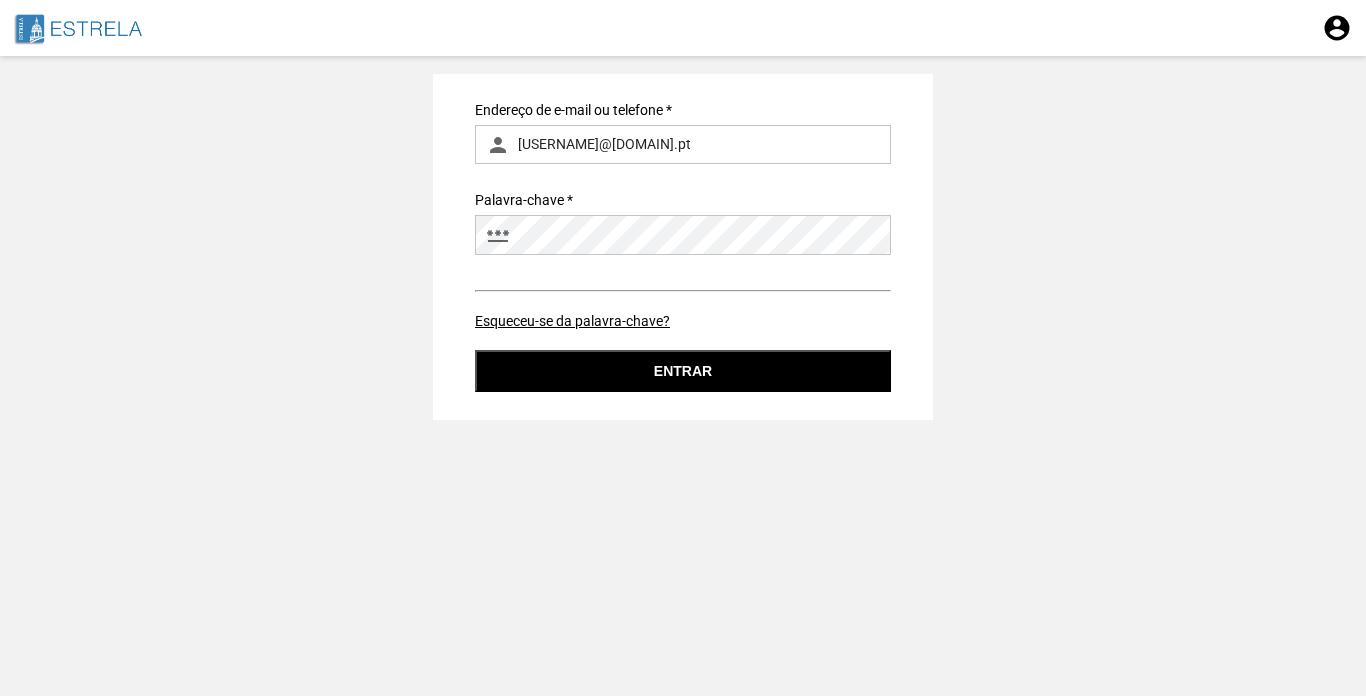 click on "Entrar" 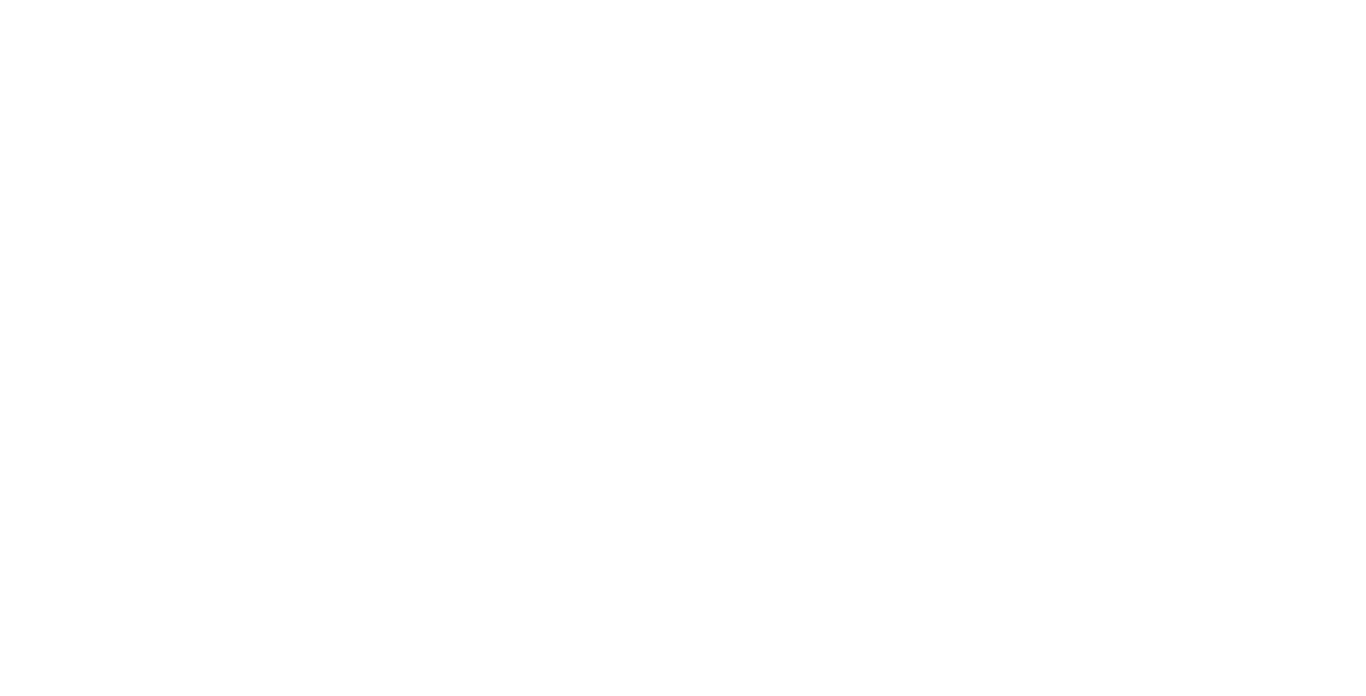 scroll, scrollTop: 0, scrollLeft: 0, axis: both 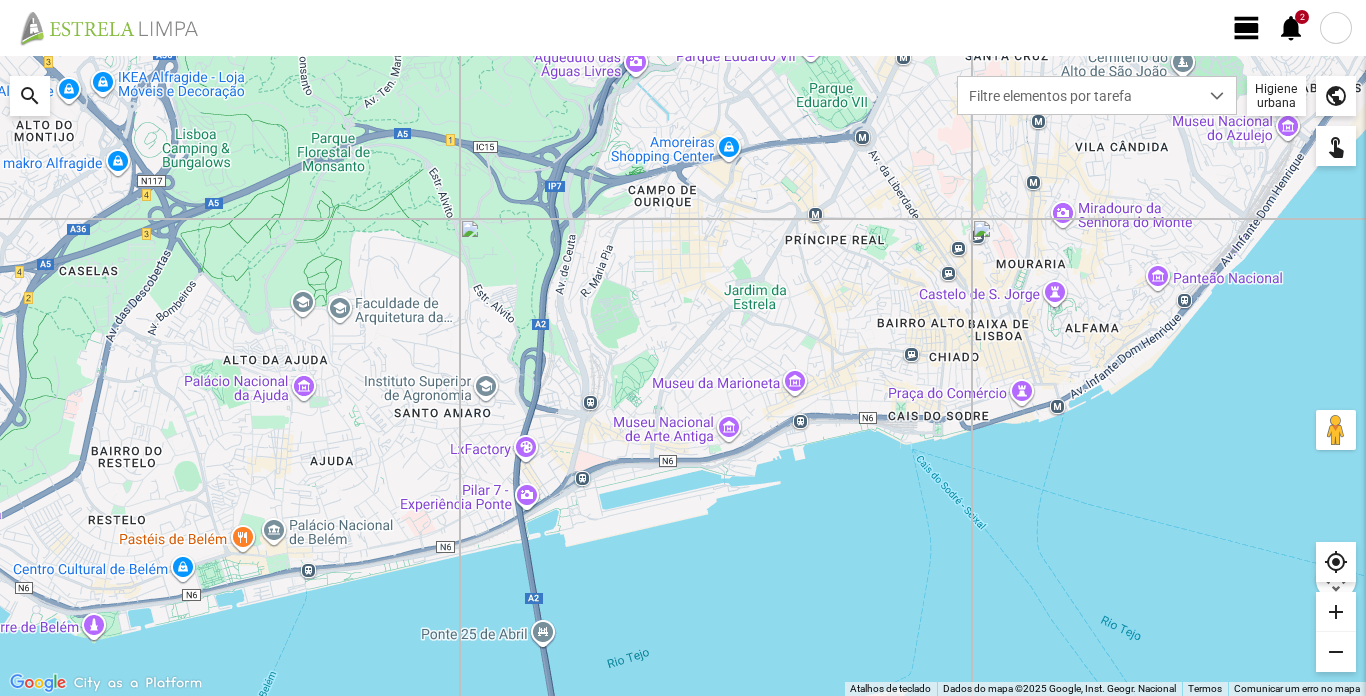 click on "view_day" 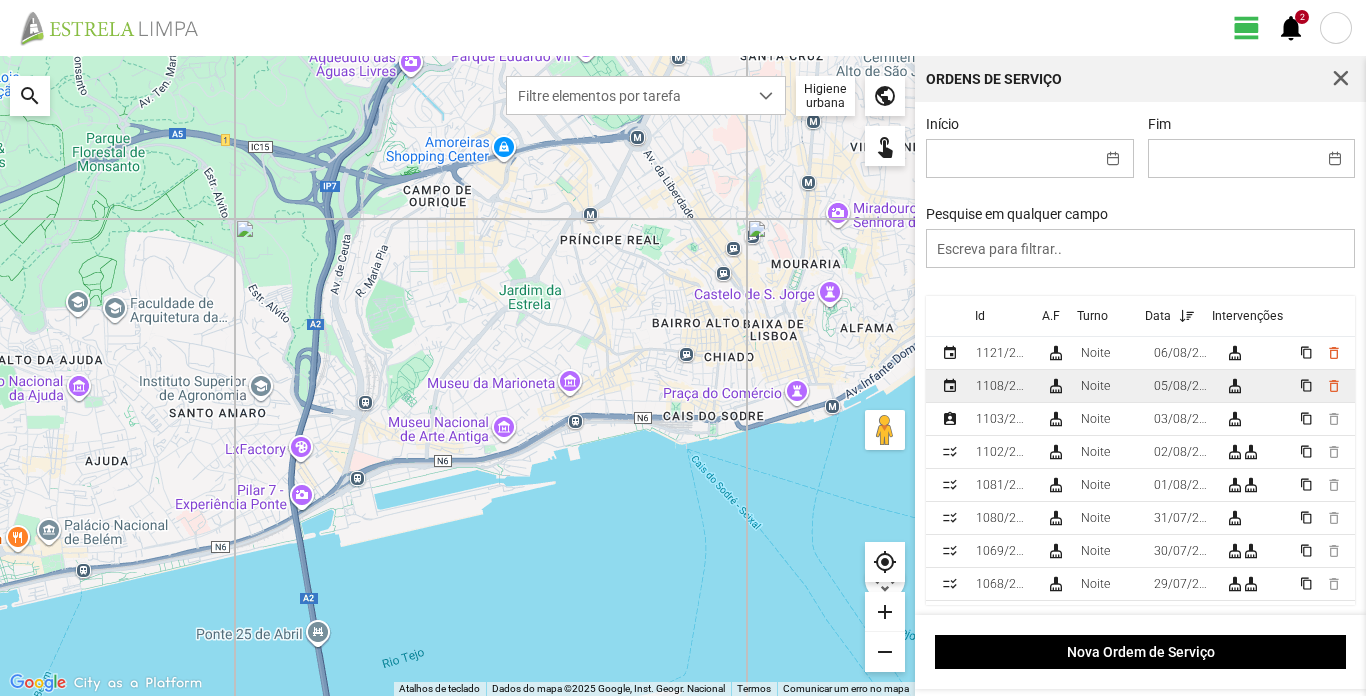 click on "1108/2025" at bounding box center [1003, 386] 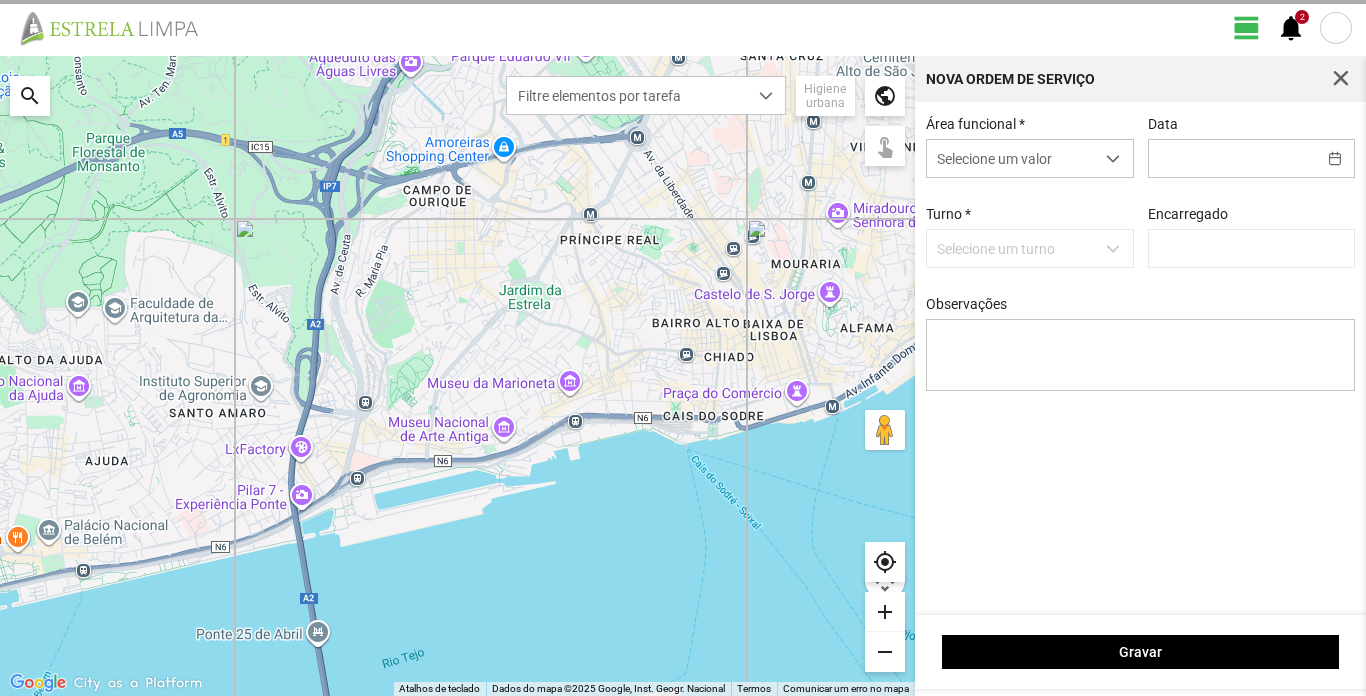 type on "05/08/2025" 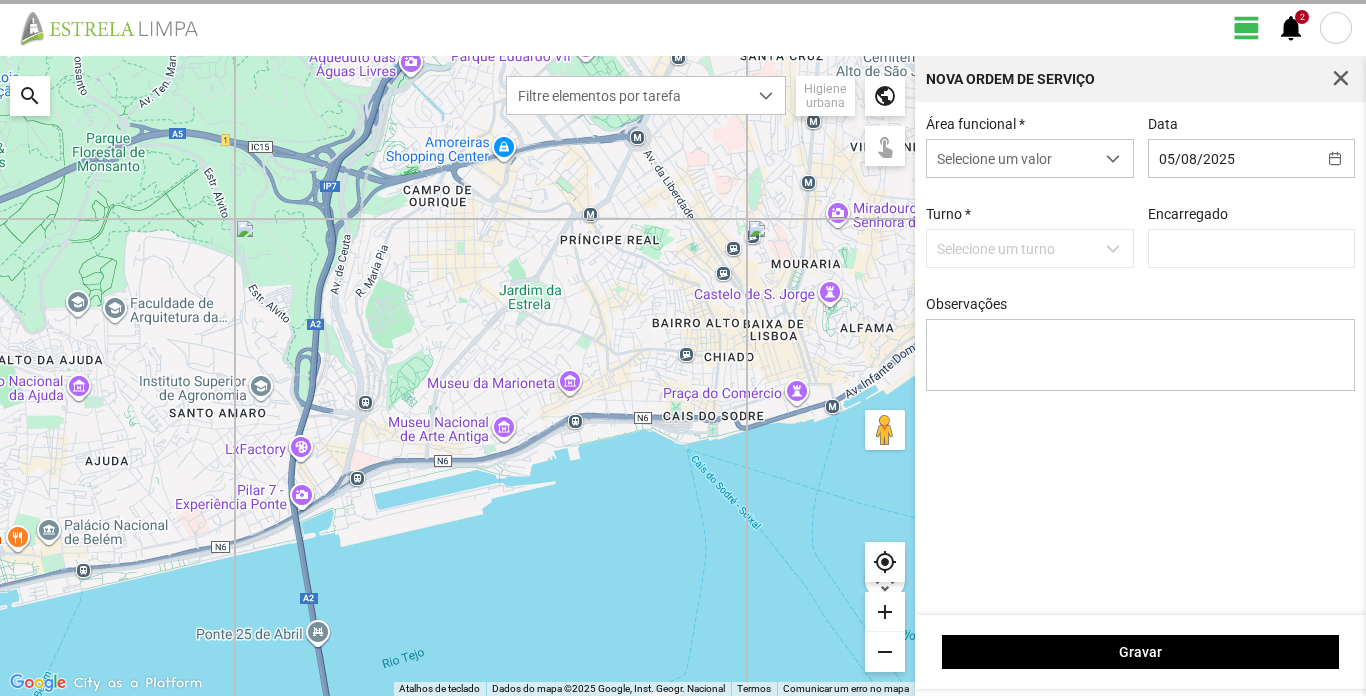 type on "[FIRST] [LAST]" 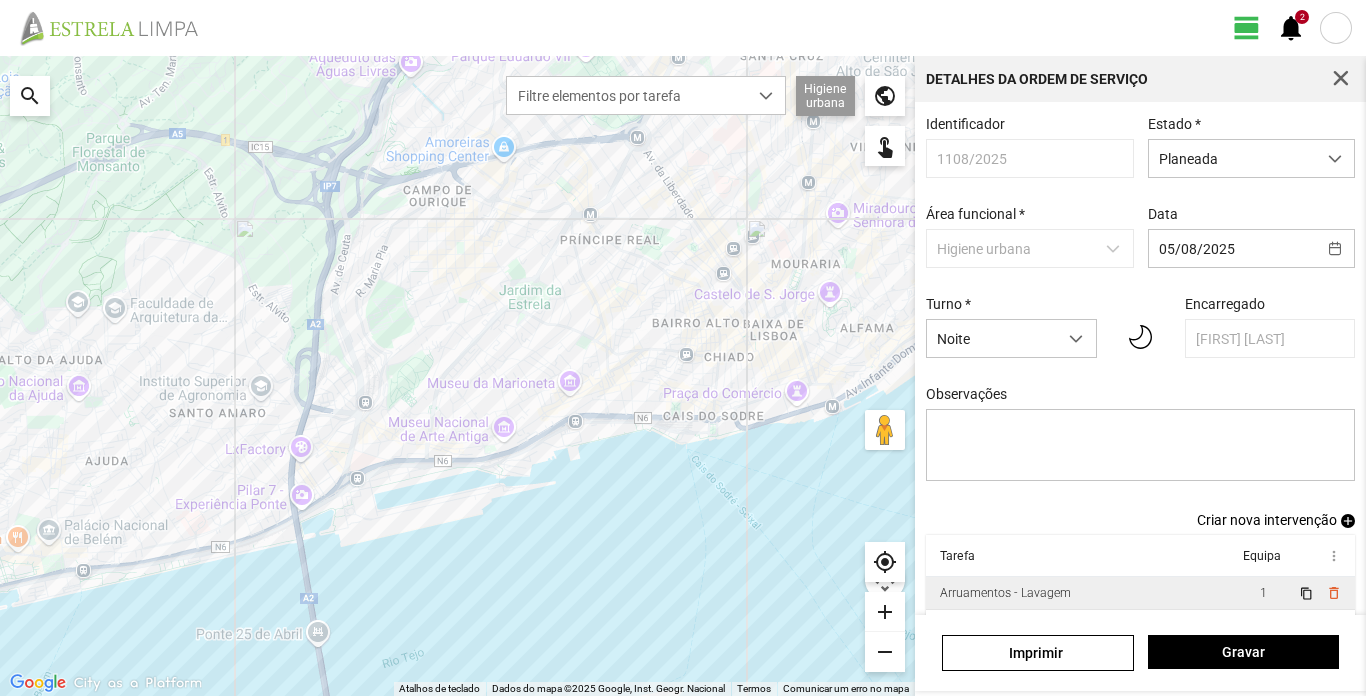 click on "Arruamentos - Lavagem" at bounding box center [1005, 593] 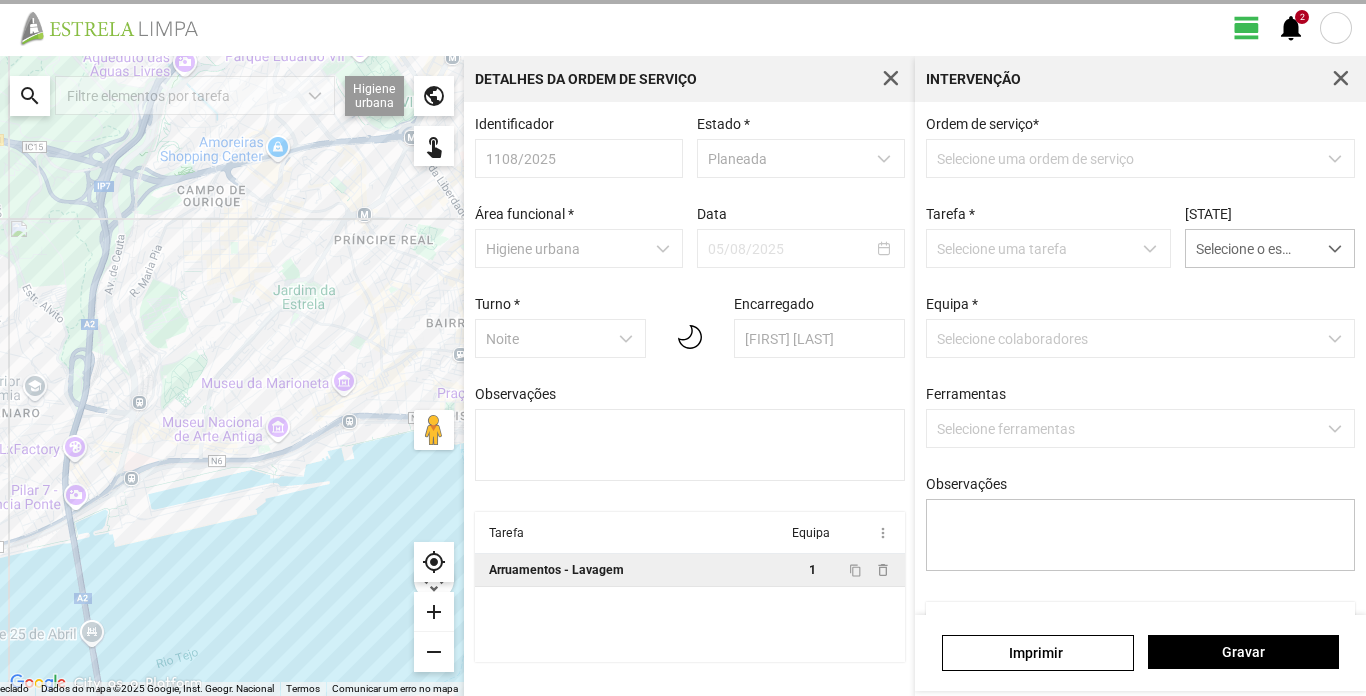 scroll, scrollTop: 0, scrollLeft: 0, axis: both 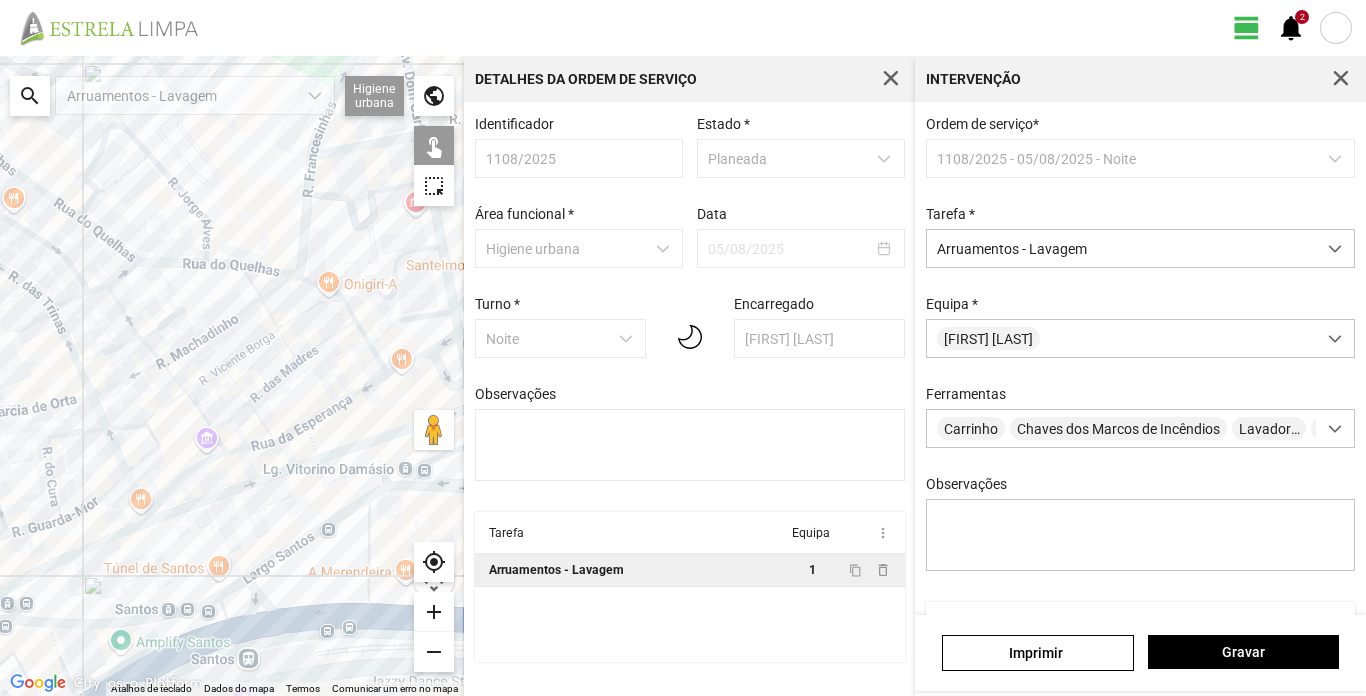 drag, startPoint x: 362, startPoint y: 520, endPoint x: 262, endPoint y: 459, distance: 117.13667 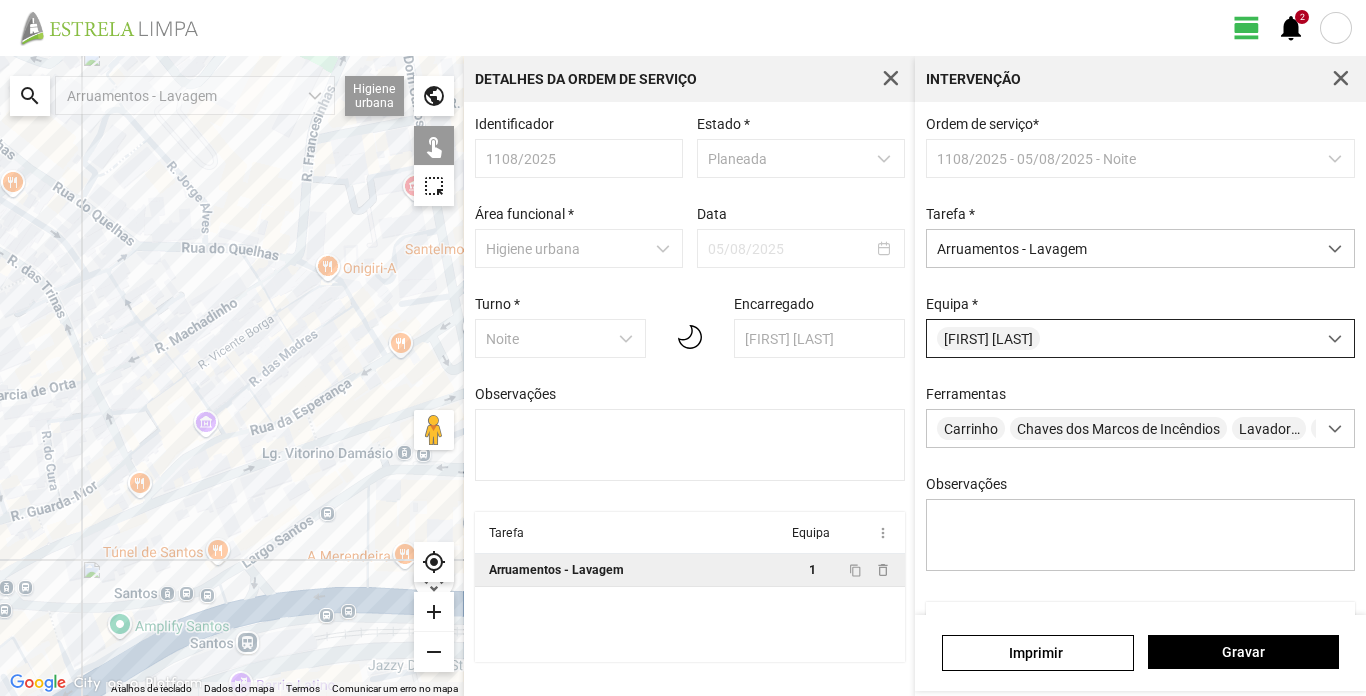 click at bounding box center (1335, 339) 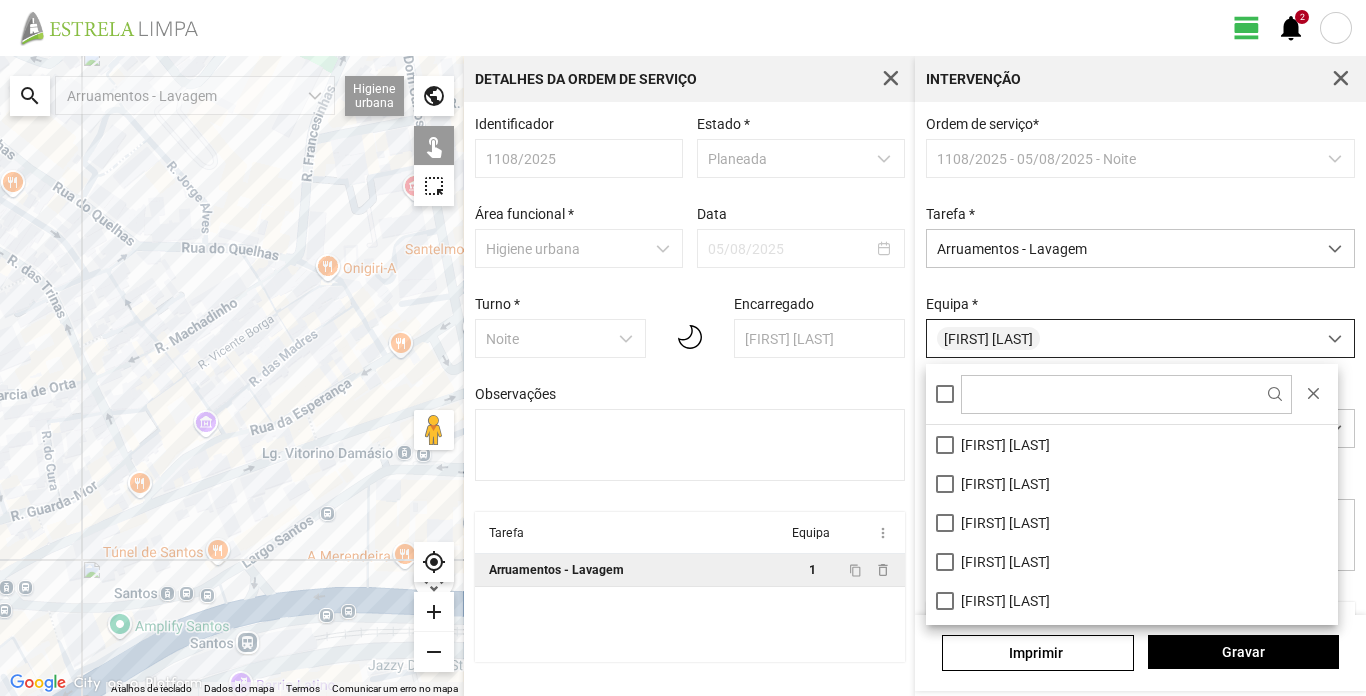 scroll, scrollTop: 11, scrollLeft: 89, axis: both 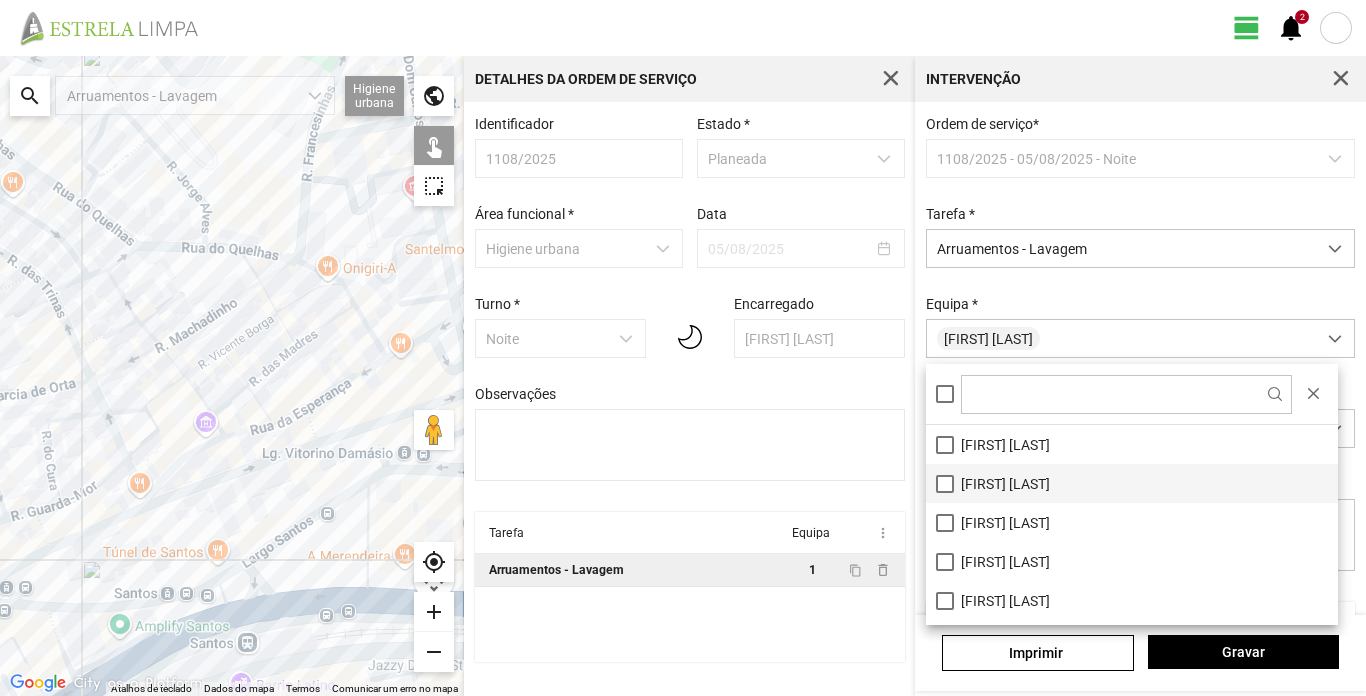 click on "[FIRST] [LAST]" at bounding box center (1132, 483) 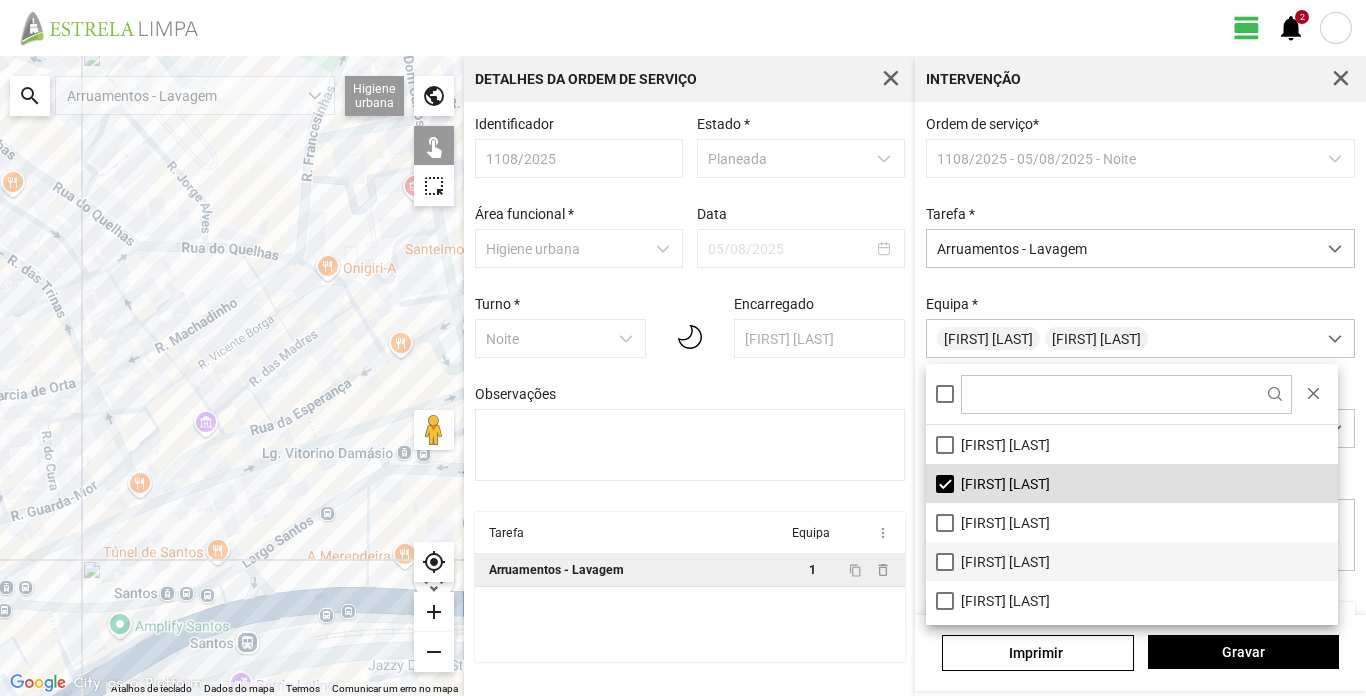 click on "[FIRST] [LAST]" at bounding box center [1132, 561] 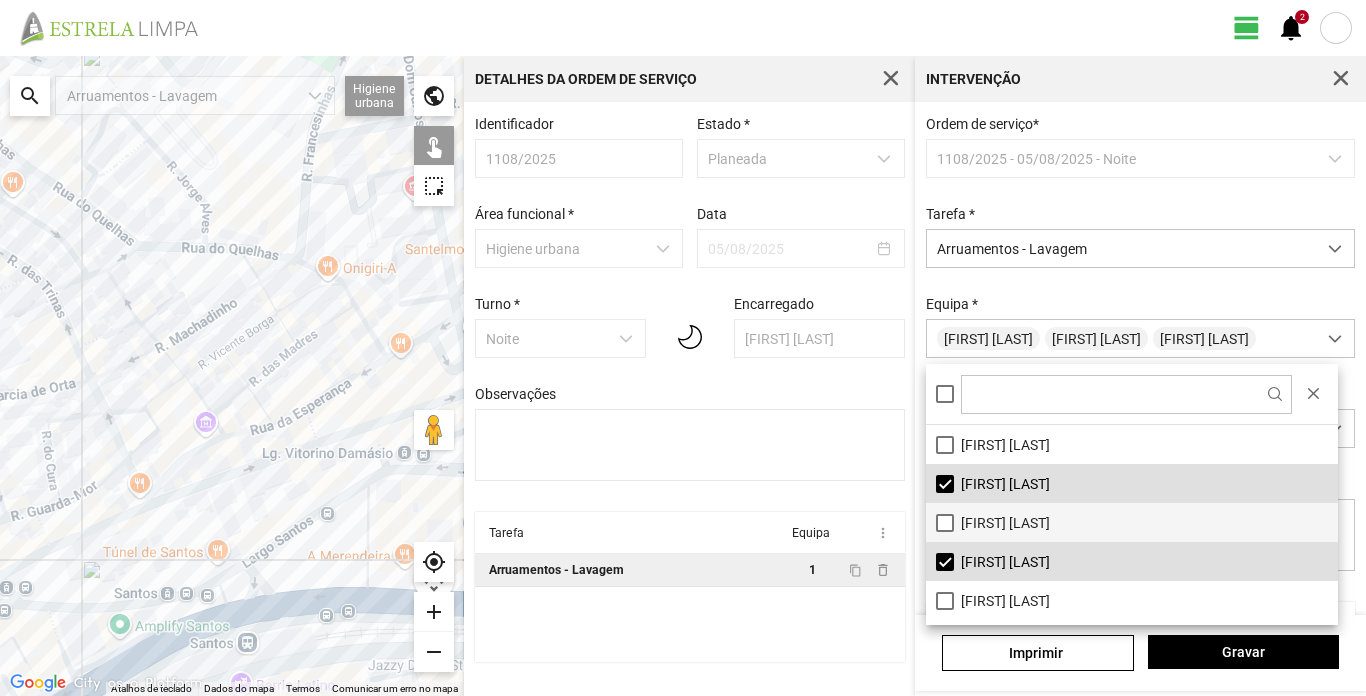scroll, scrollTop: 112, scrollLeft: 0, axis: vertical 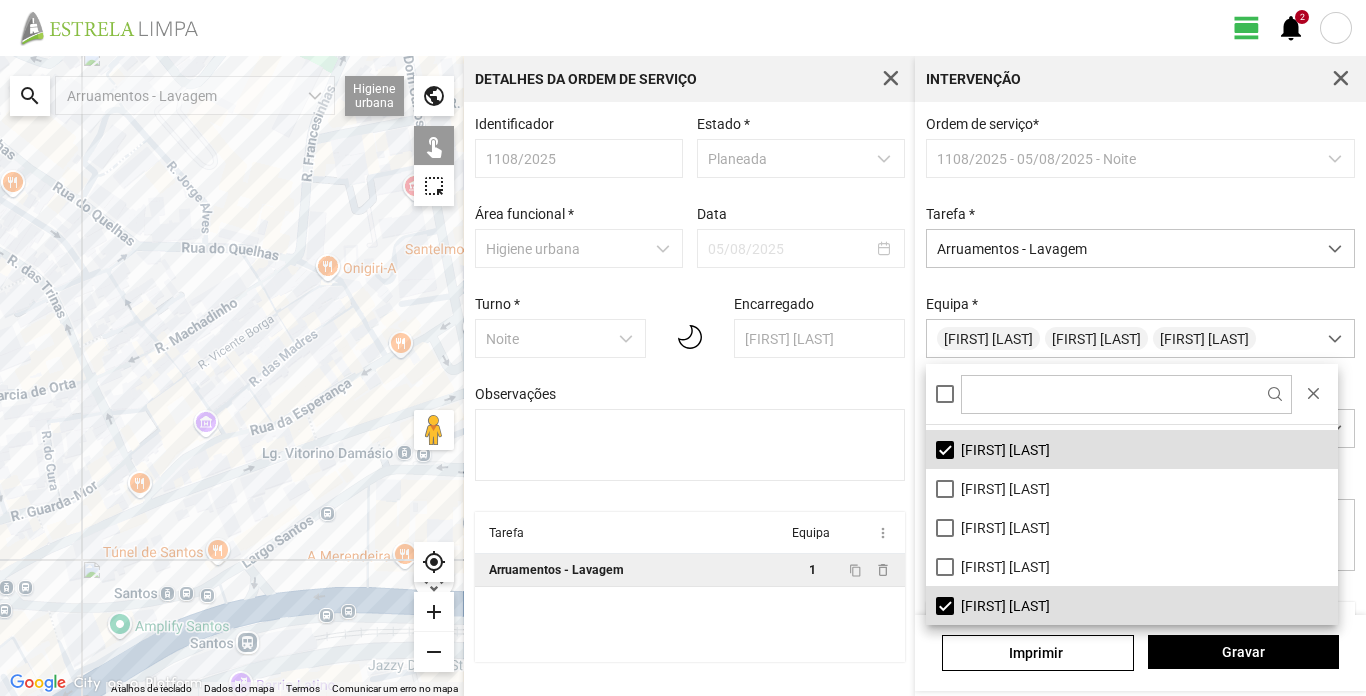 click on "[FIRST] [LAST]" at bounding box center [1132, 605] 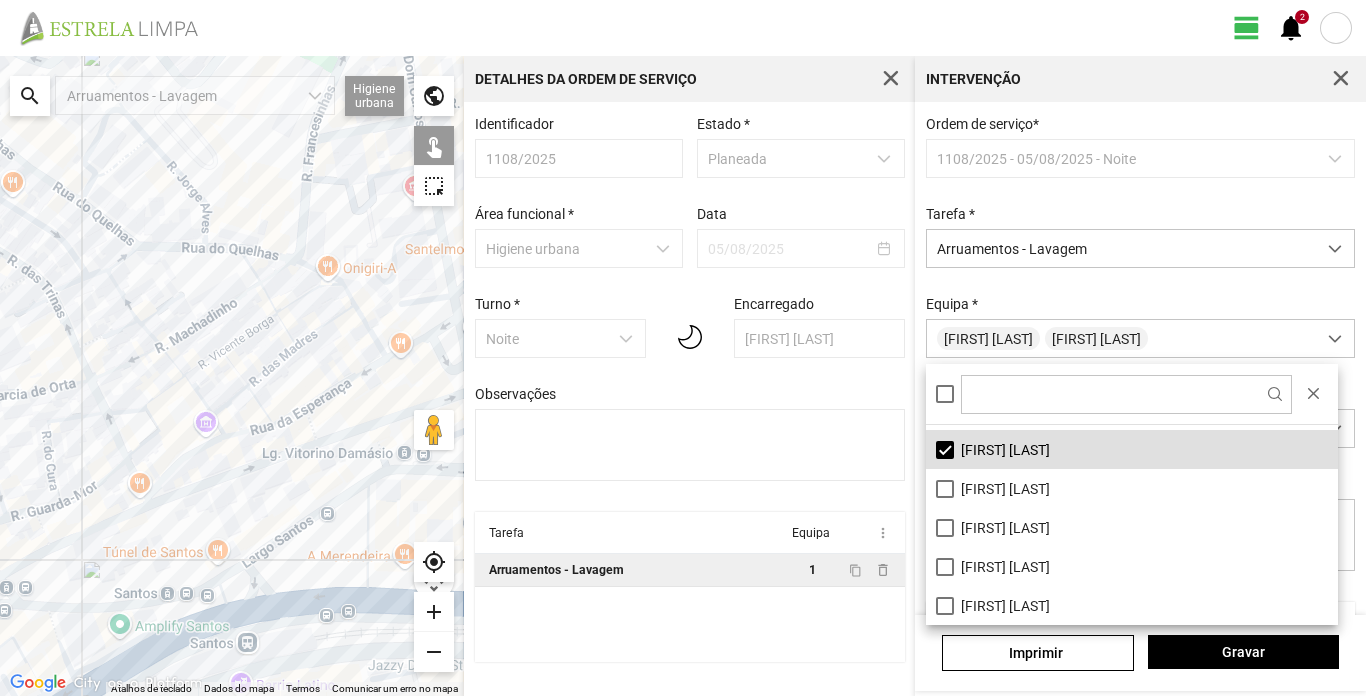 click on "Ordem de serviço  * 1108/2025 - 05/08/2025 - Noite Tarefa * Arruamentos - Lavagem Equipa *  António Joaquim Fernandes   Augusto Palha  Ferramentas  Carrinho   Chaves dos Marcos de Incêndios   Lavadora   Mangueira   Máquina Pressão   Pá   Sacos   Telemóvel   Vassoura  Observações" at bounding box center [1141, 359] 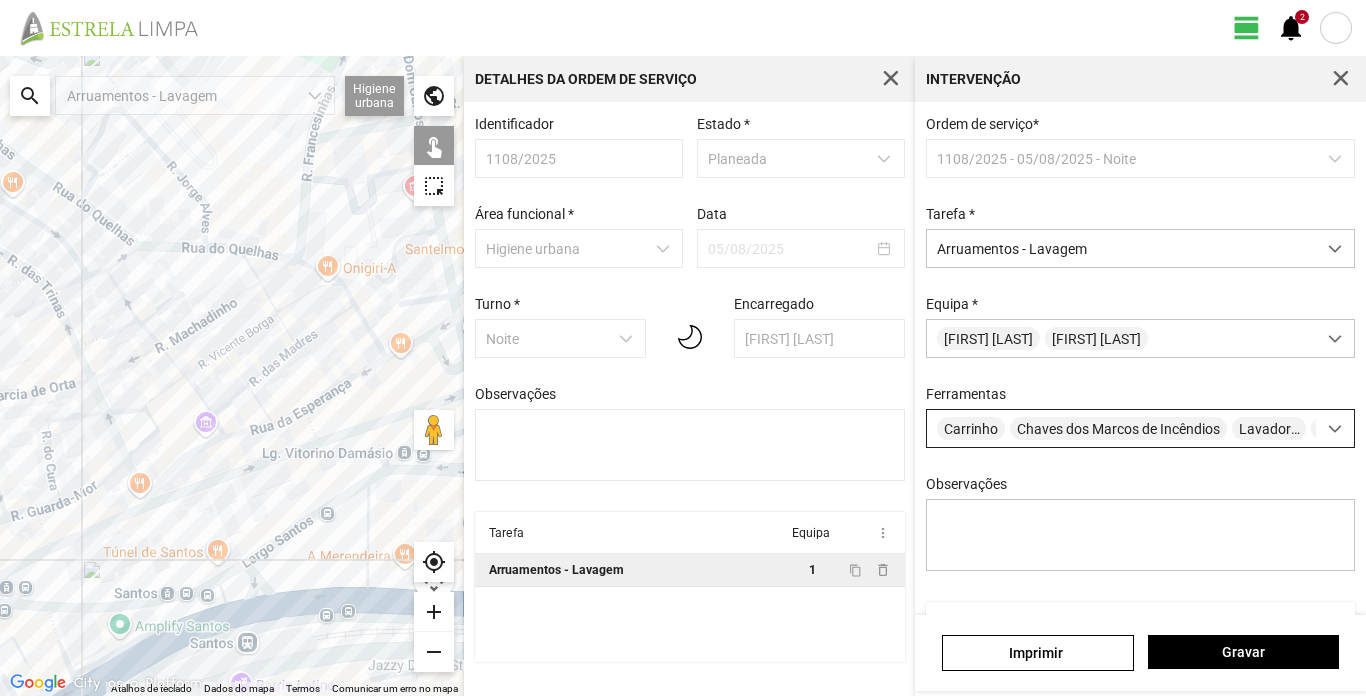 click at bounding box center (1335, 429) 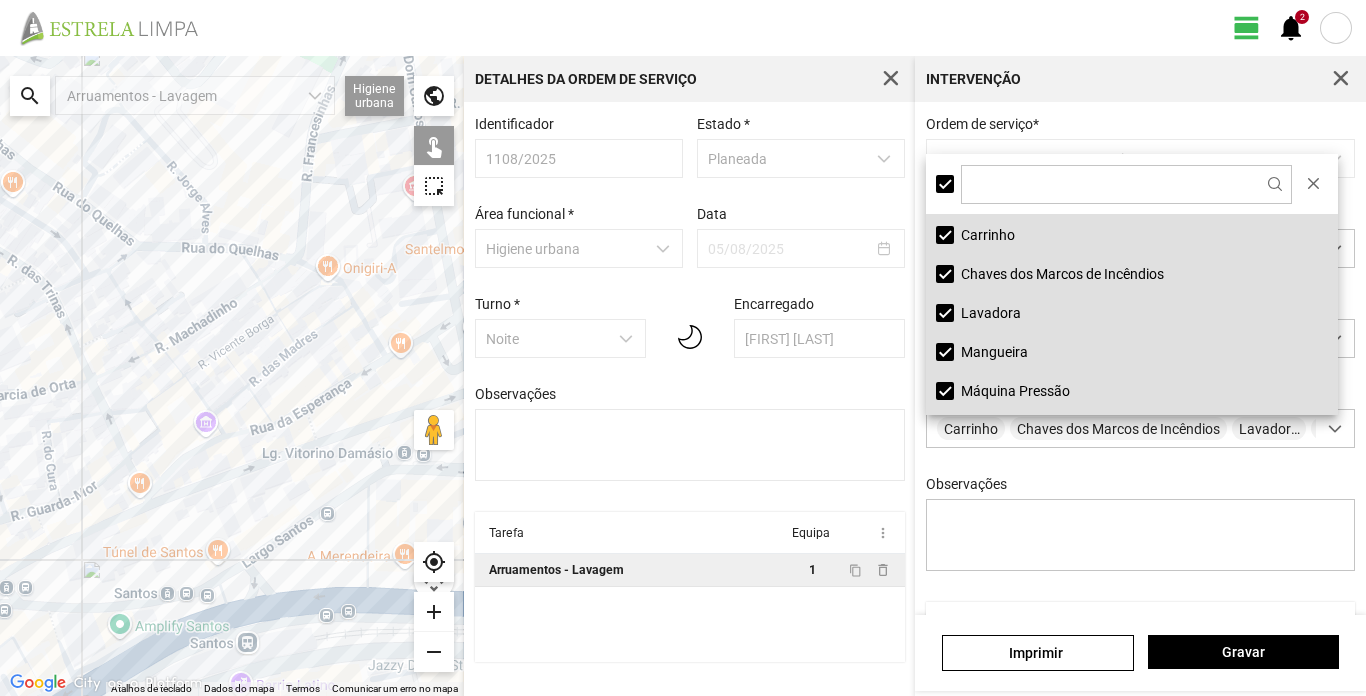 click on "Lavadora" at bounding box center (1132, 312) 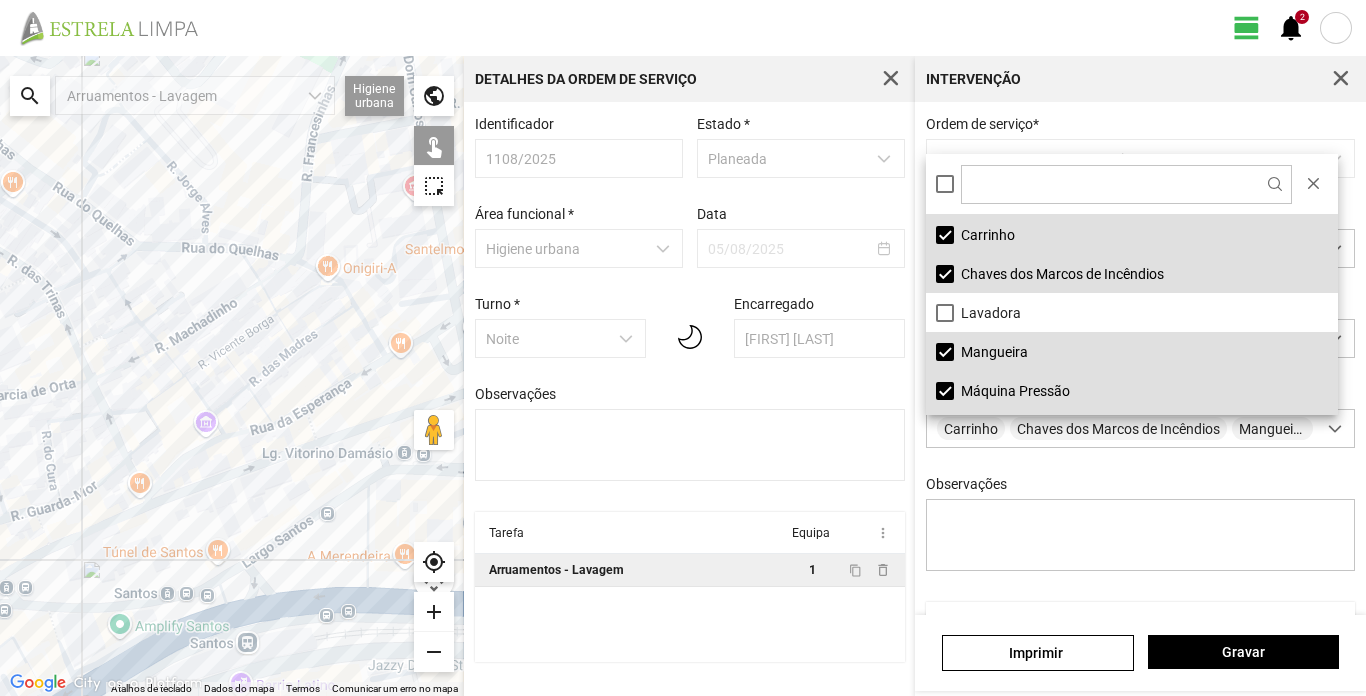 click on "Máquina Pressão" at bounding box center (1132, 390) 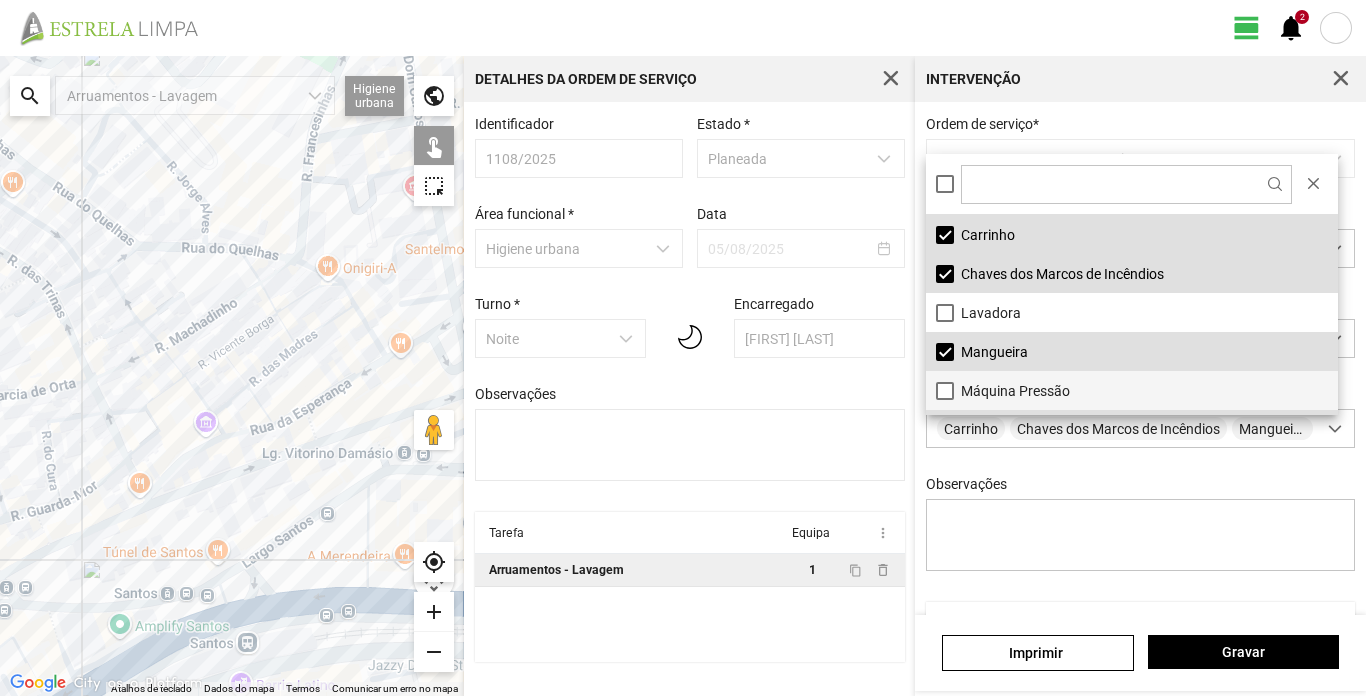 scroll, scrollTop: 151, scrollLeft: 0, axis: vertical 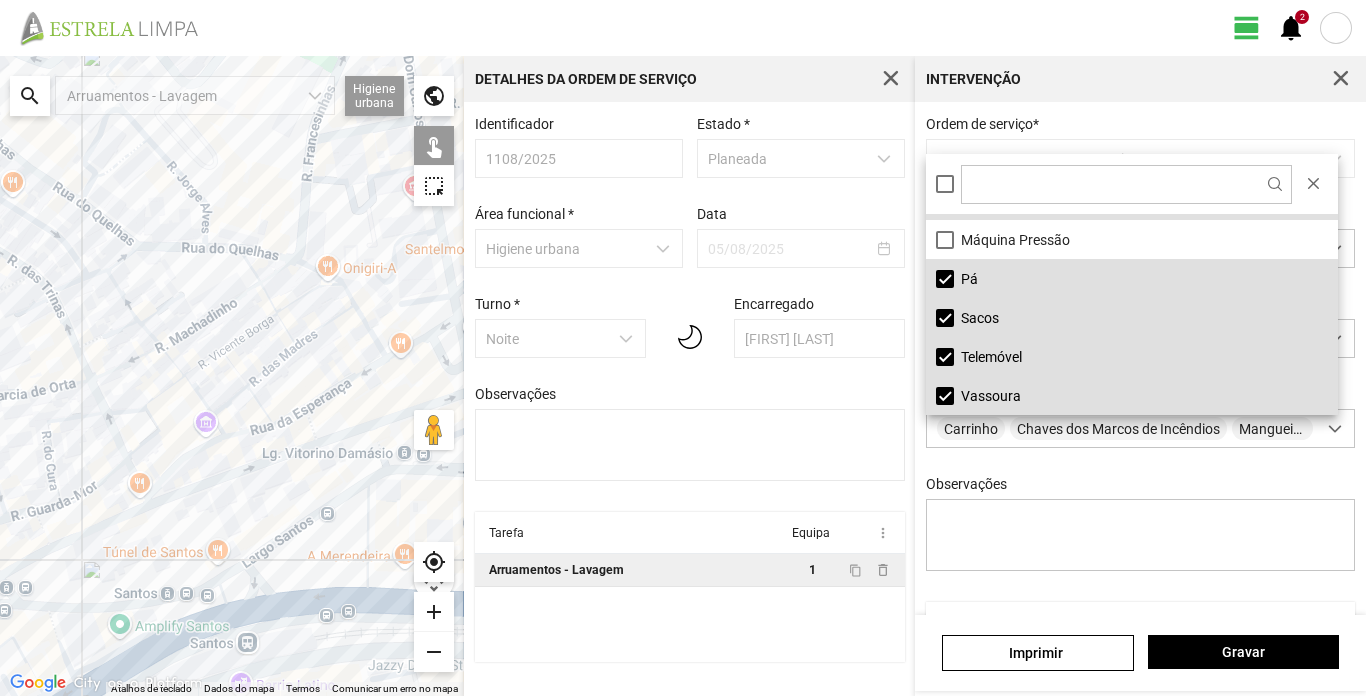 click on "Telemóvel" at bounding box center (1132, 356) 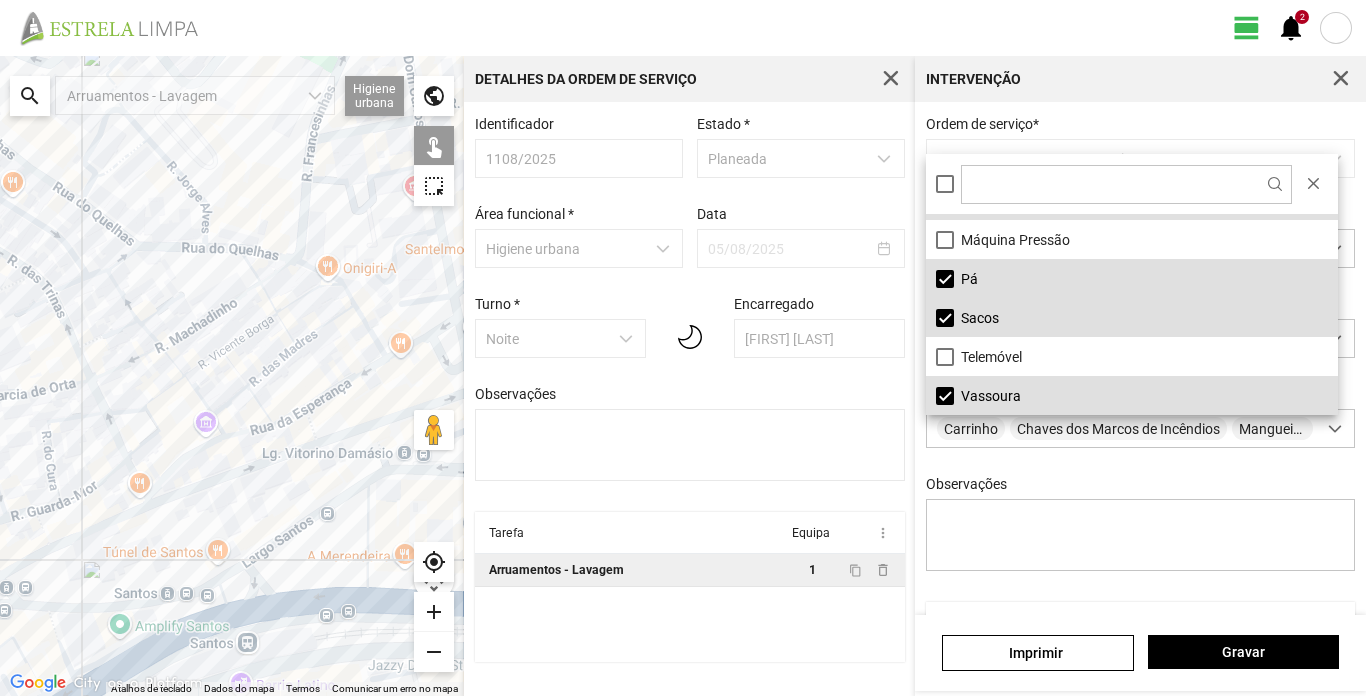 click on "Vassoura" at bounding box center [1132, 395] 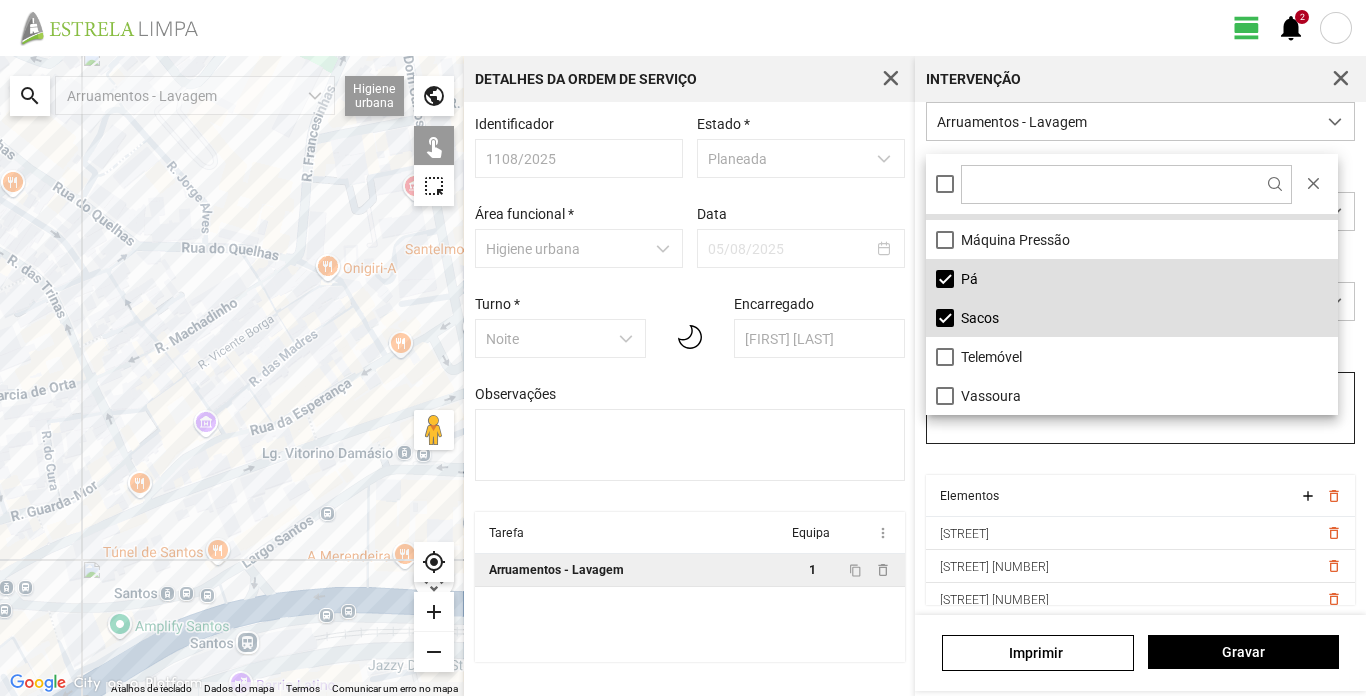scroll, scrollTop: 137, scrollLeft: 0, axis: vertical 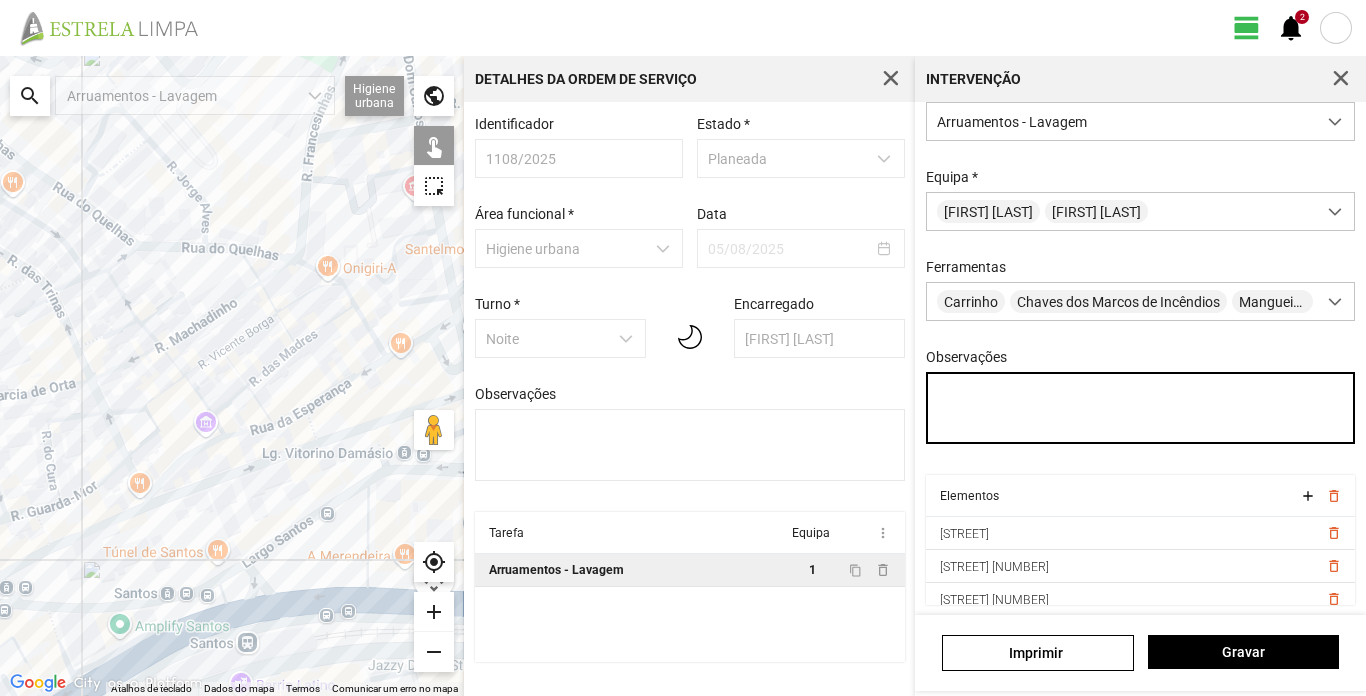 click on "Observações" at bounding box center (1141, 408) 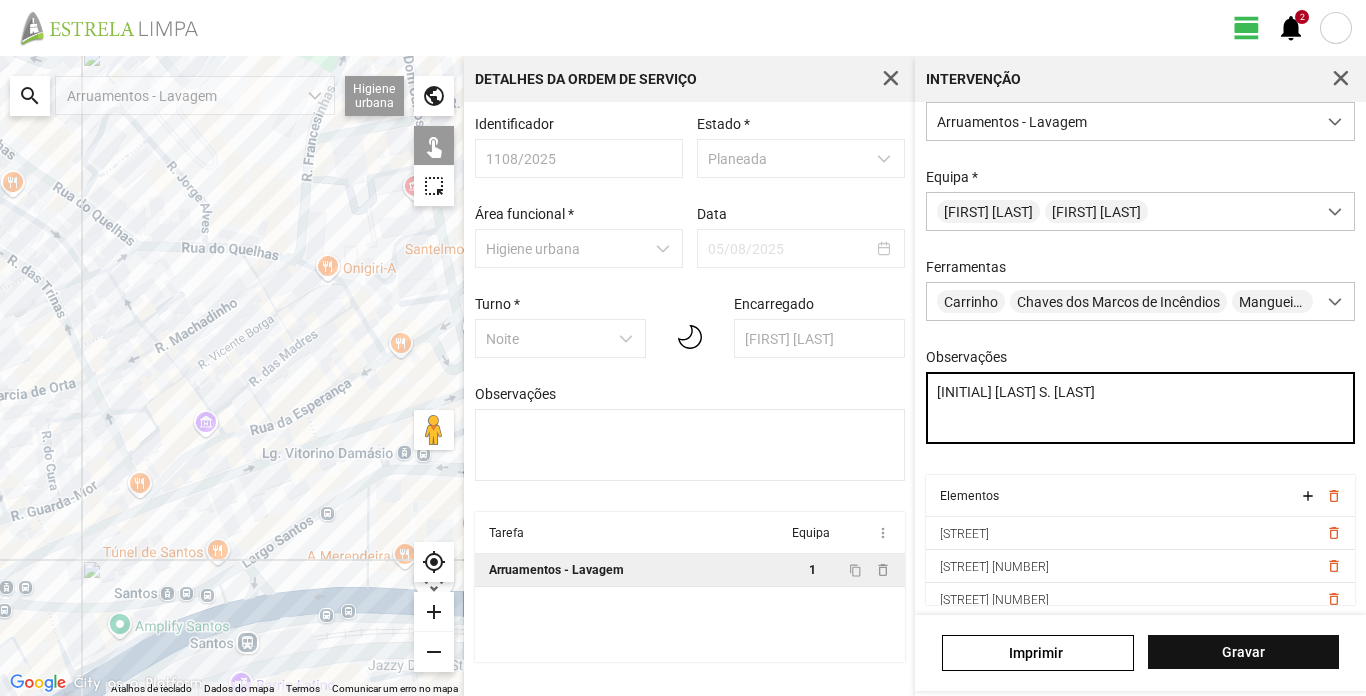 type on "[FIRST] [LAST]" 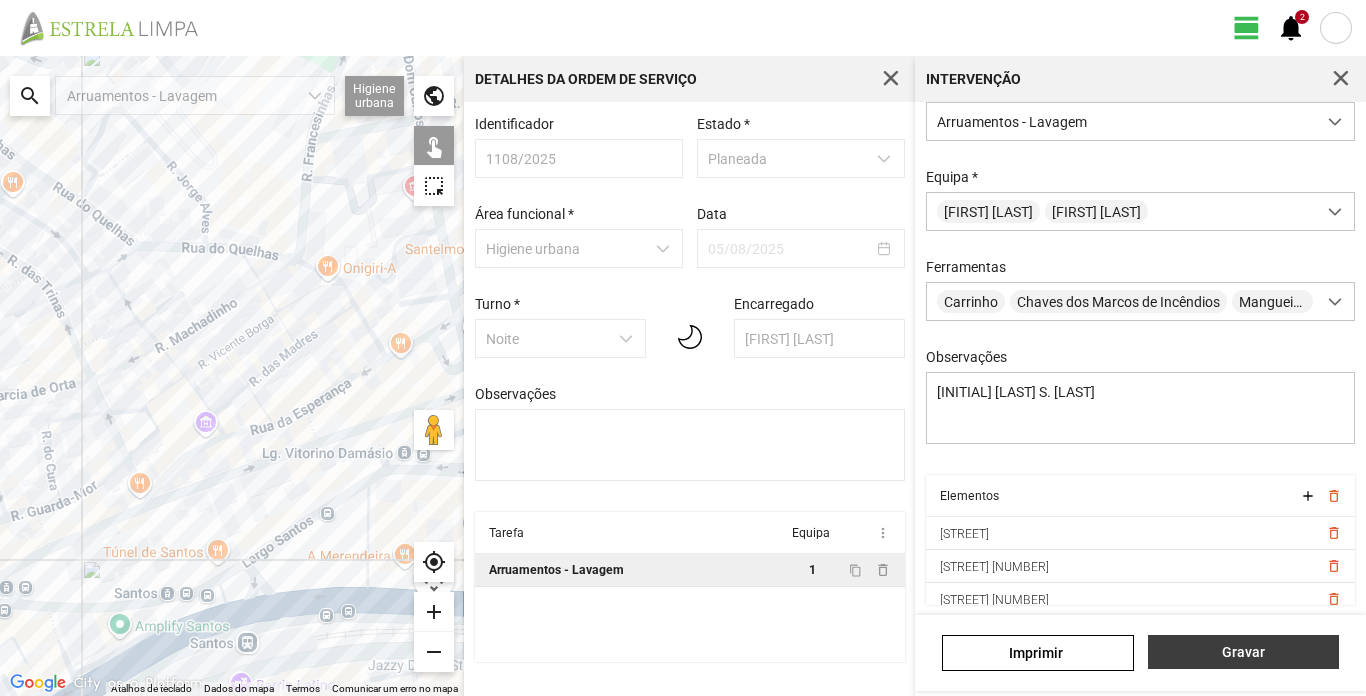 click on "Gravar" at bounding box center (1243, 652) 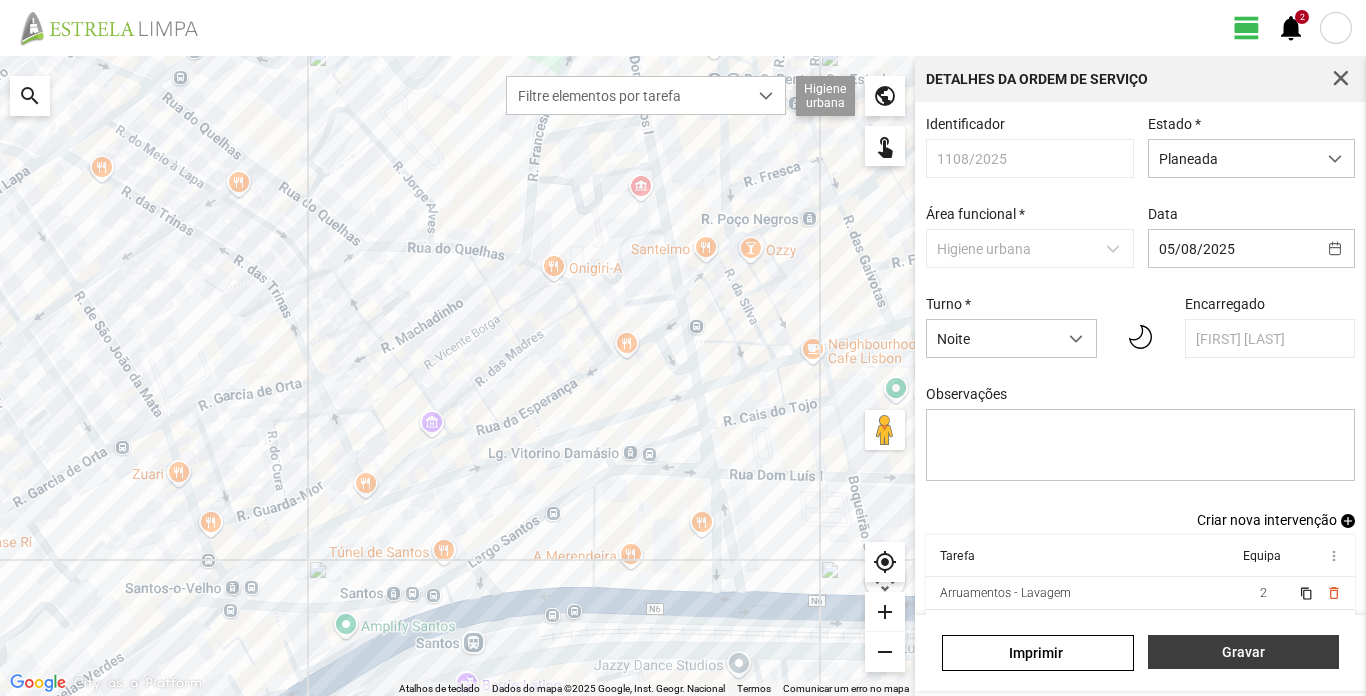click on "Gravar" at bounding box center (1243, 652) 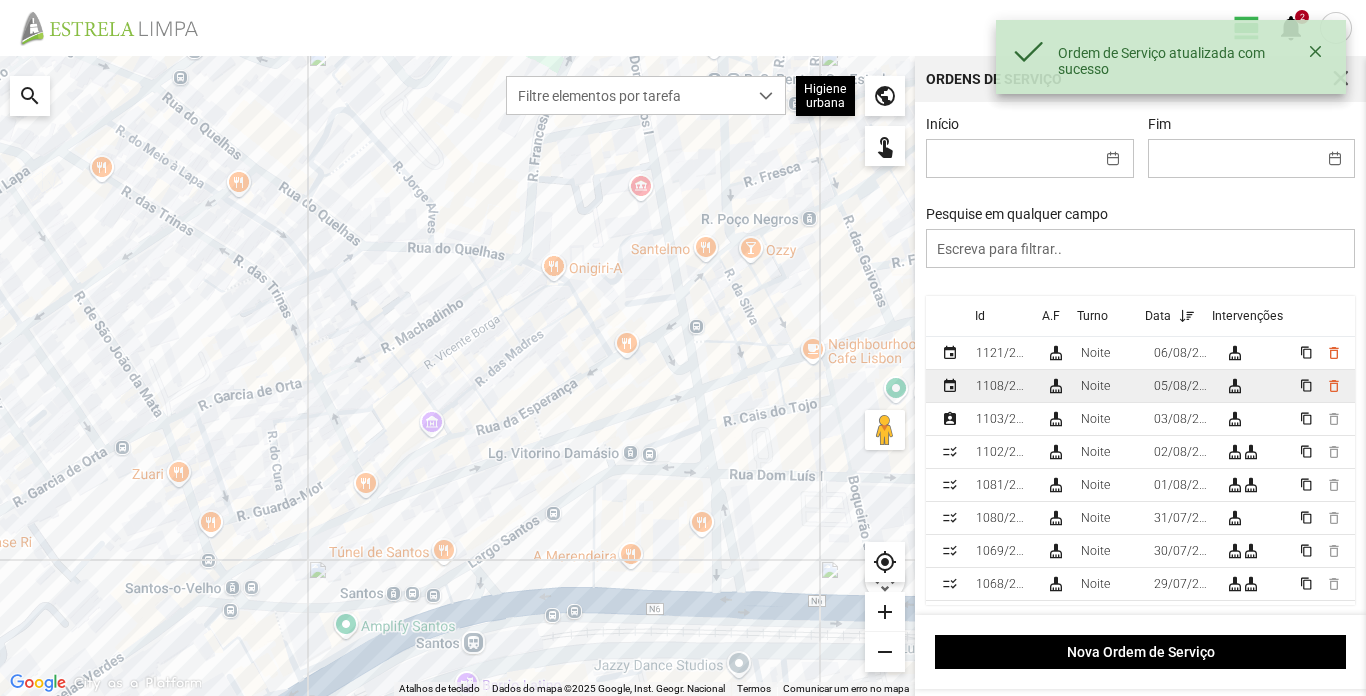 click on "1108/2025" at bounding box center [1003, 386] 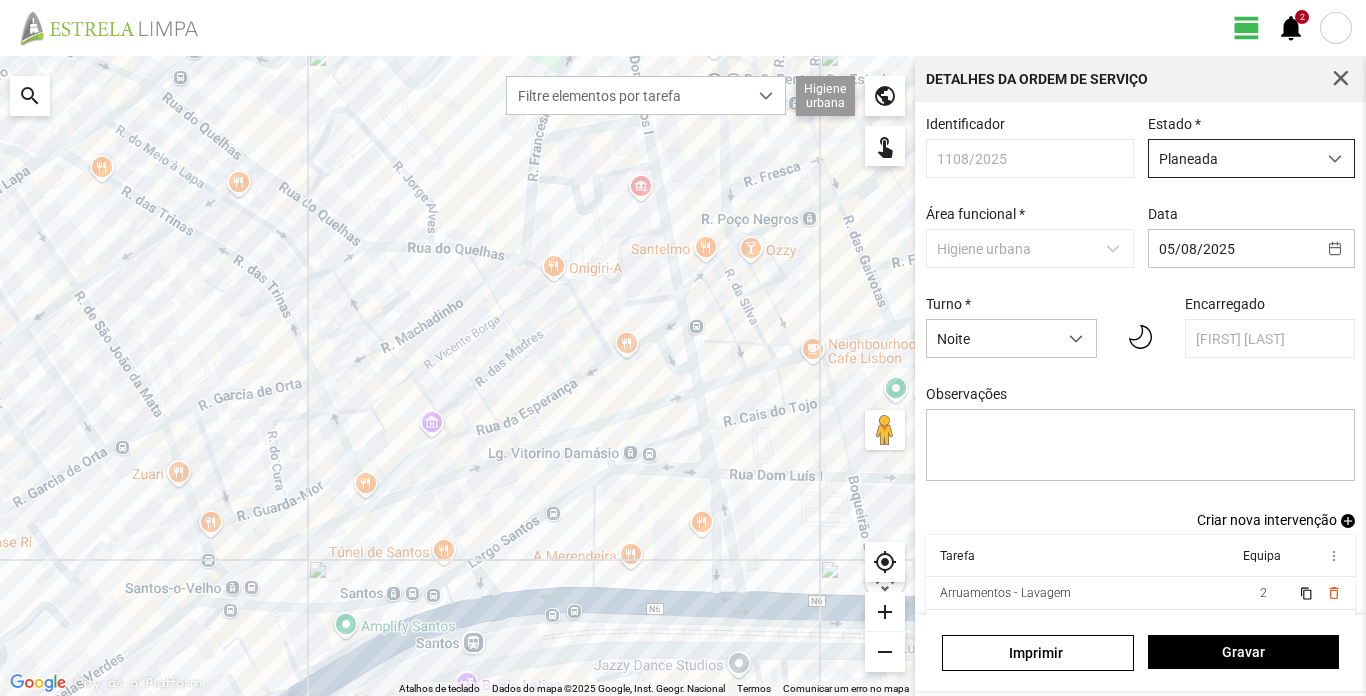 click at bounding box center (1335, 159) 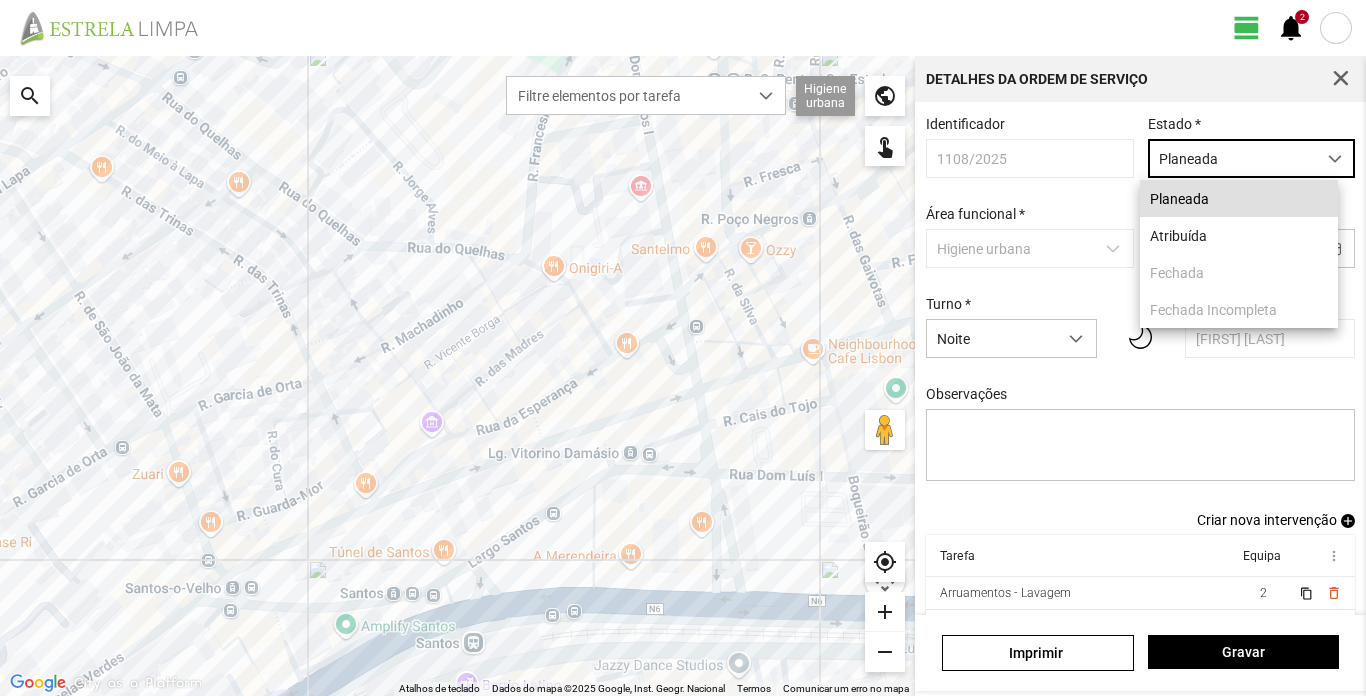 scroll, scrollTop: 11, scrollLeft: 89, axis: both 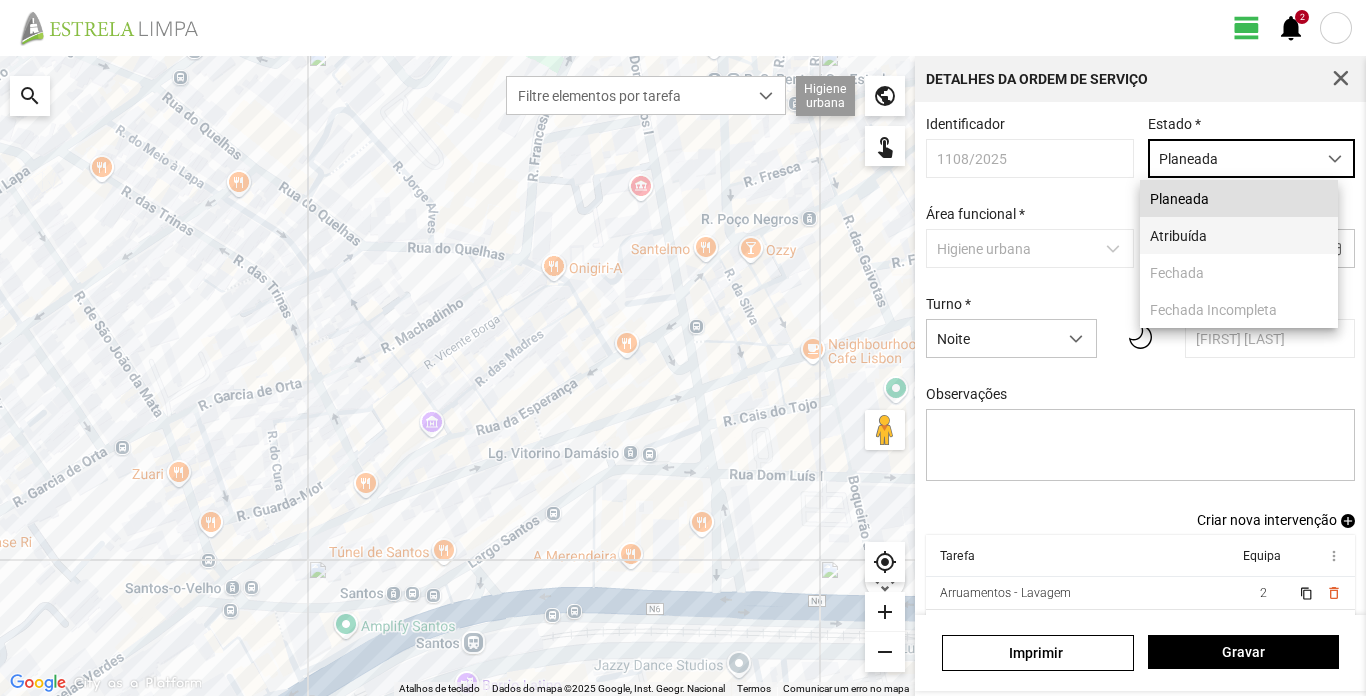 click on "Atribuída" at bounding box center [1239, 235] 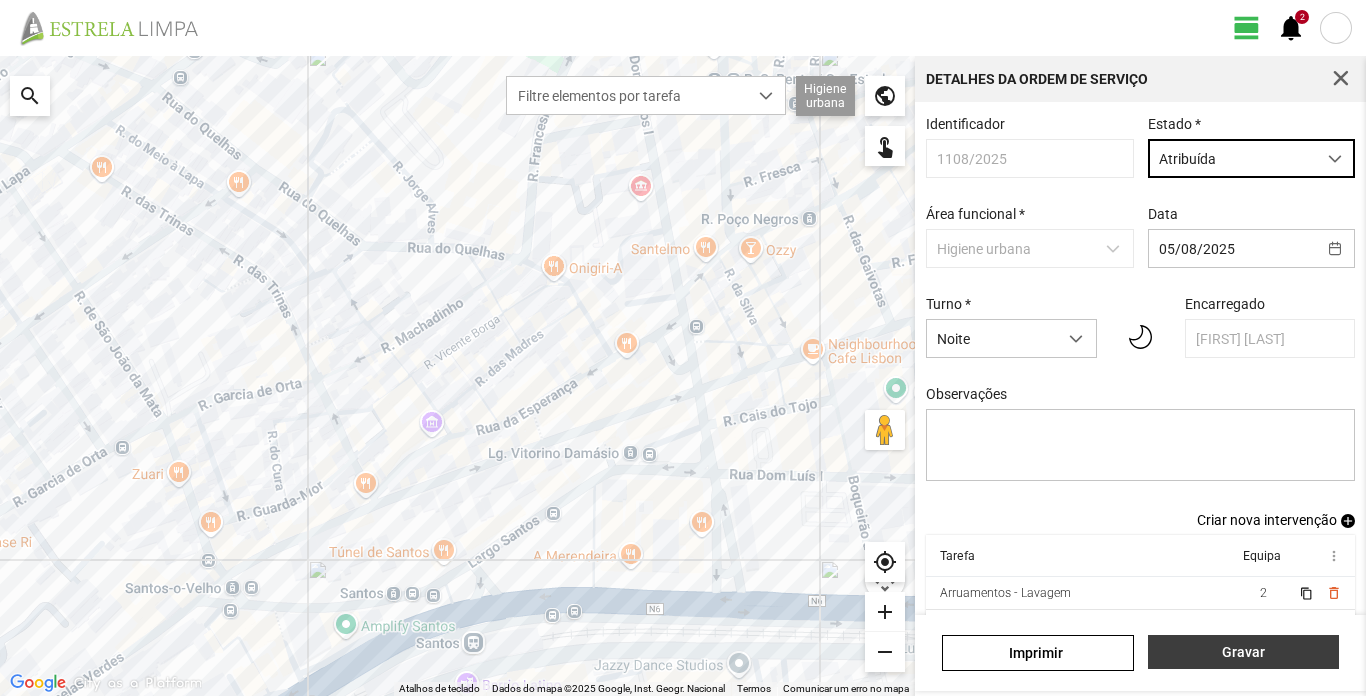 click on "Gravar" at bounding box center [1243, 652] 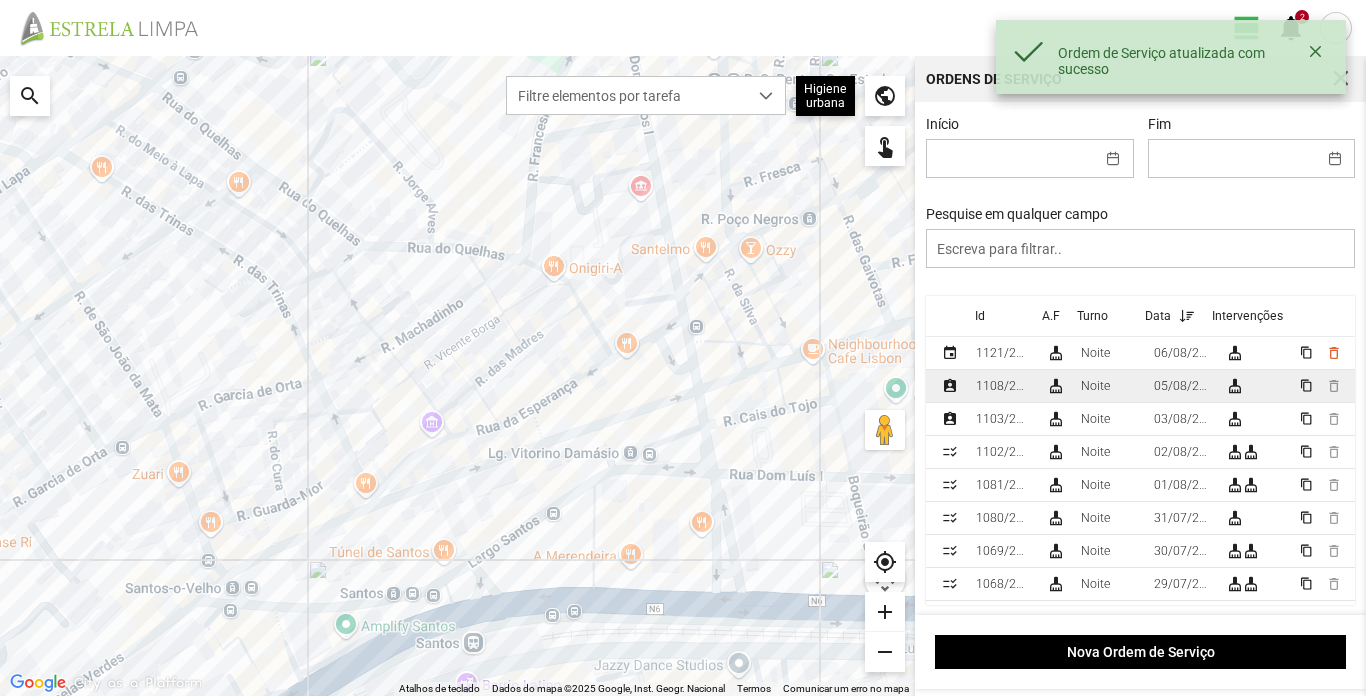 click on "1108/2025" at bounding box center [1003, 386] 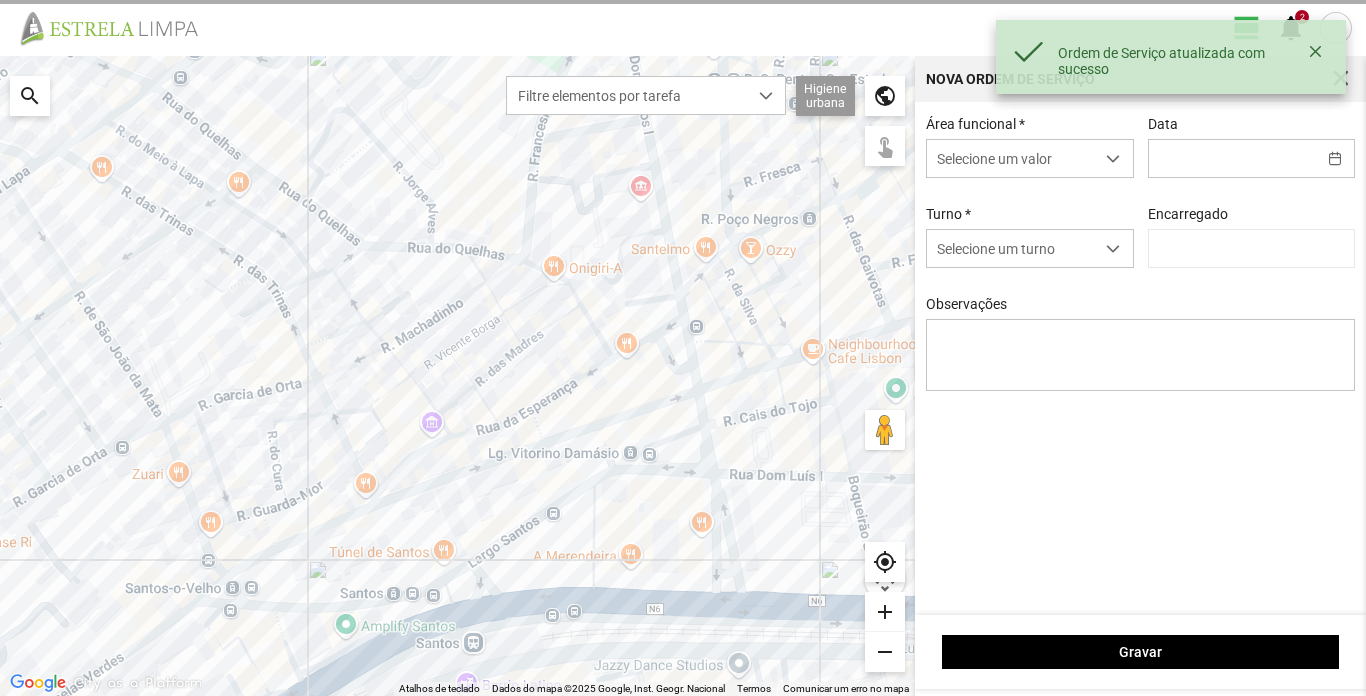 type on "05/08/2025" 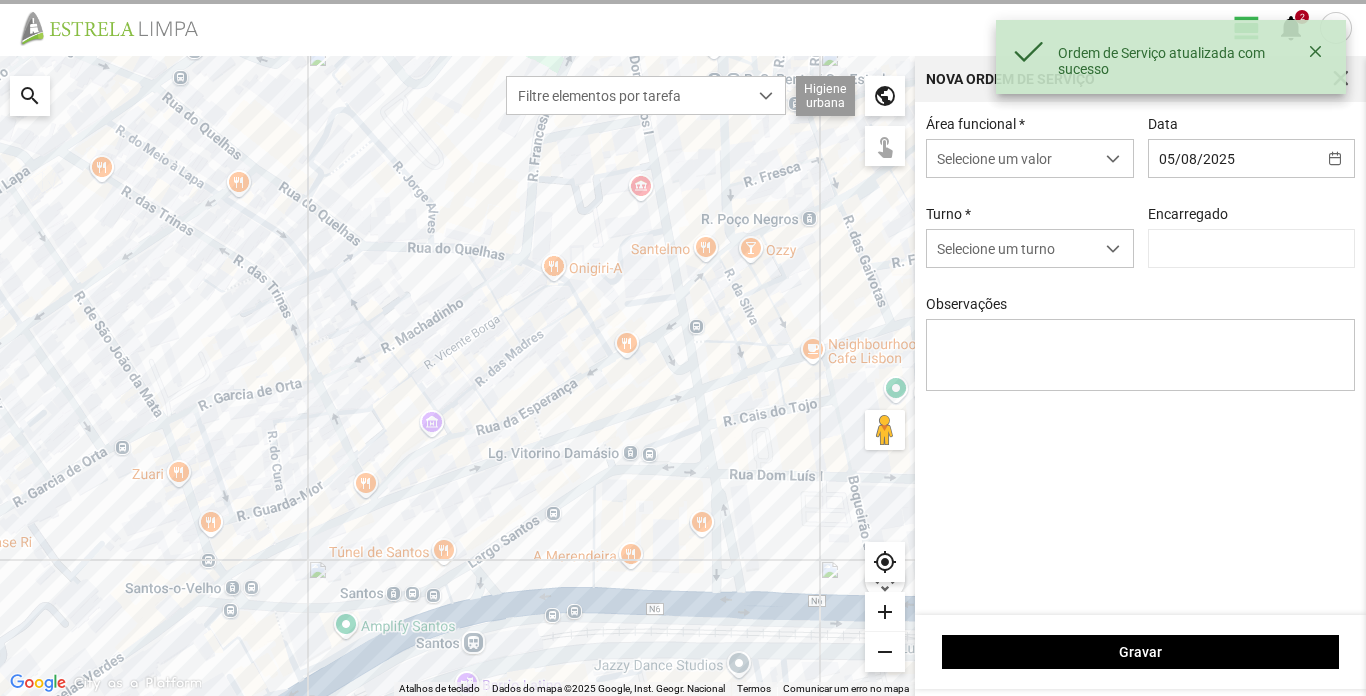 type on "[FIRST] [LAST]" 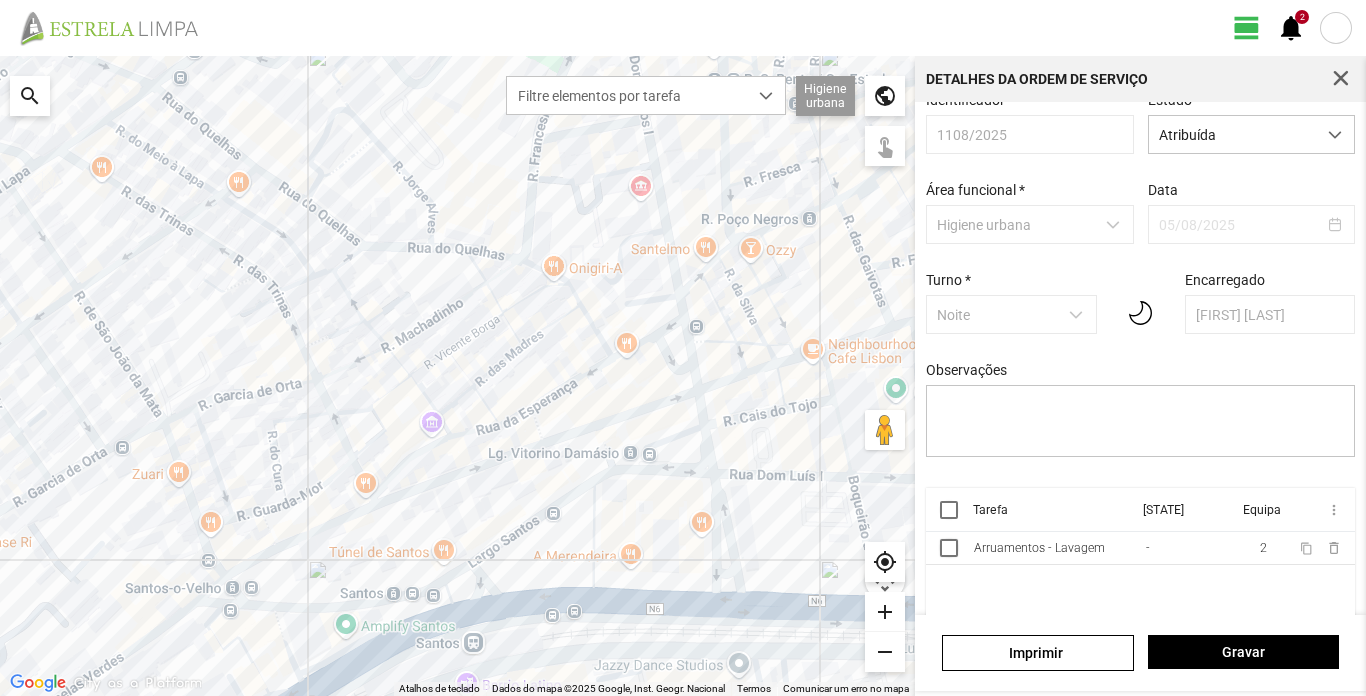 scroll, scrollTop: 45, scrollLeft: 0, axis: vertical 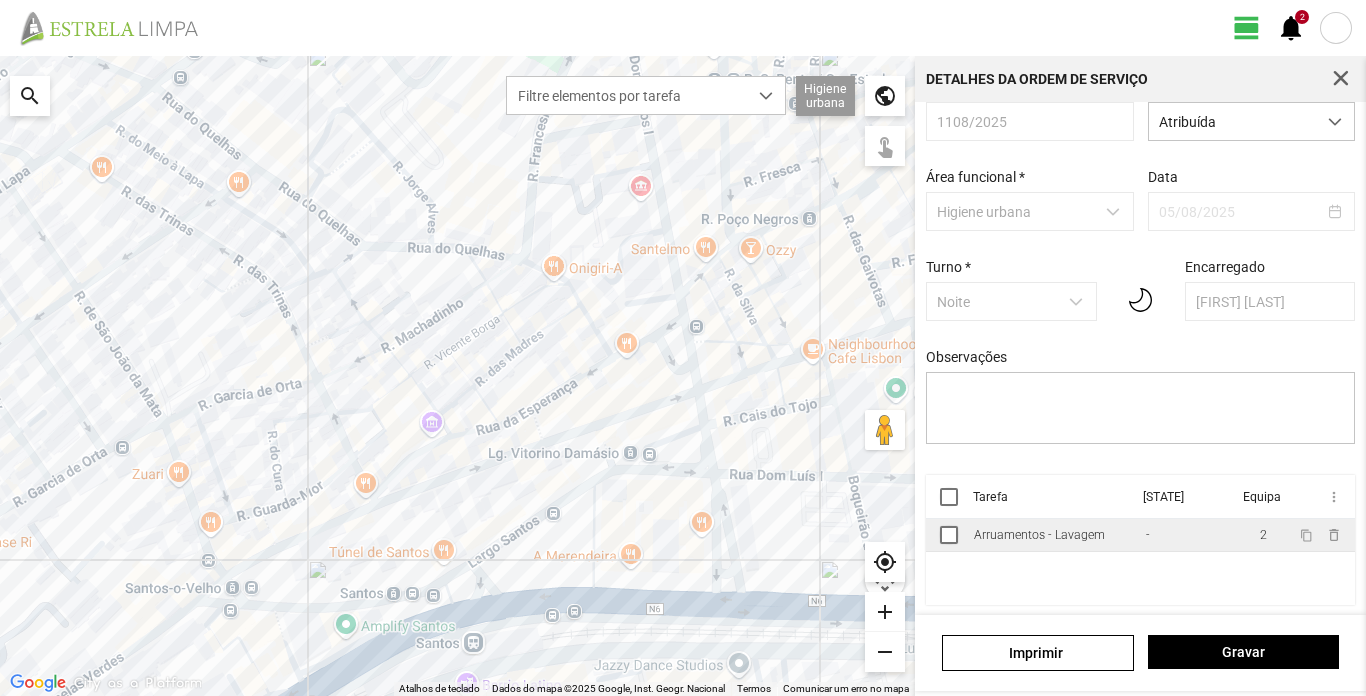 click on "Arruamentos - Lavagem" at bounding box center [1039, 535] 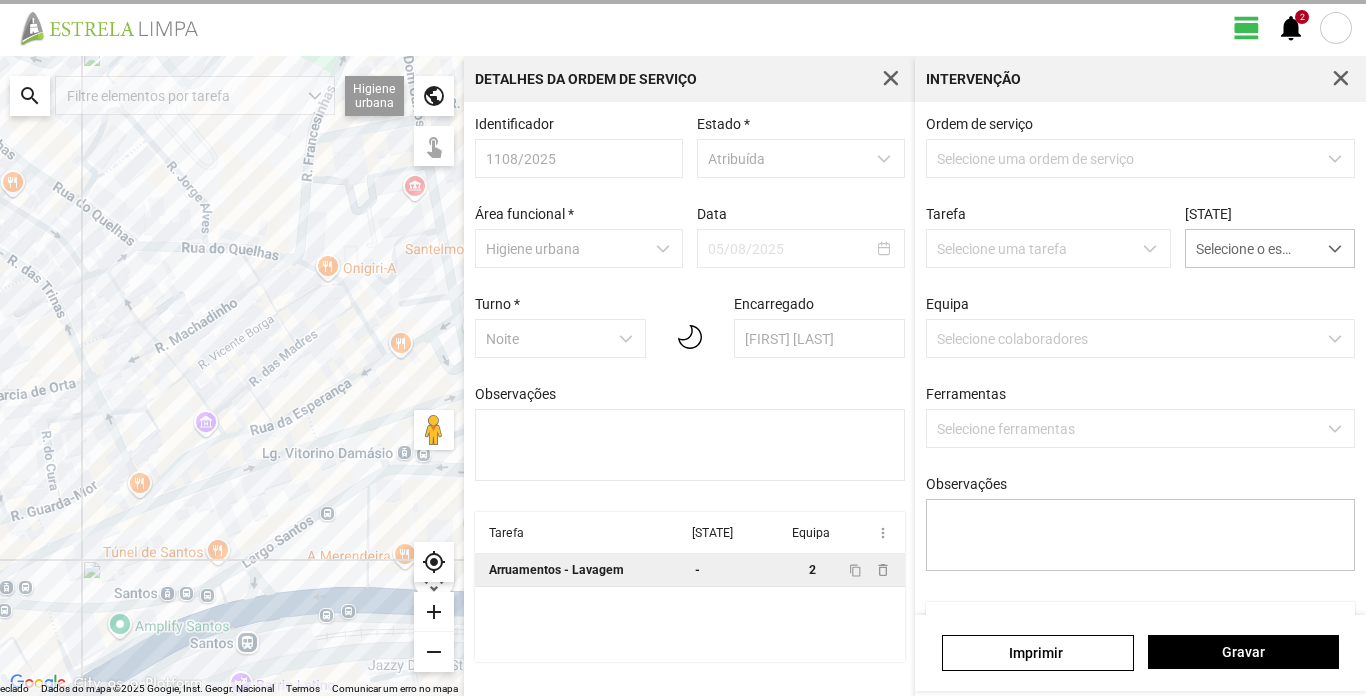 scroll, scrollTop: 0, scrollLeft: 0, axis: both 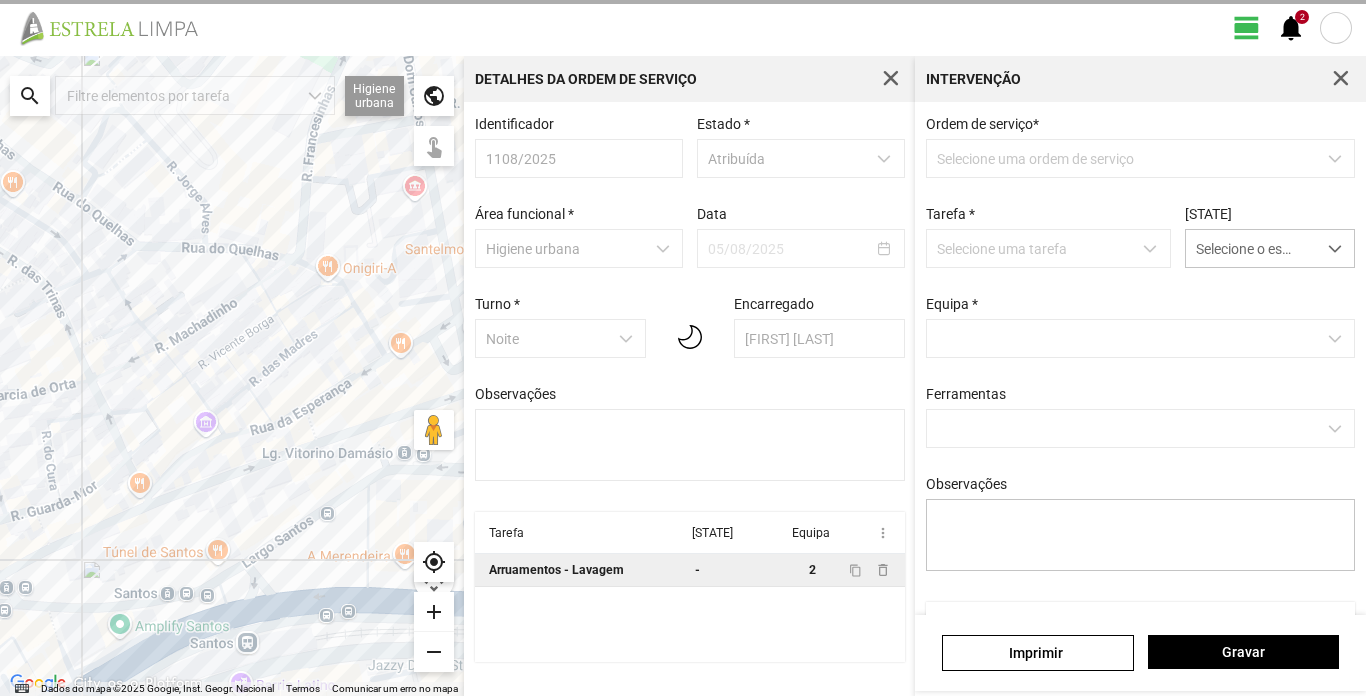 type on "[FIRST] [LAST]" 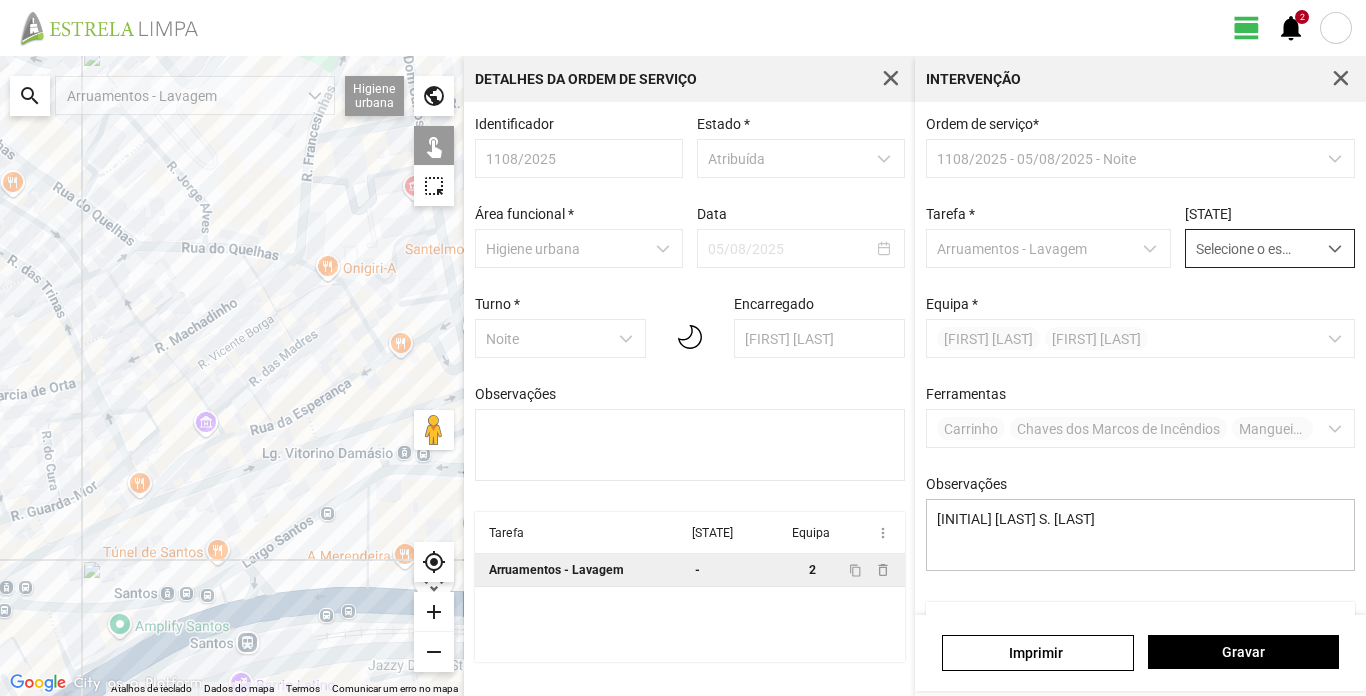 click at bounding box center (1335, 249) 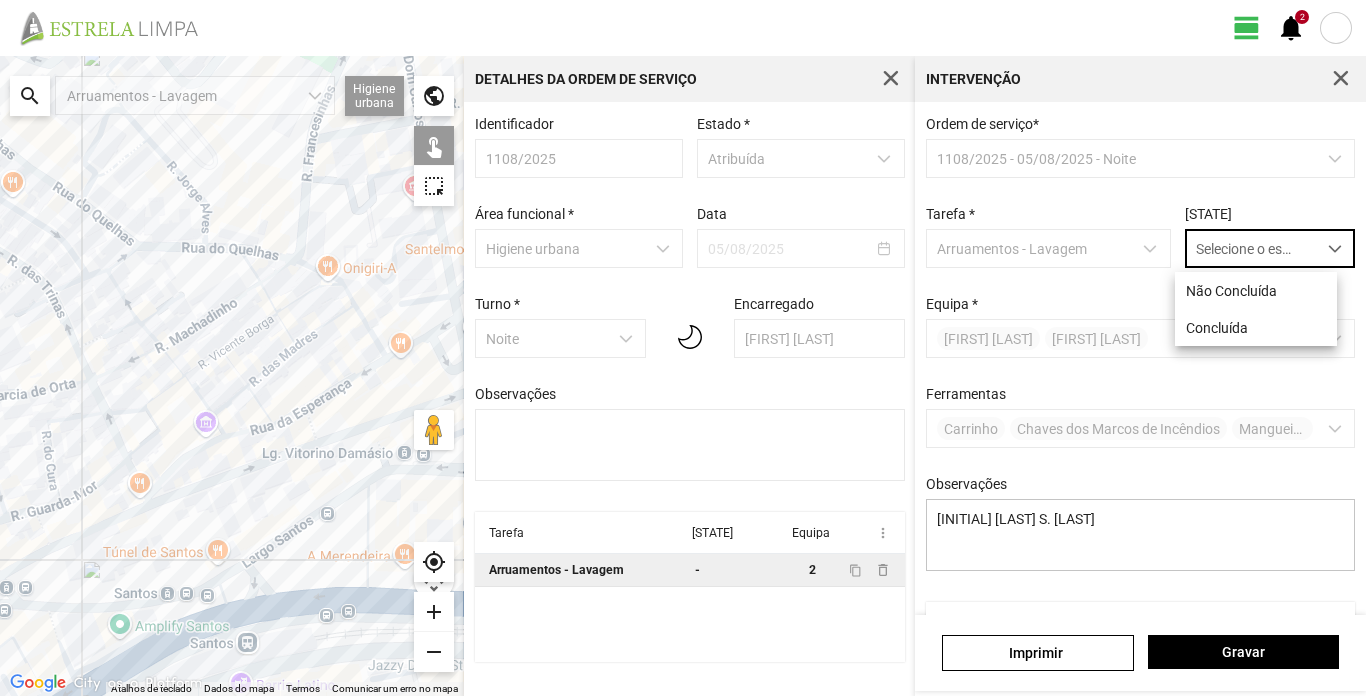 scroll, scrollTop: 11, scrollLeft: 89, axis: both 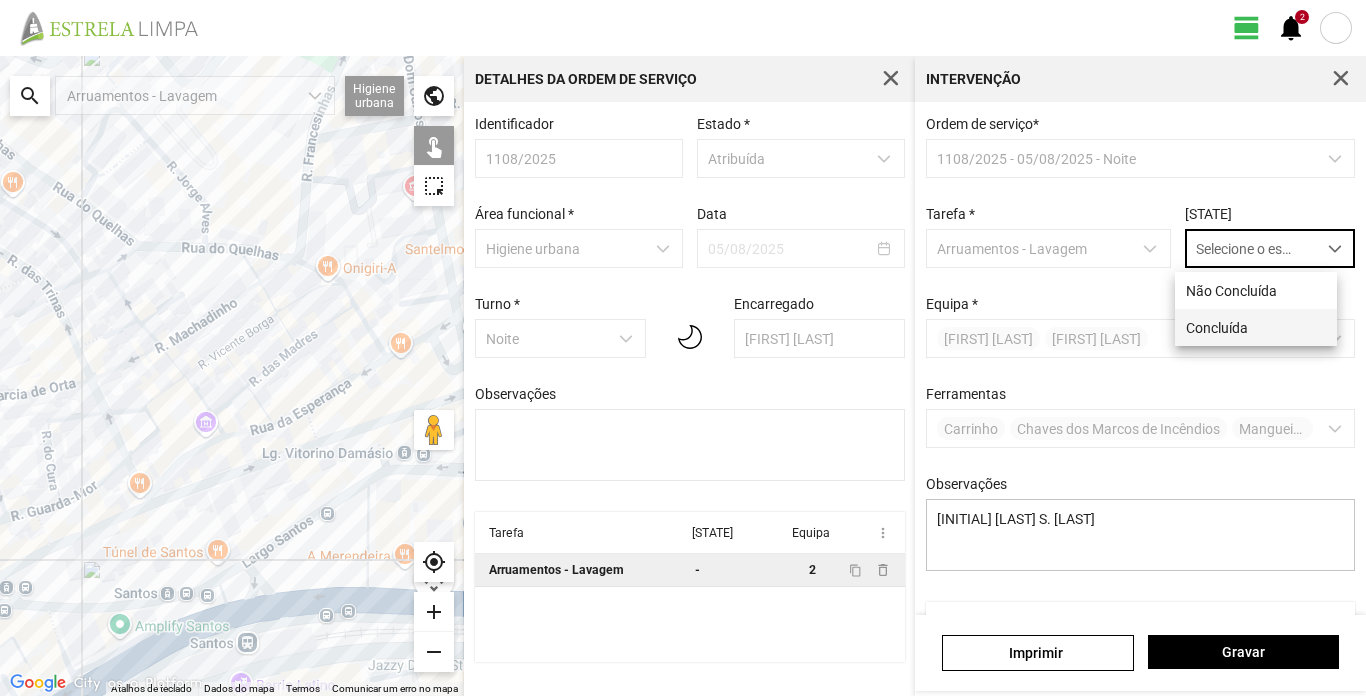 click on "Concluída" at bounding box center (1256, 327) 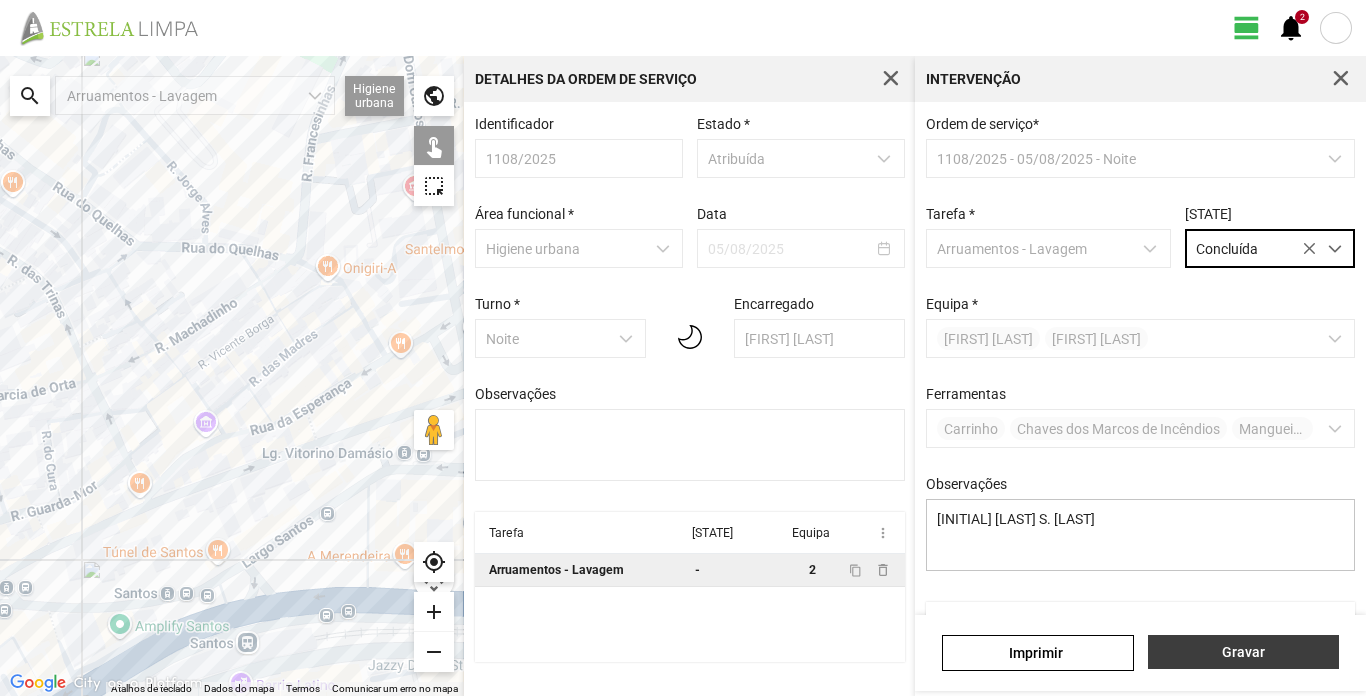 click on "Gravar" at bounding box center [1243, 652] 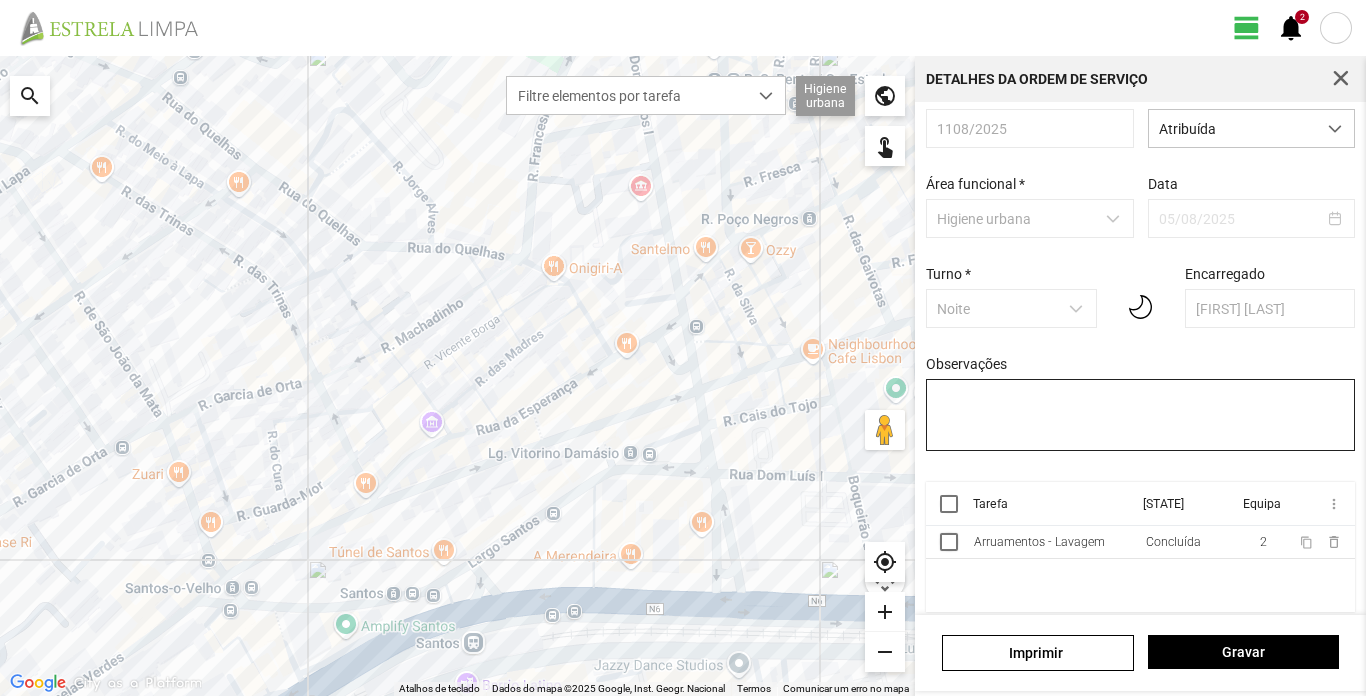 scroll, scrollTop: 45, scrollLeft: 0, axis: vertical 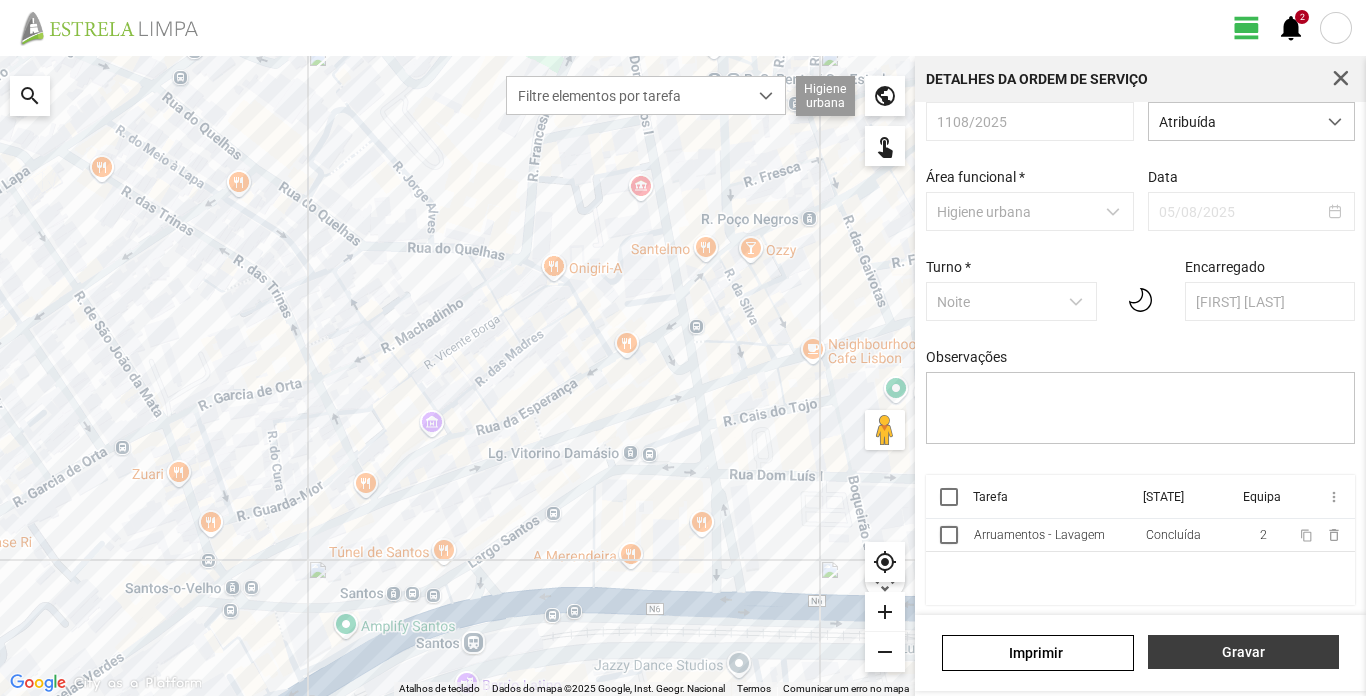 click on "Gravar" at bounding box center (1243, 652) 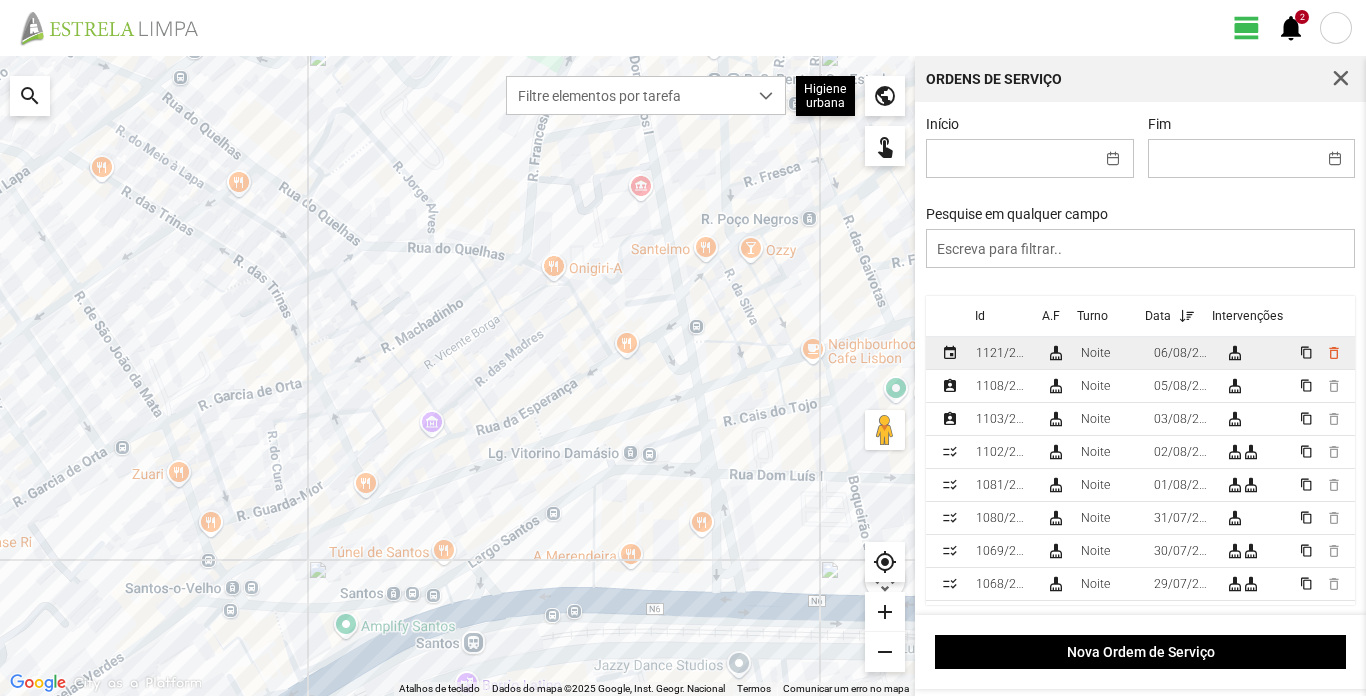 click on "1121/2025" at bounding box center [1003, 353] 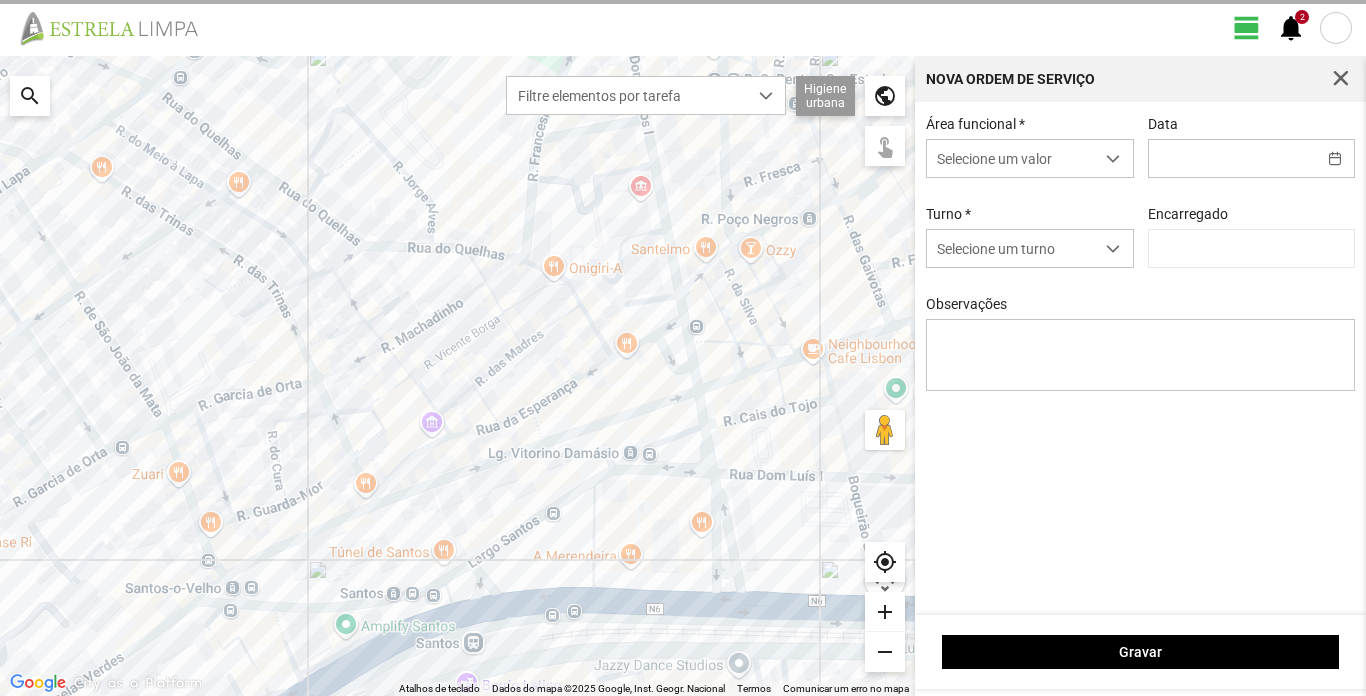 type on "06/08/2025" 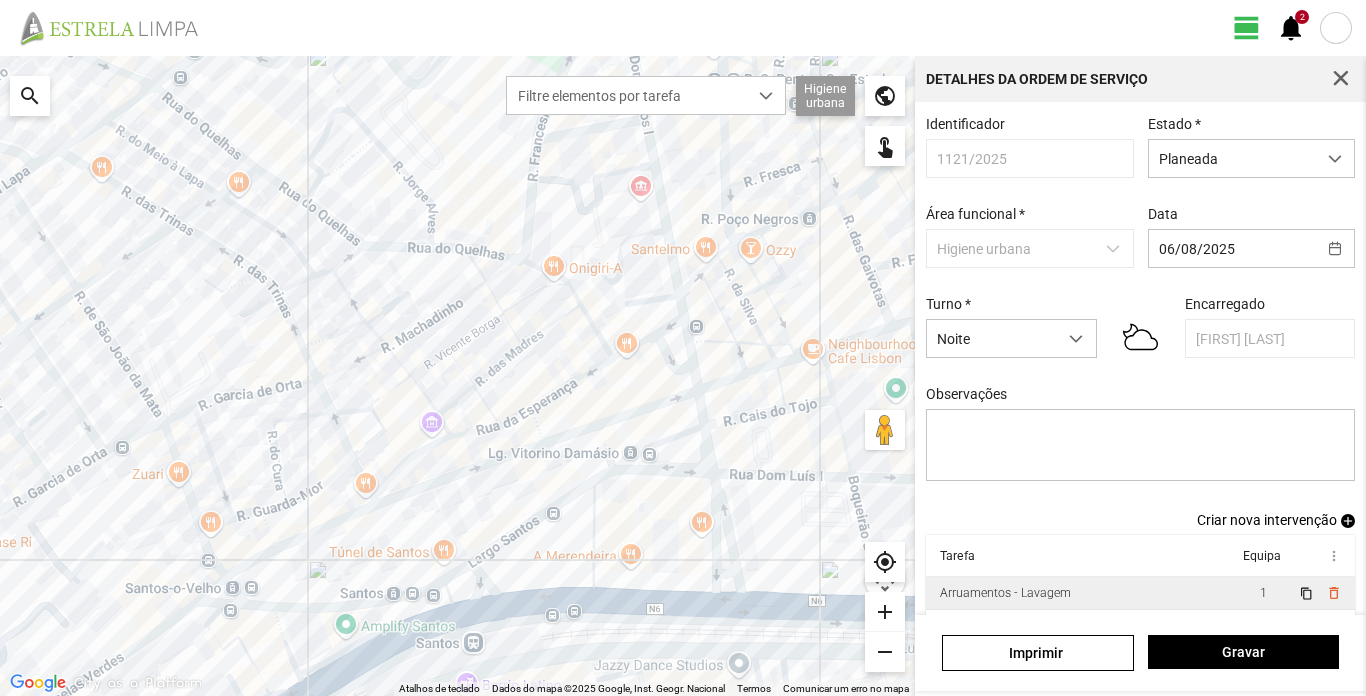 click on "Arruamentos - Lavagem" at bounding box center (1081, 593) 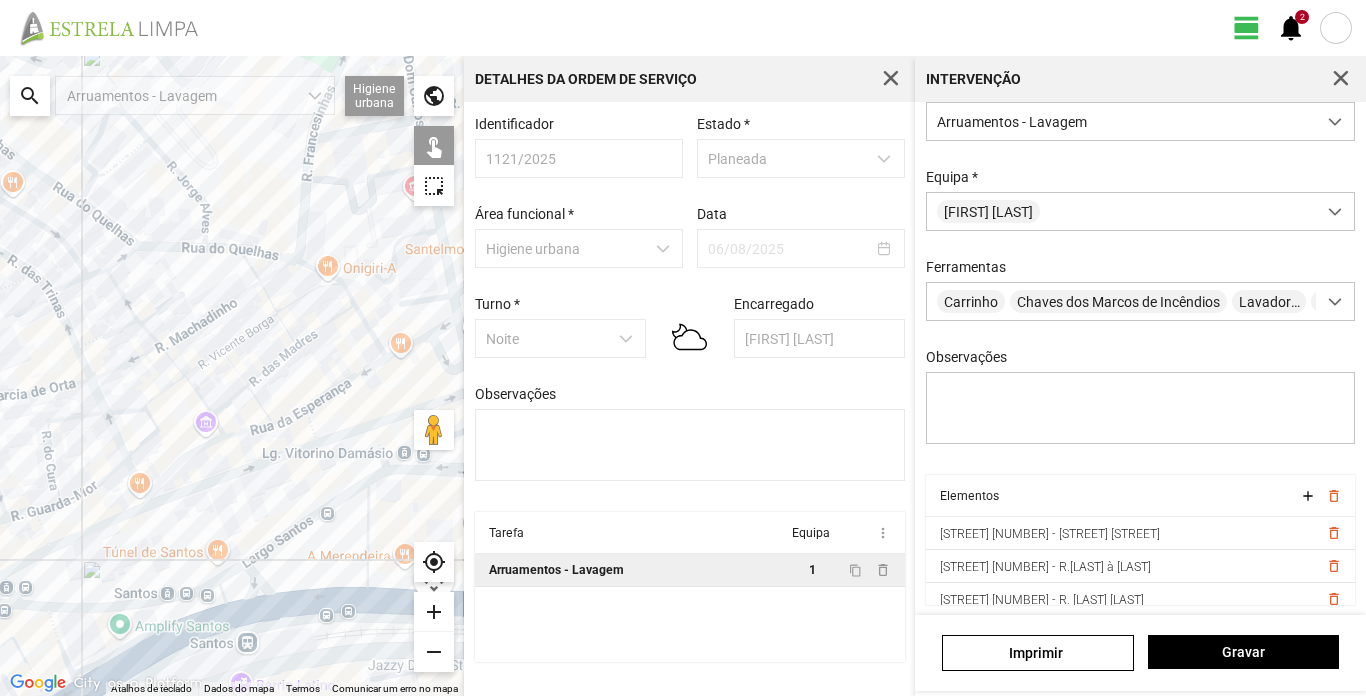 scroll, scrollTop: 137, scrollLeft: 0, axis: vertical 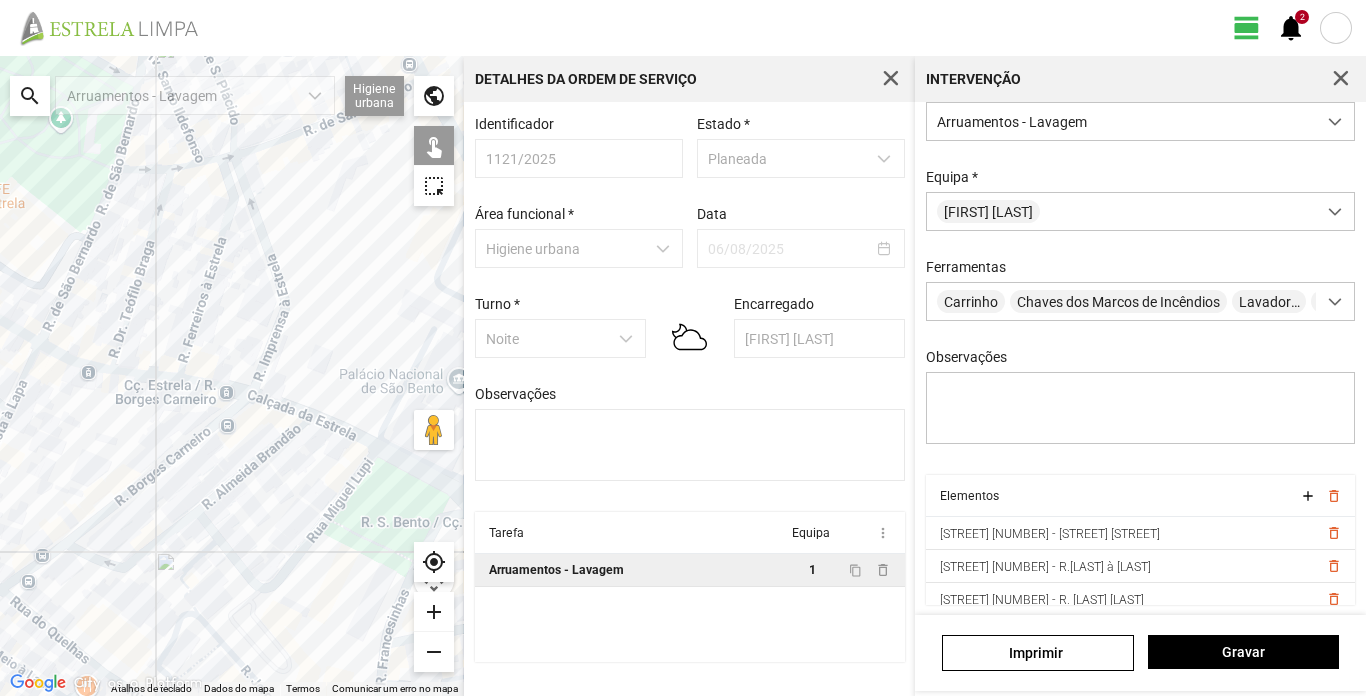 drag, startPoint x: 186, startPoint y: 156, endPoint x: 286, endPoint y: 660, distance: 513.8249 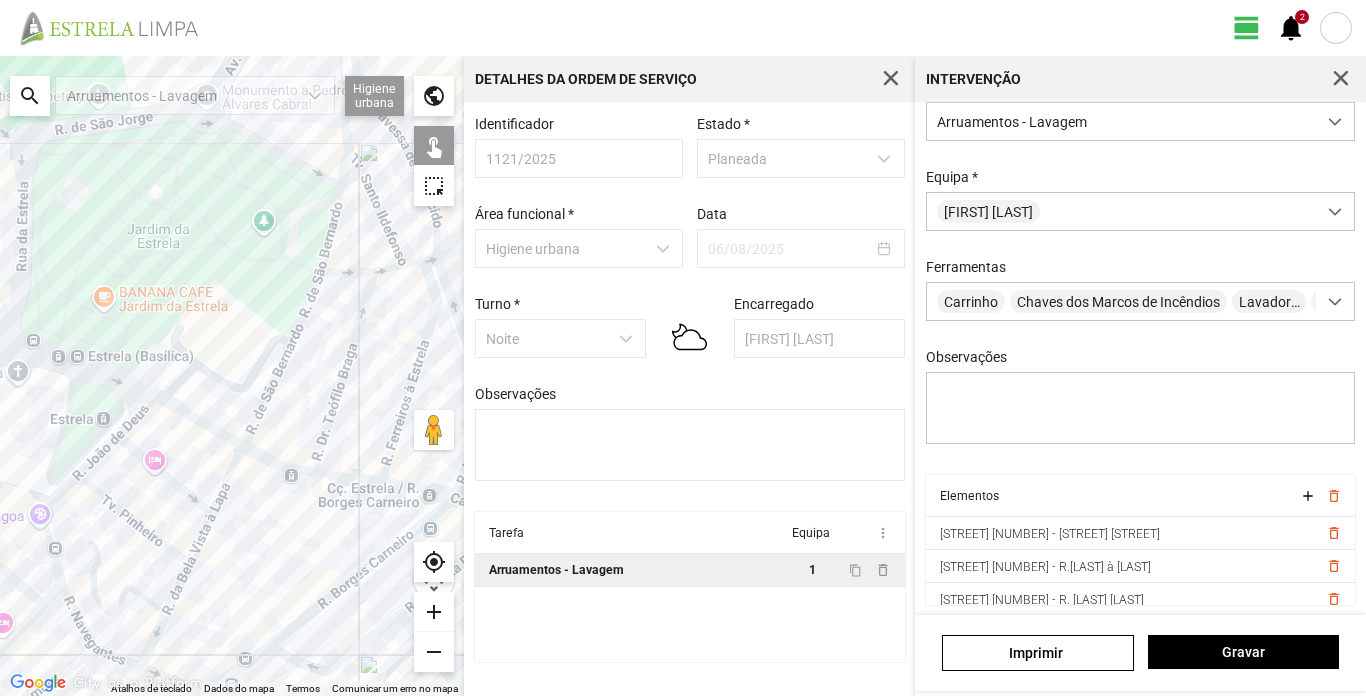 drag, startPoint x: 130, startPoint y: 459, endPoint x: 289, endPoint y: 591, distance: 206.65189 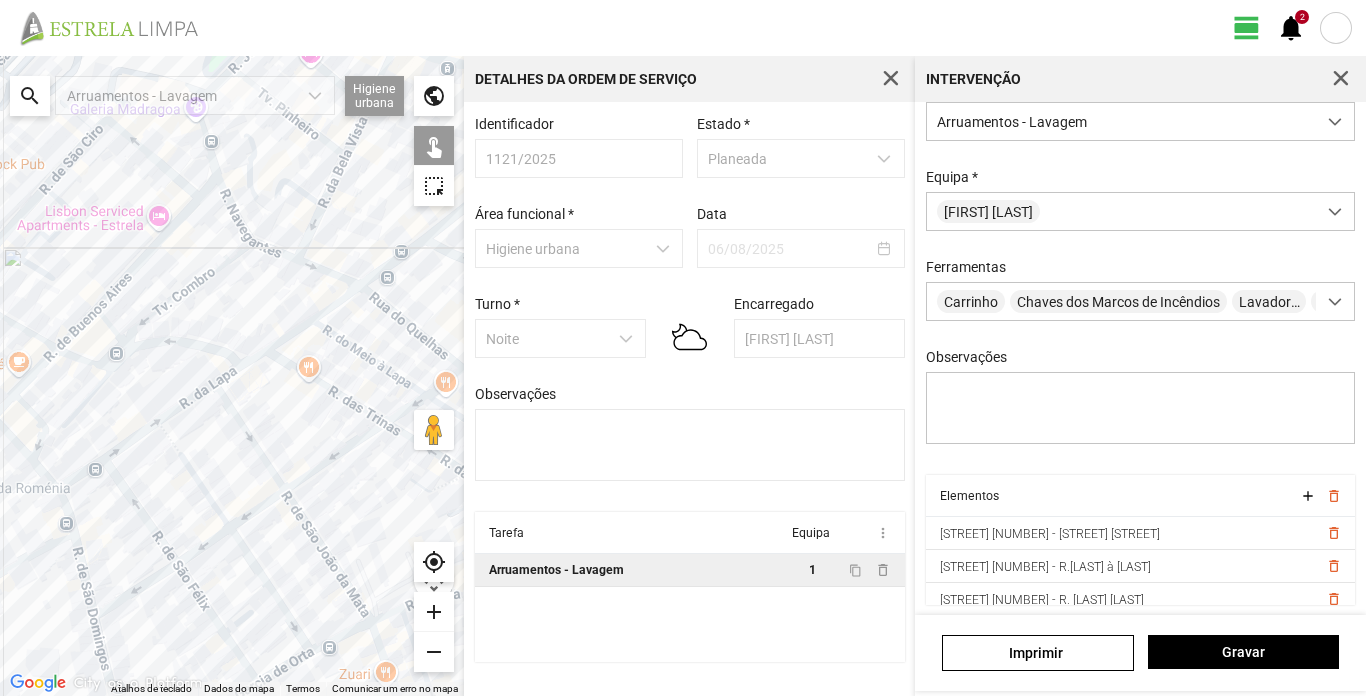 drag, startPoint x: 277, startPoint y: 598, endPoint x: 438, endPoint y: 162, distance: 464.77628 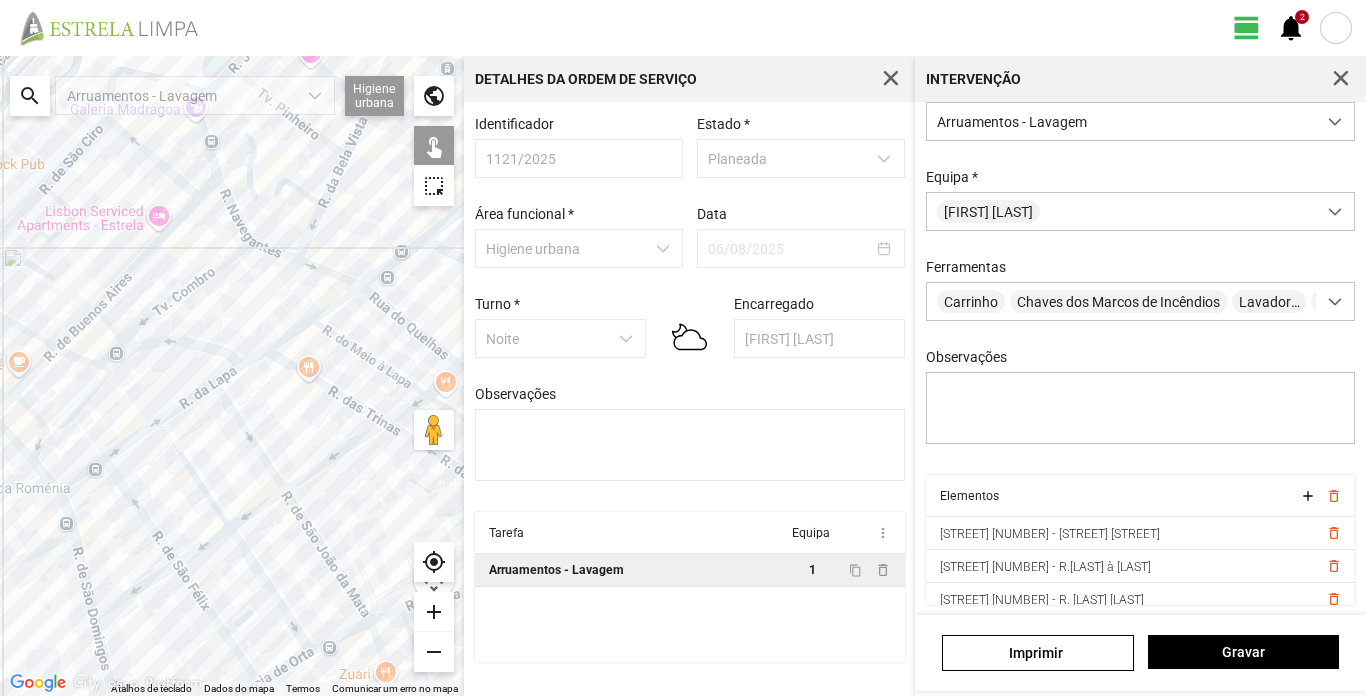 click on "← Mover para a esquerda → Mover para a direita ↑ Mover para cima ↓ Mover para baixo + Aumentar (zoom) - Diminuir (zoom) Casa Avançar 75% para a esquerda Fim Avançar 75% para a direita Página para cima Avançar 75% para cima Página para baixo Avançar 75% para baixo Atalhos de teclado Dados do mapa Dados do mapa ©2025 Google, Inst. Geogr. Nacional Dados do mapa ©2025 Google, Inst. Geogr. Nacional 50 m  Clique no botão para alternar entre as unidades métricas e imperiais Termos Comunicar um erro no mapa  search
Arruamentos - Lavagem  Higiene urbana  Sarjetas  Arruamentos  Ecopontos  Papeleiras  public  touch_app   highlight_alt  my_location add remove" 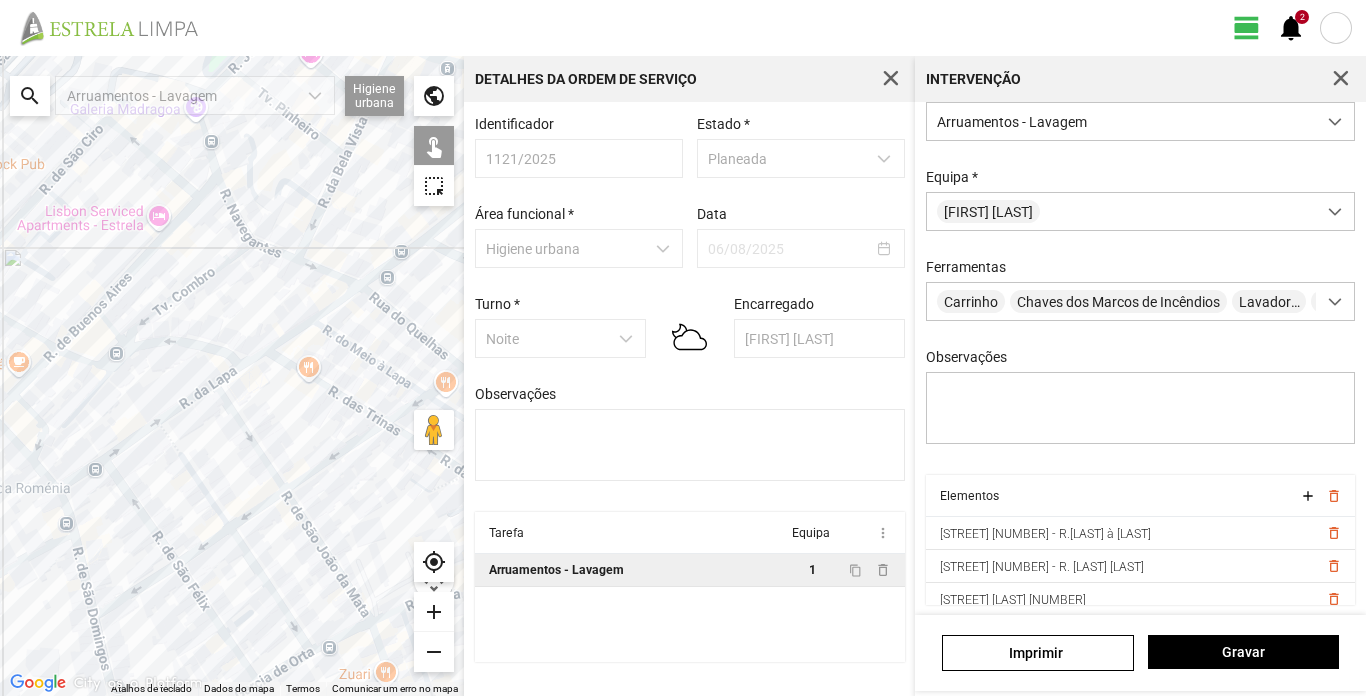 click 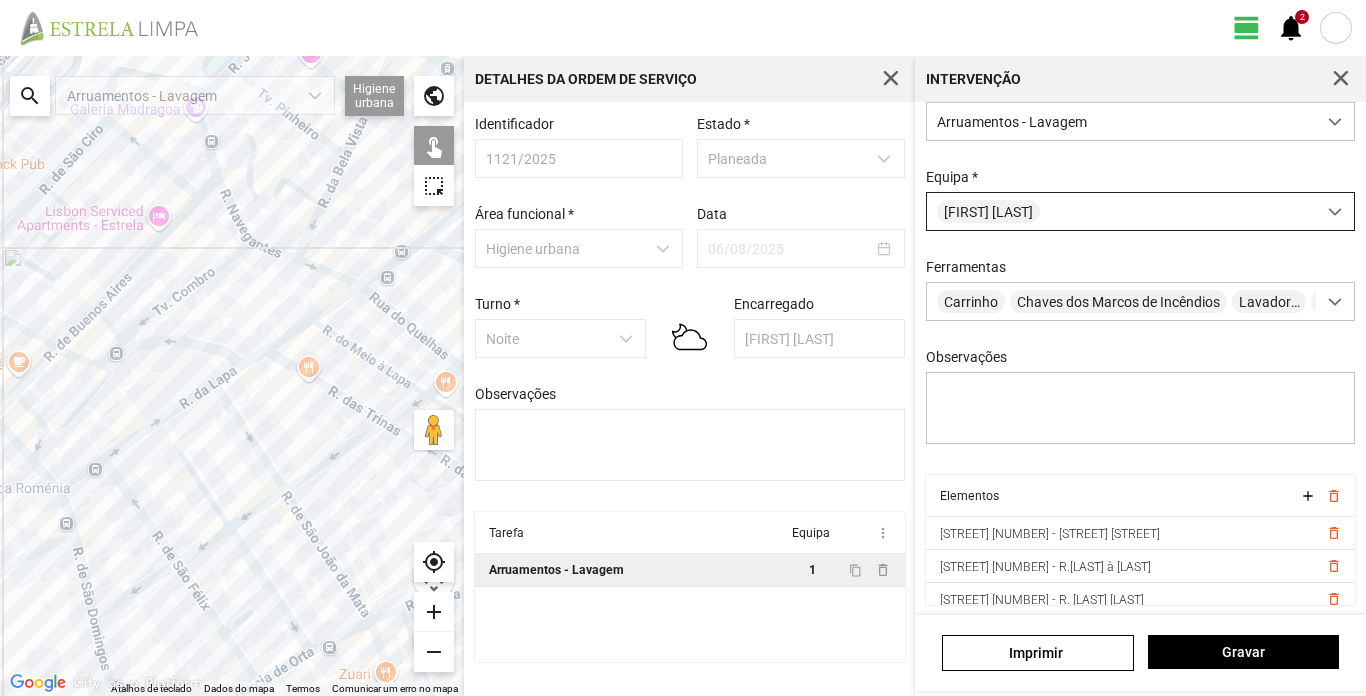 click at bounding box center [1335, 212] 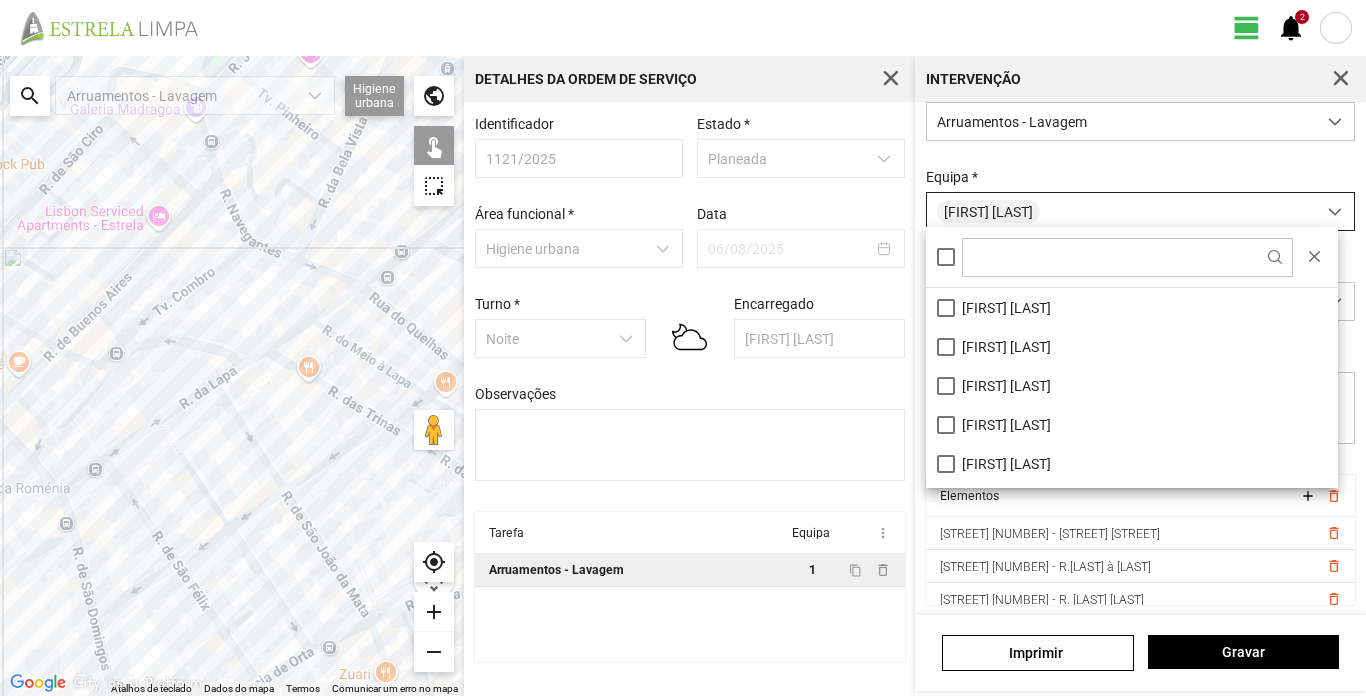 scroll, scrollTop: 11, scrollLeft: 89, axis: both 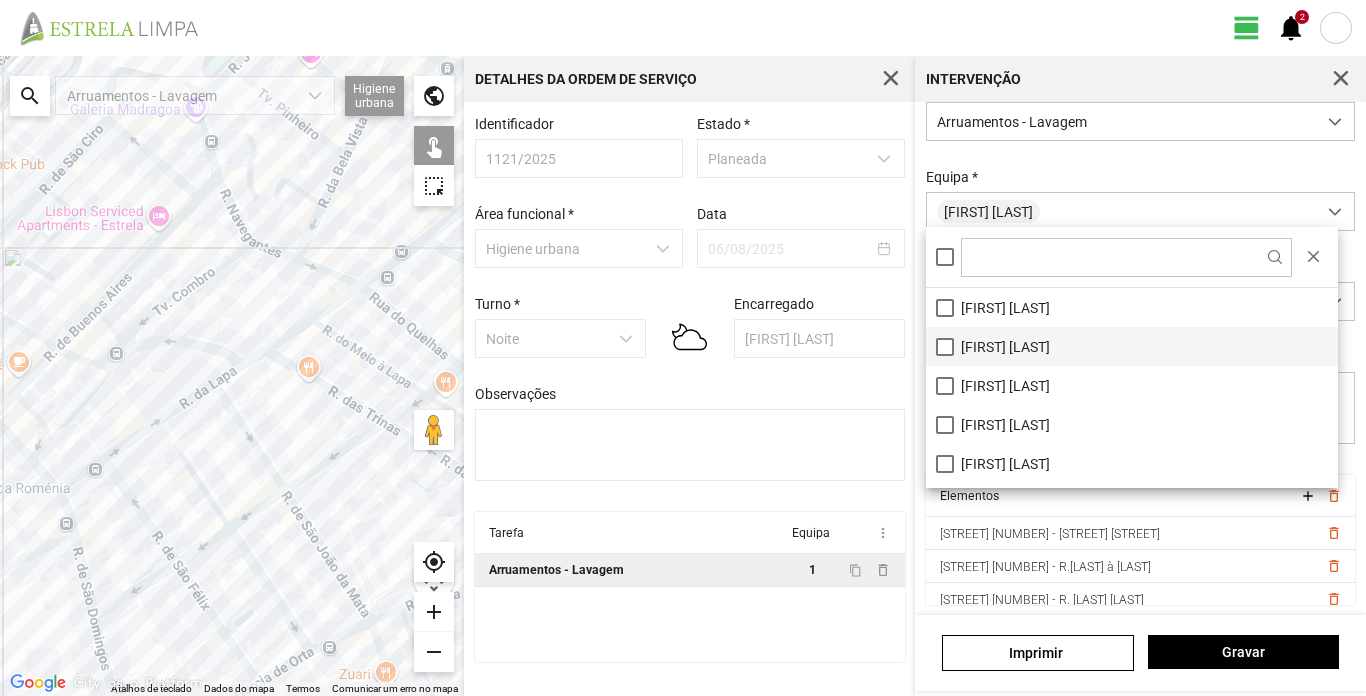 click on "[FIRST] [LAST]" at bounding box center [1132, 346] 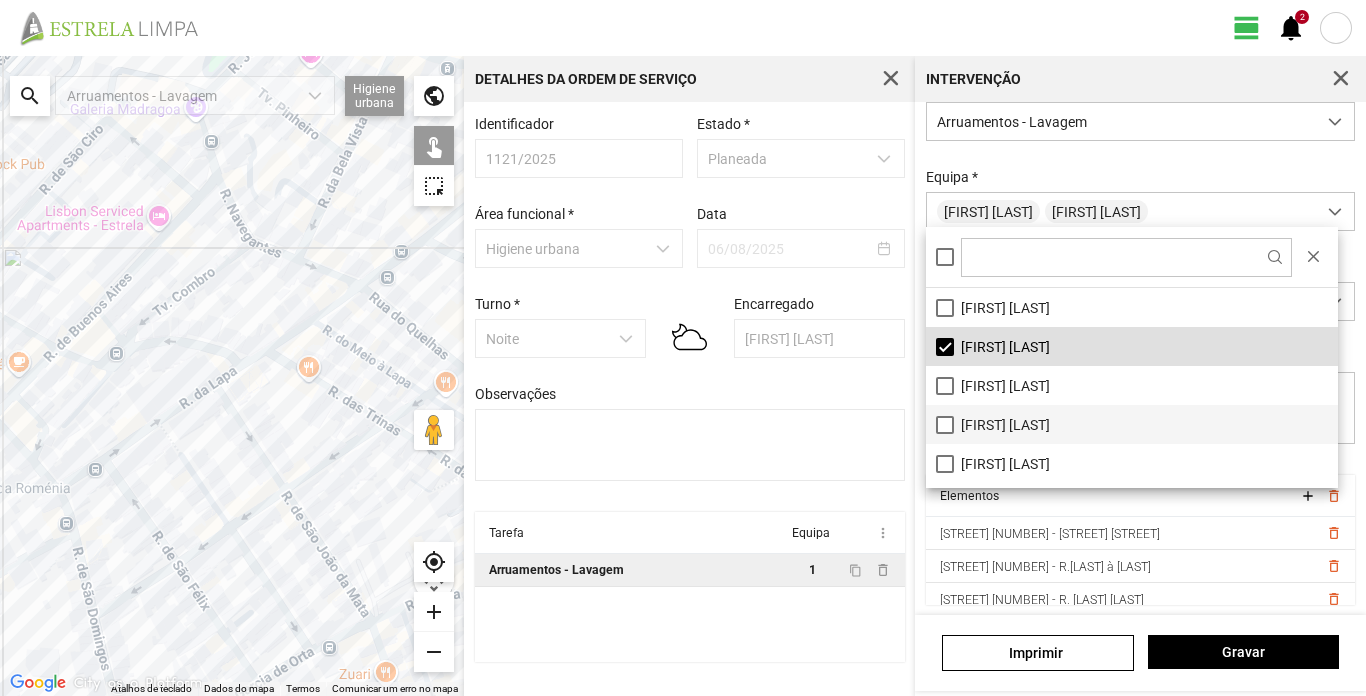 click on "[FIRST] [LAST]" at bounding box center [1132, 424] 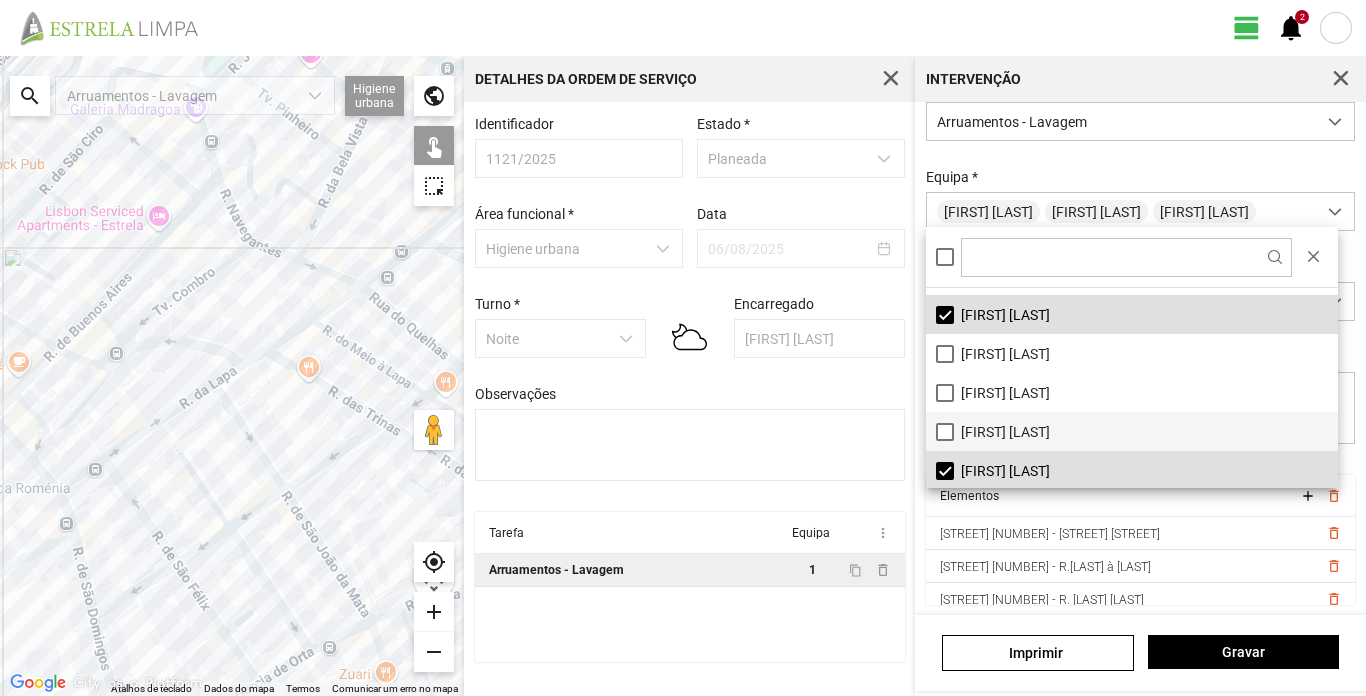 scroll, scrollTop: 112, scrollLeft: 0, axis: vertical 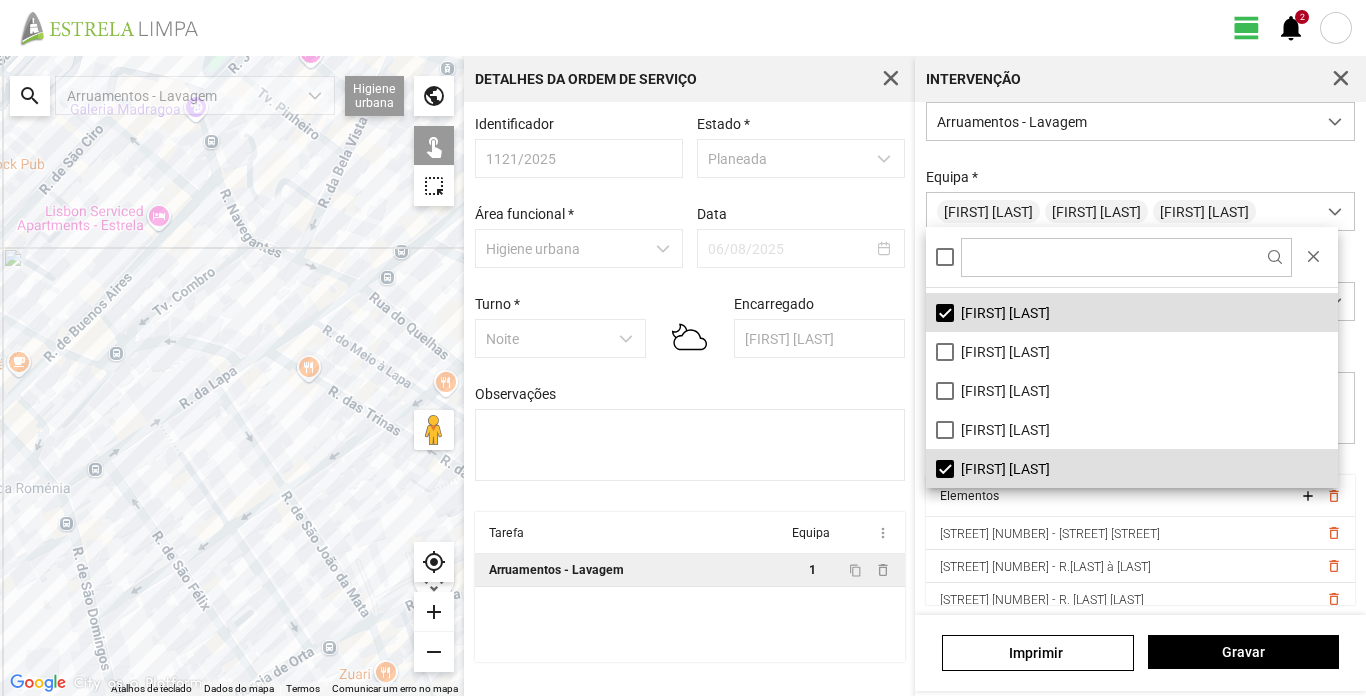 click on "[FIRST] [LAST]" at bounding box center [1132, 468] 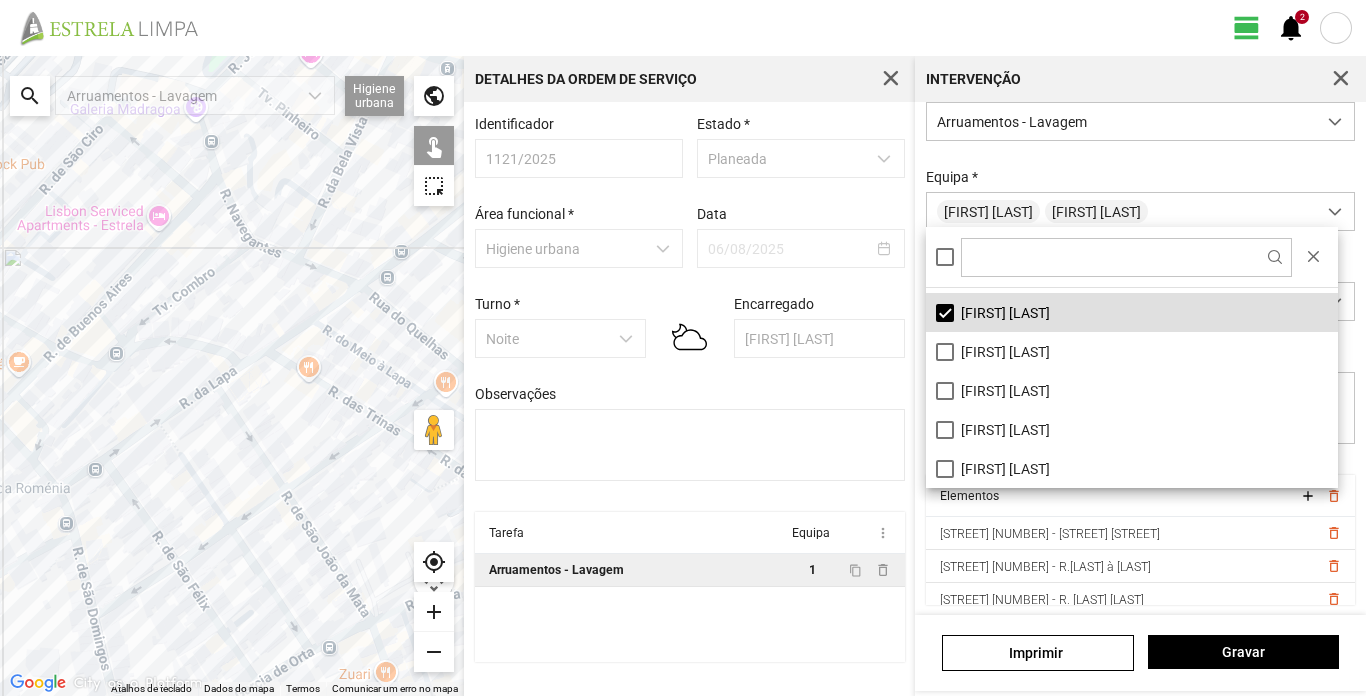 click on "Ordem de serviço  * 1121/2025 - 06/08/2025 - Noite Tarefa * Arruamentos - Lavagem Equipa *  António Joaquim Fernandes   Augusto Palha  Ferramentas  Carrinho   Chaves dos Marcos de Incêndios   Lavadora   Mangueira   Máquina Pressão   Pá   Sacos   Telemóvel   Vassoura  Observações" at bounding box center [1141, 232] 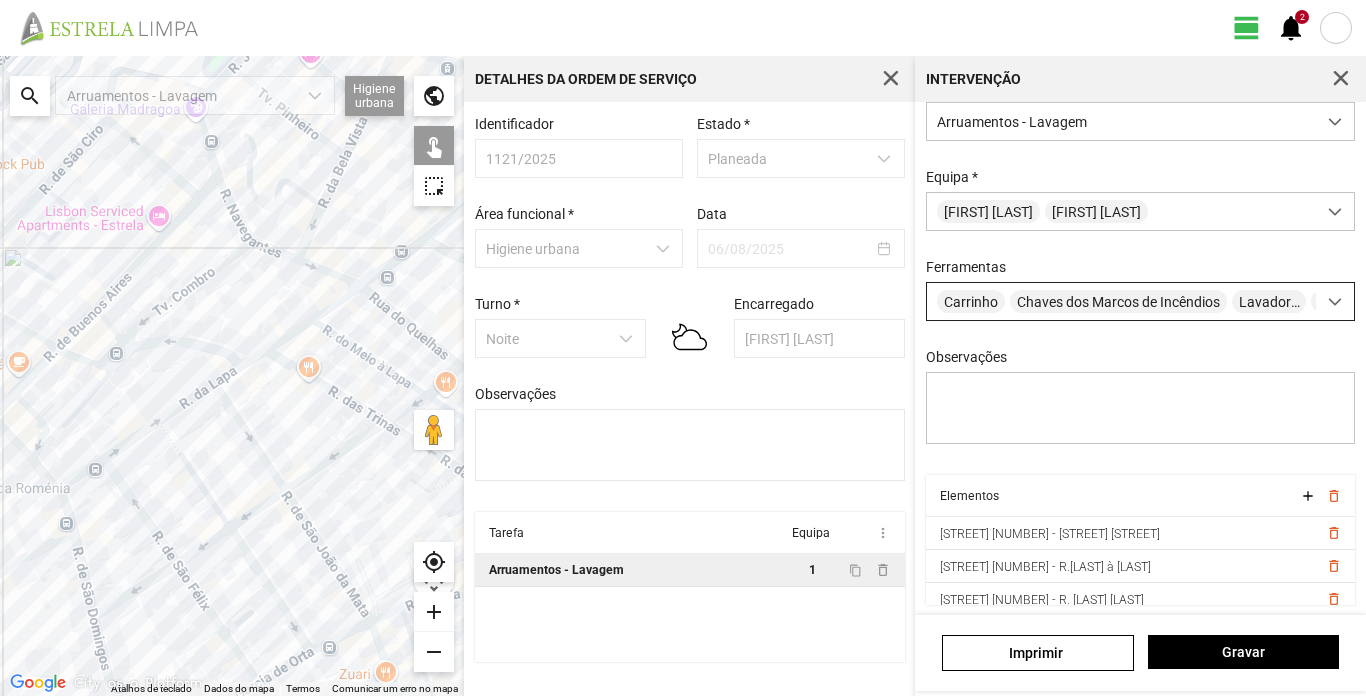 click at bounding box center (1335, 301) 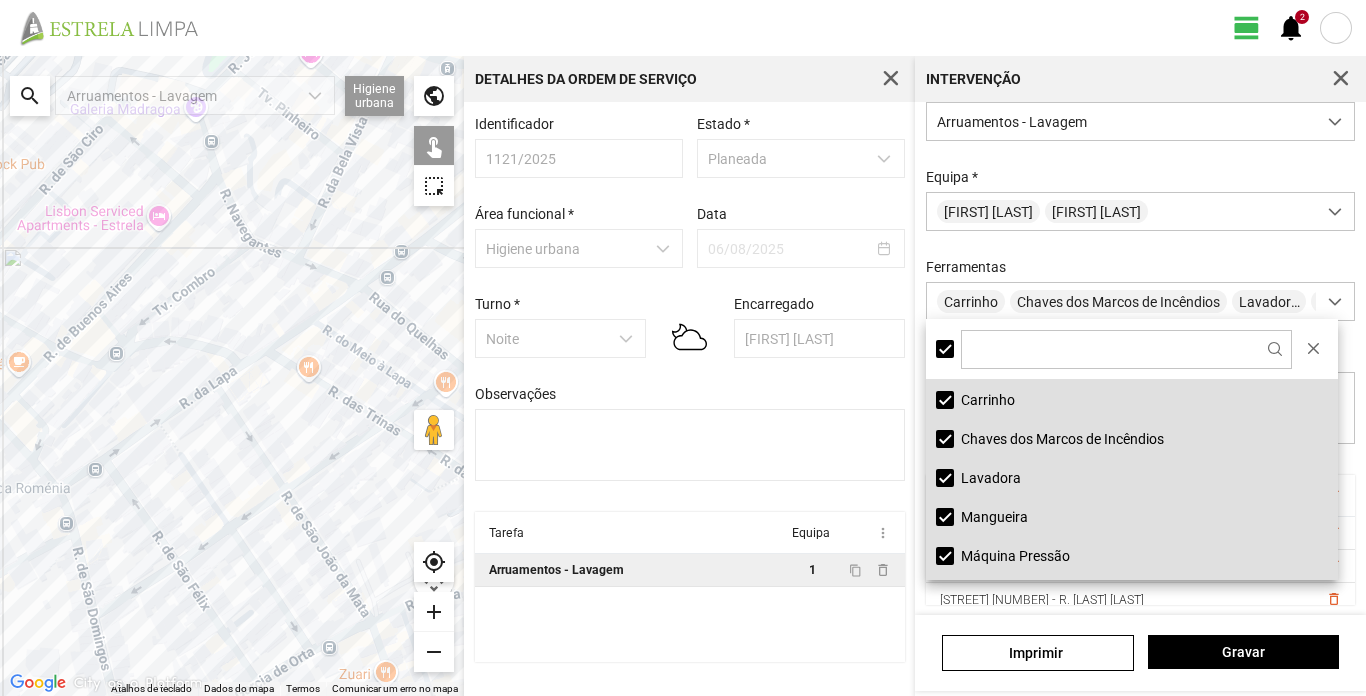 click on "Lavadora" at bounding box center [1132, 477] 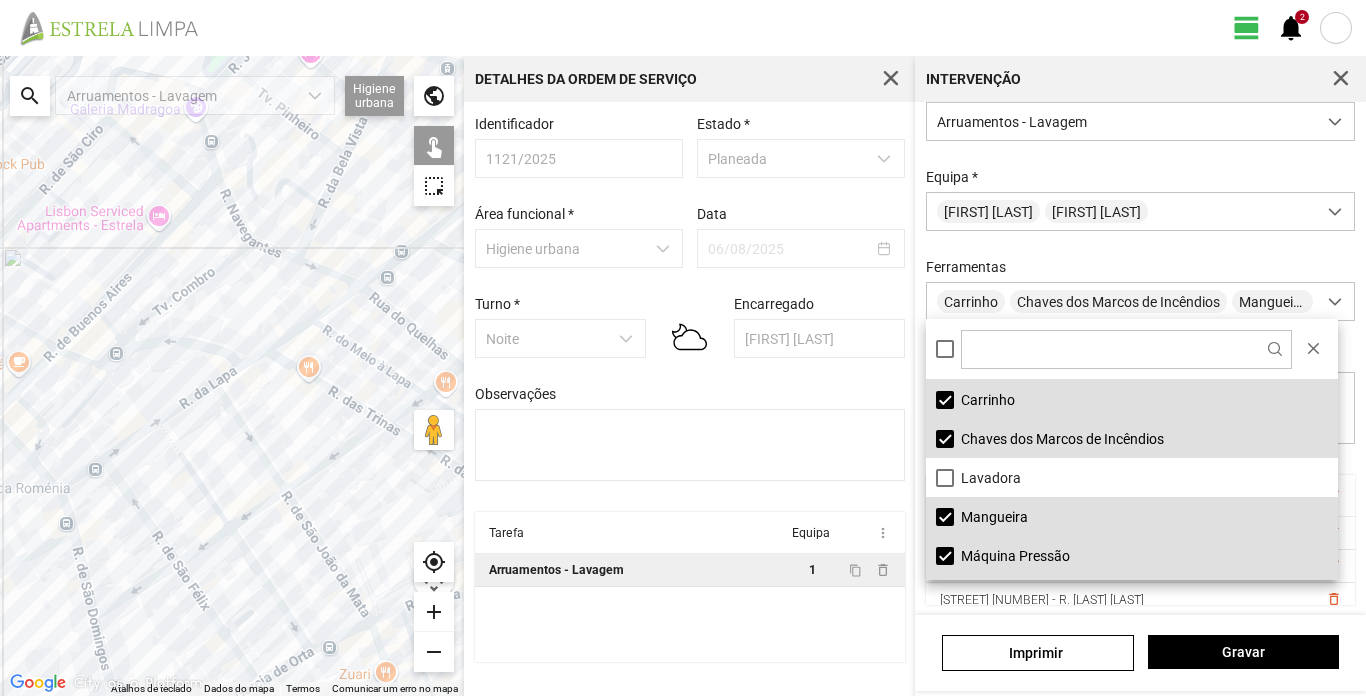 click on "Máquina Pressão" at bounding box center [1132, 555] 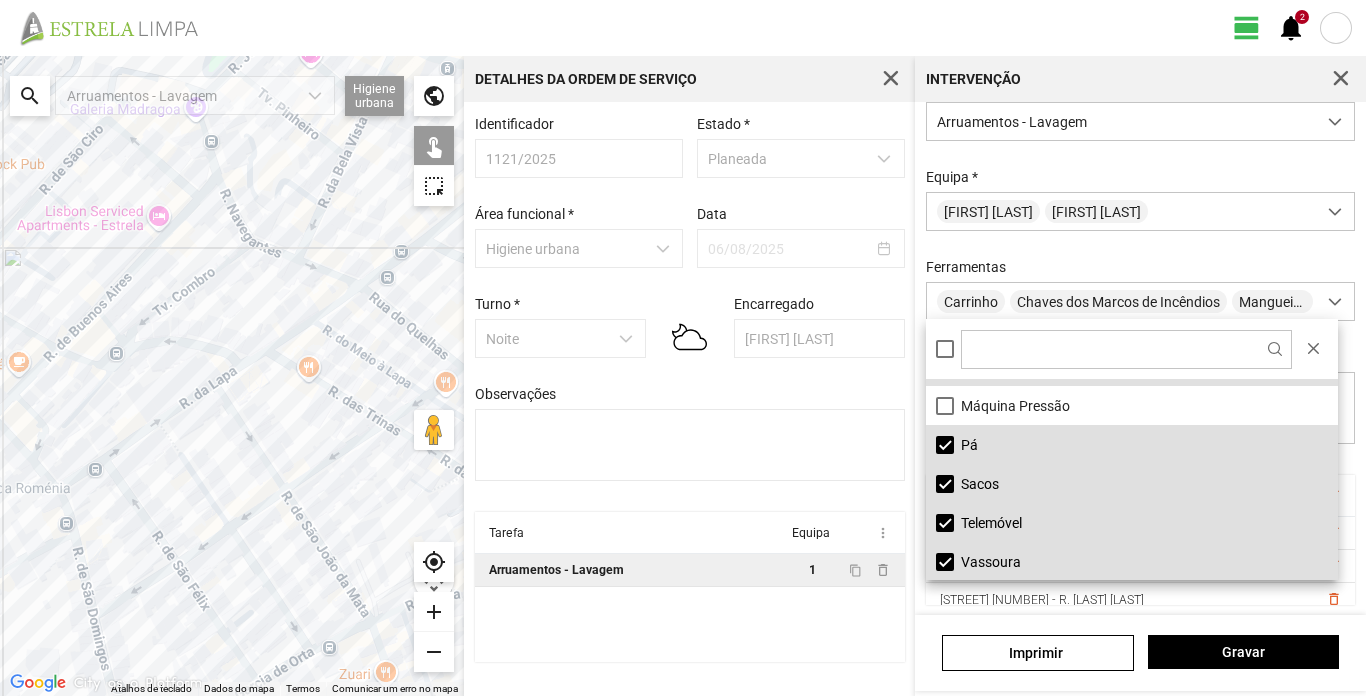 scroll, scrollTop: 151, scrollLeft: 0, axis: vertical 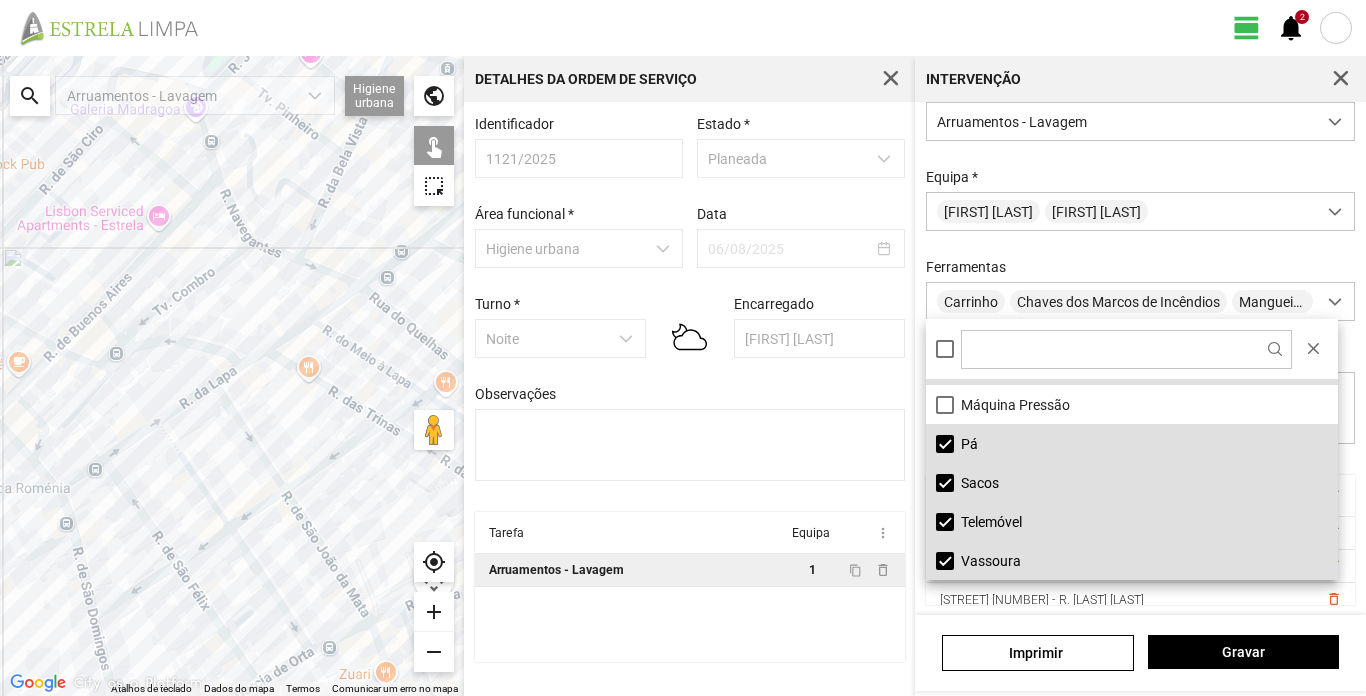 click on "Telemóvel" at bounding box center (1132, 521) 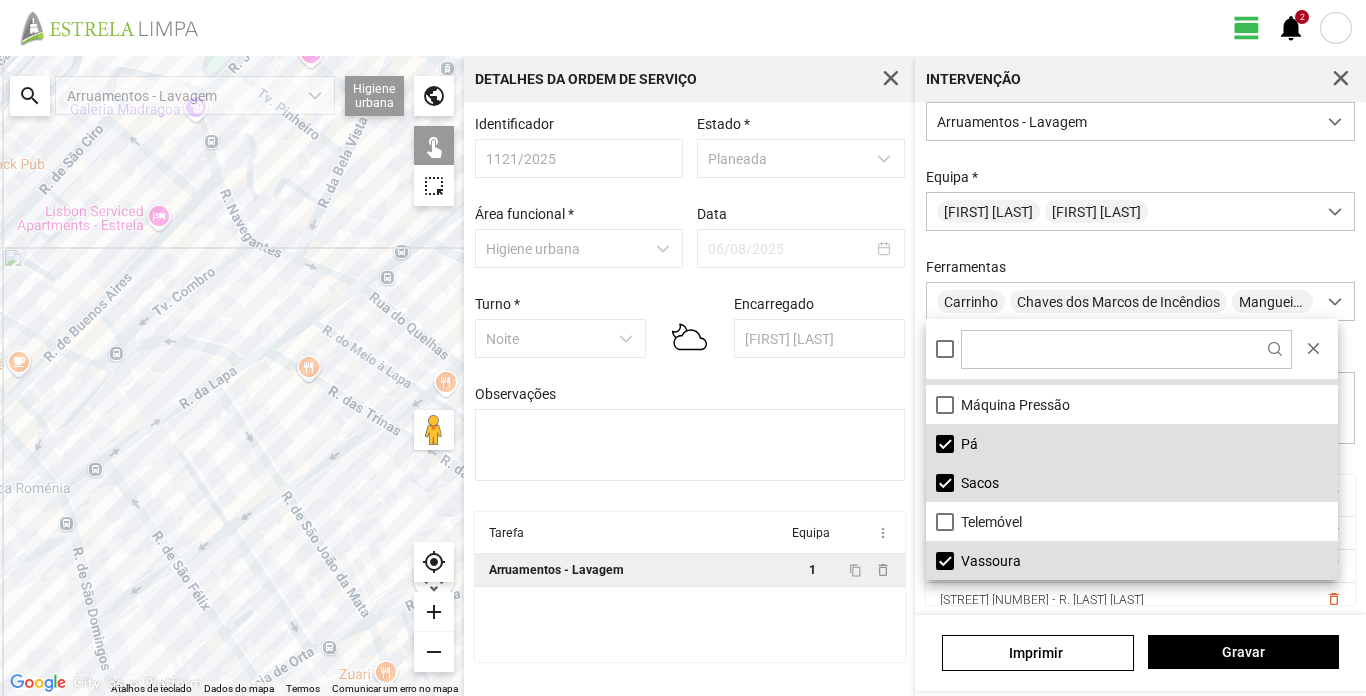 click on "Vassoura" at bounding box center [1132, 560] 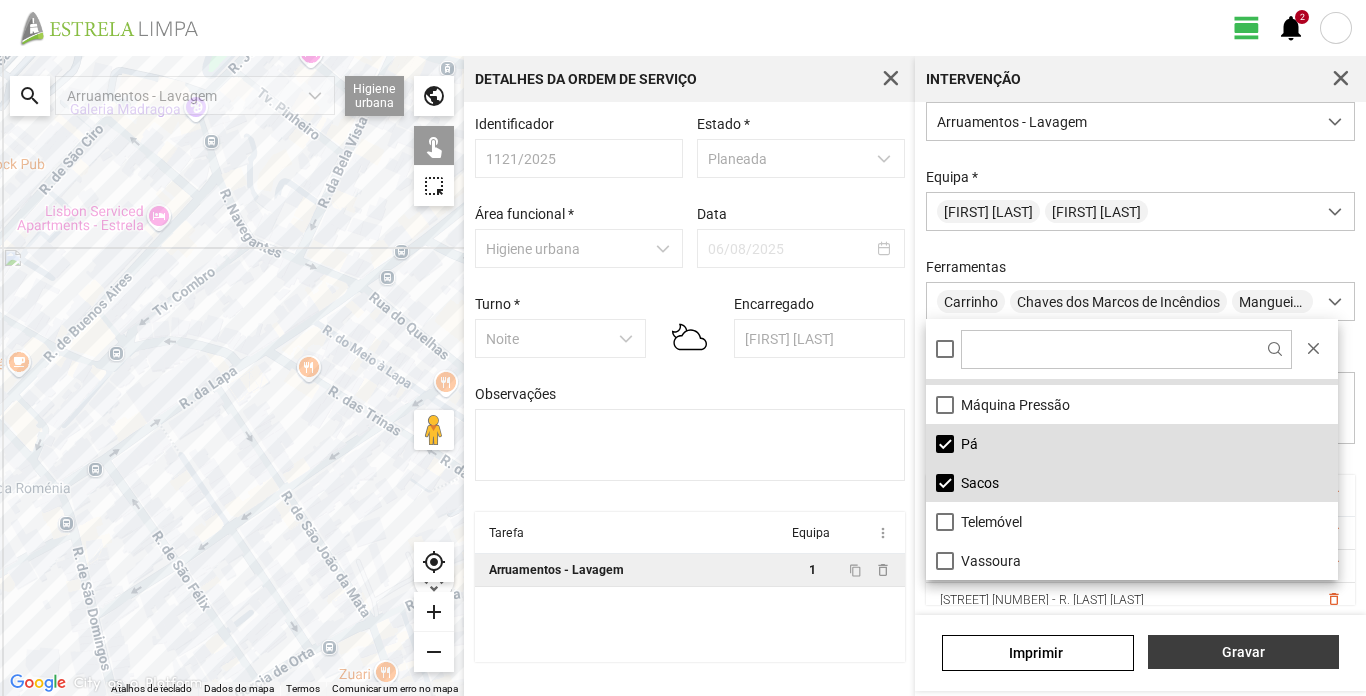 click on "Gravar" at bounding box center [1243, 652] 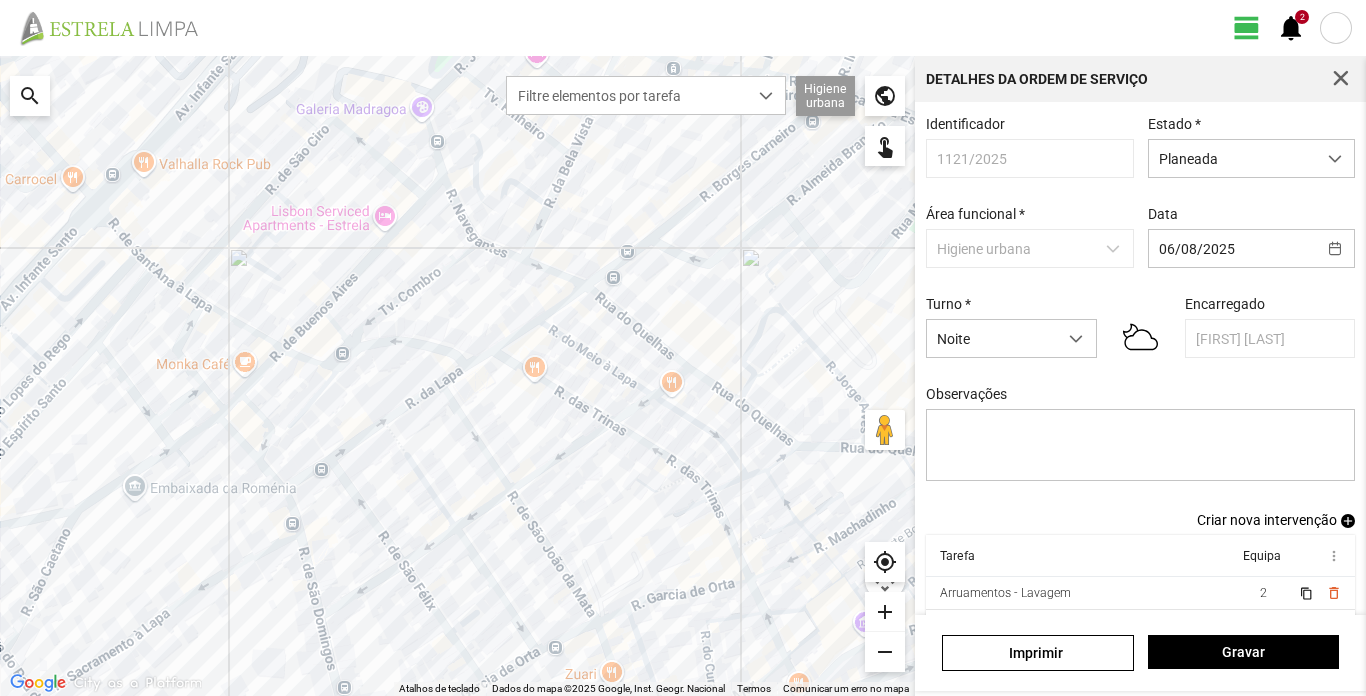 click on "Criar nova intervenção" at bounding box center [1267, 520] 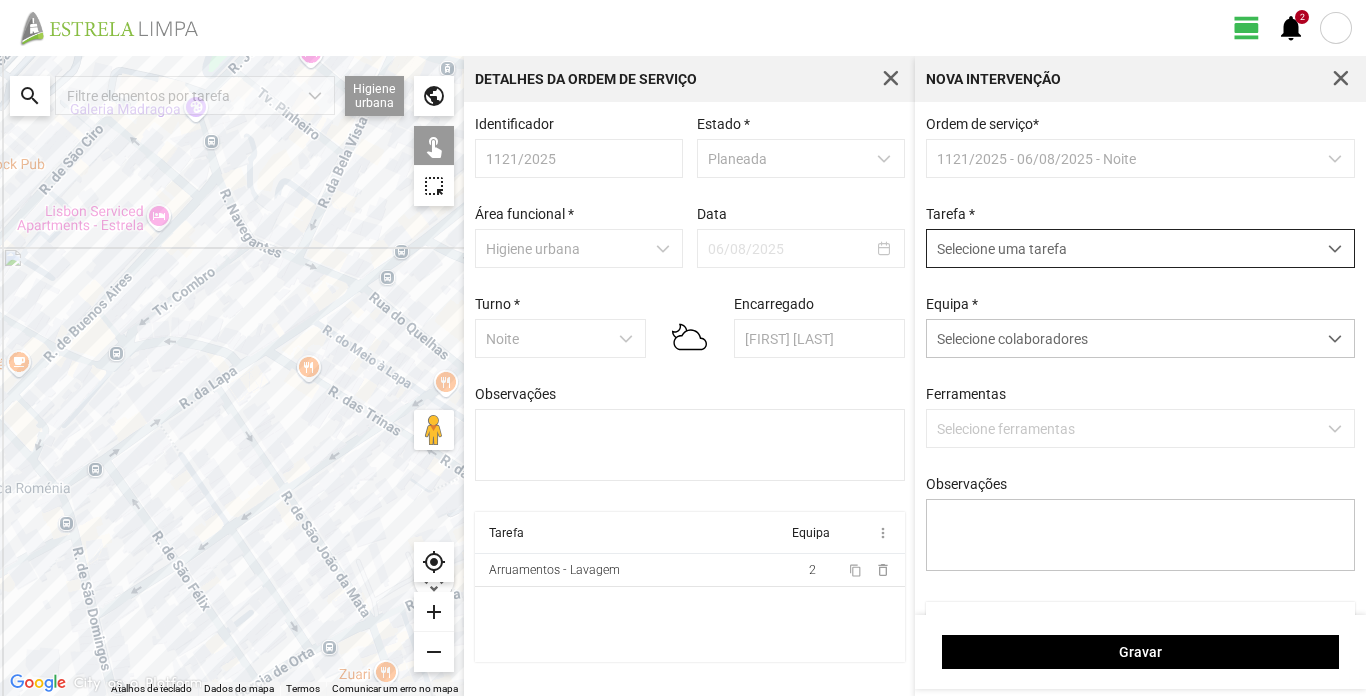 click at bounding box center [1335, 249] 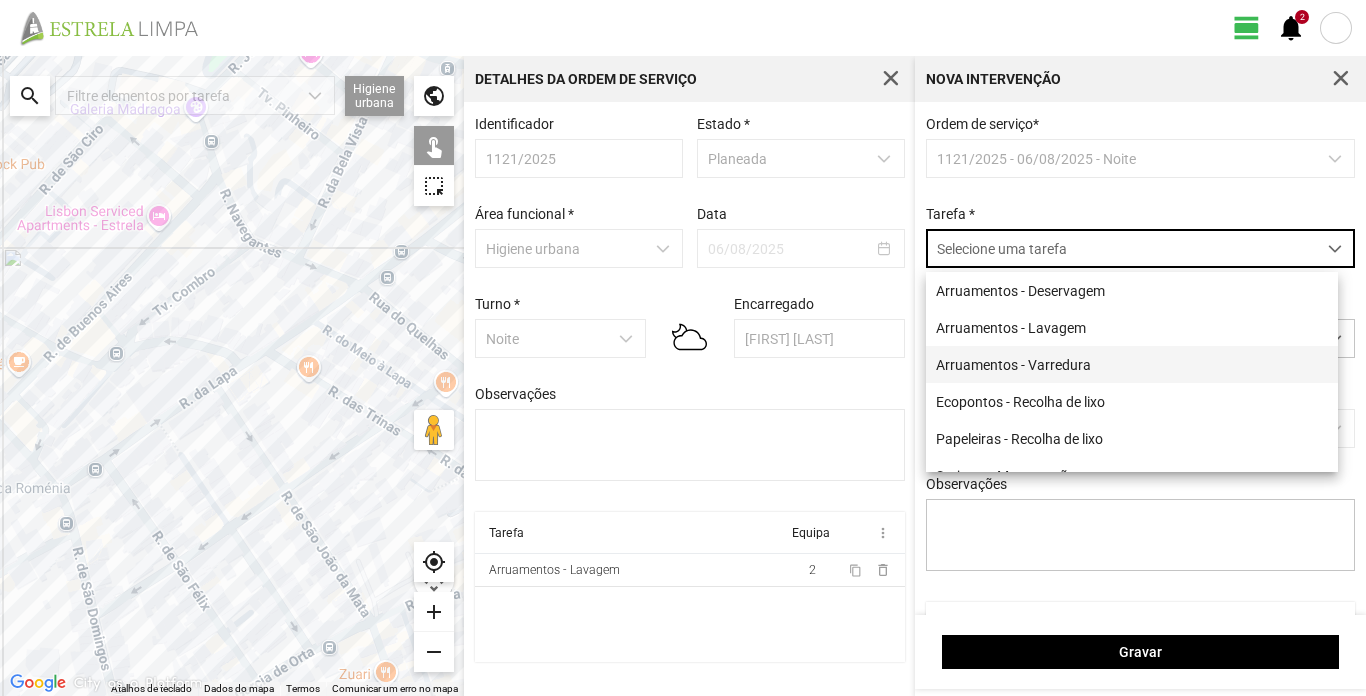 click on "Arruamentos - Varredura" at bounding box center [1132, 364] 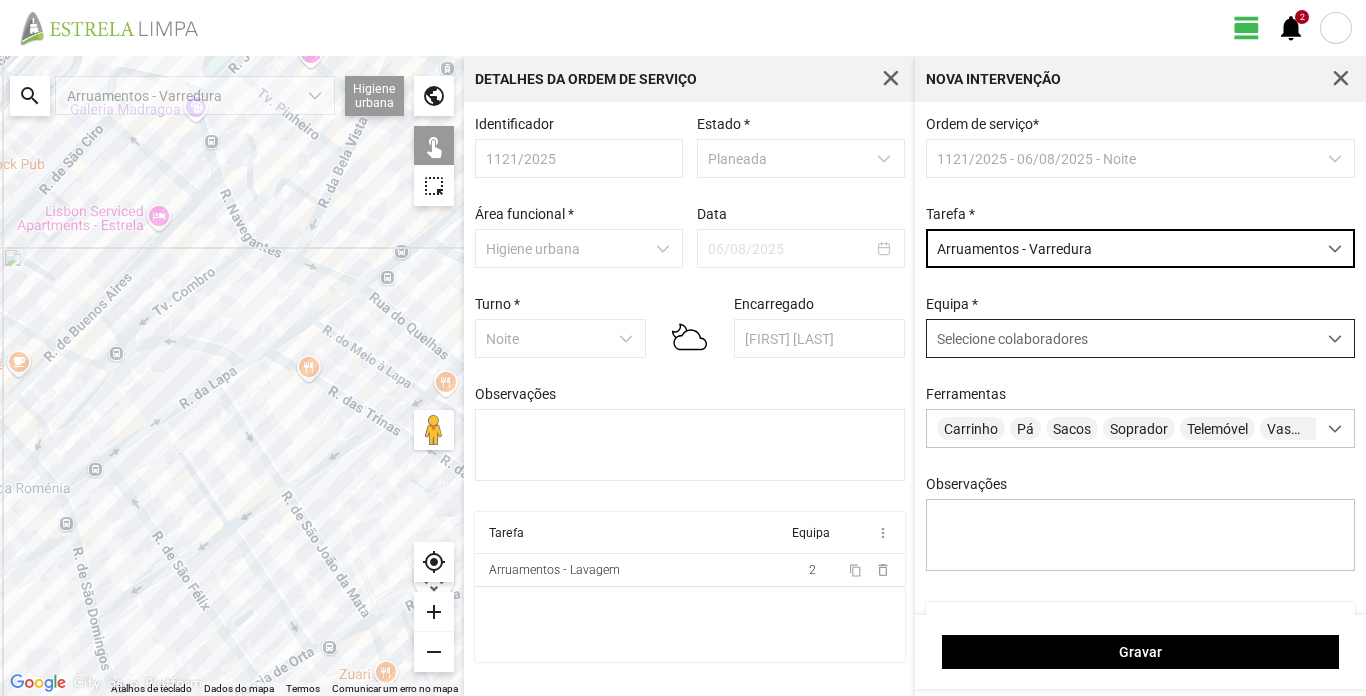 click on "Selecione colaboradores" at bounding box center (1121, 338) 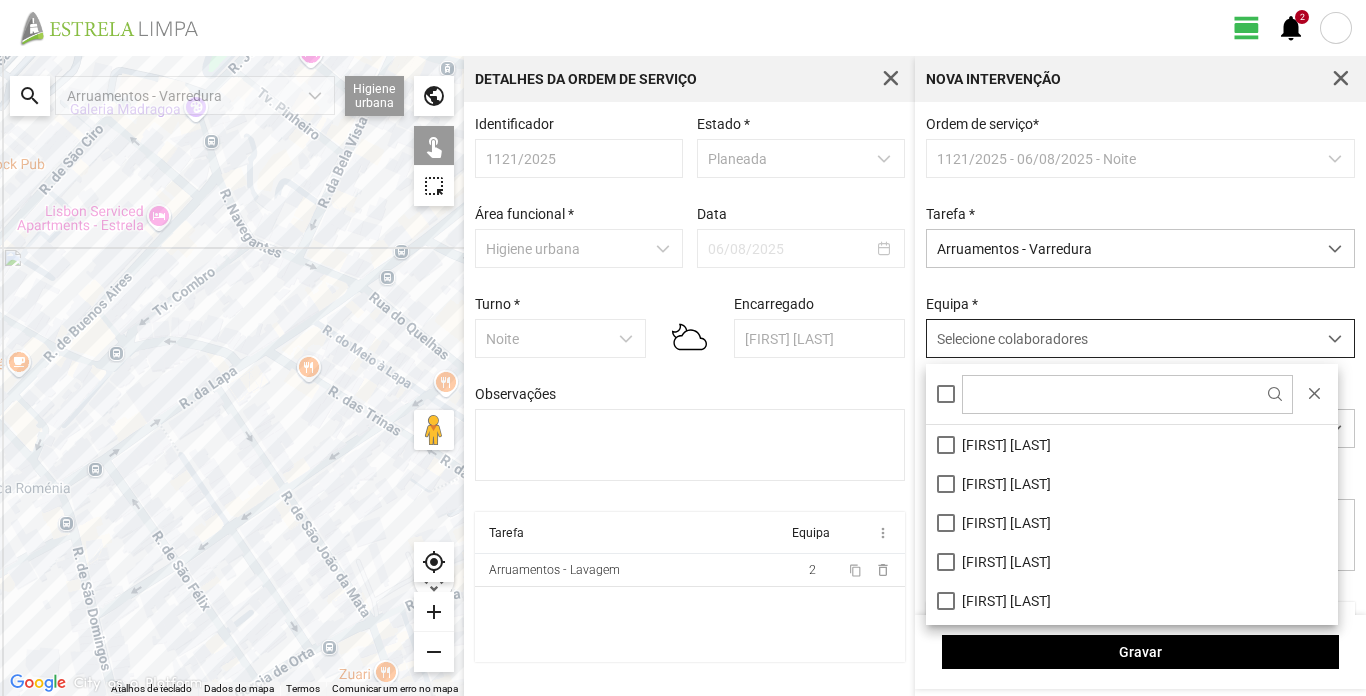 scroll, scrollTop: 11, scrollLeft: 89, axis: both 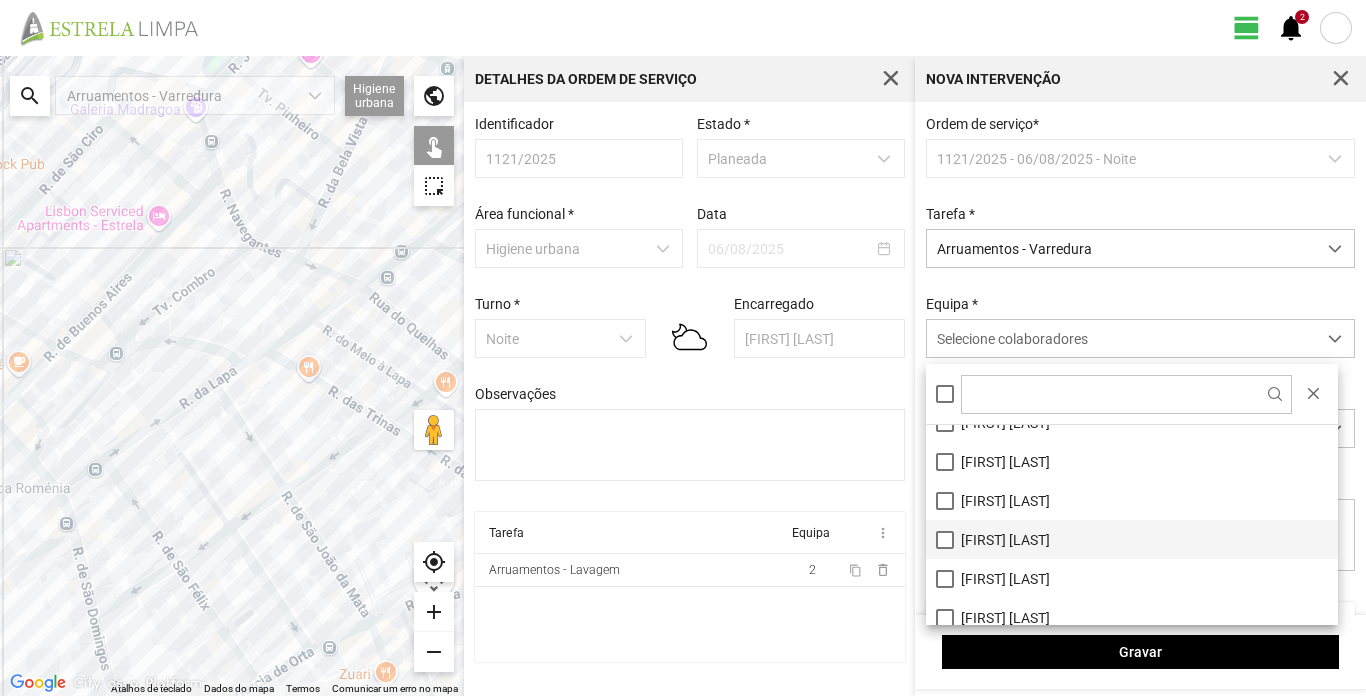 click on "[FIRST] [LAST]" at bounding box center (1132, 539) 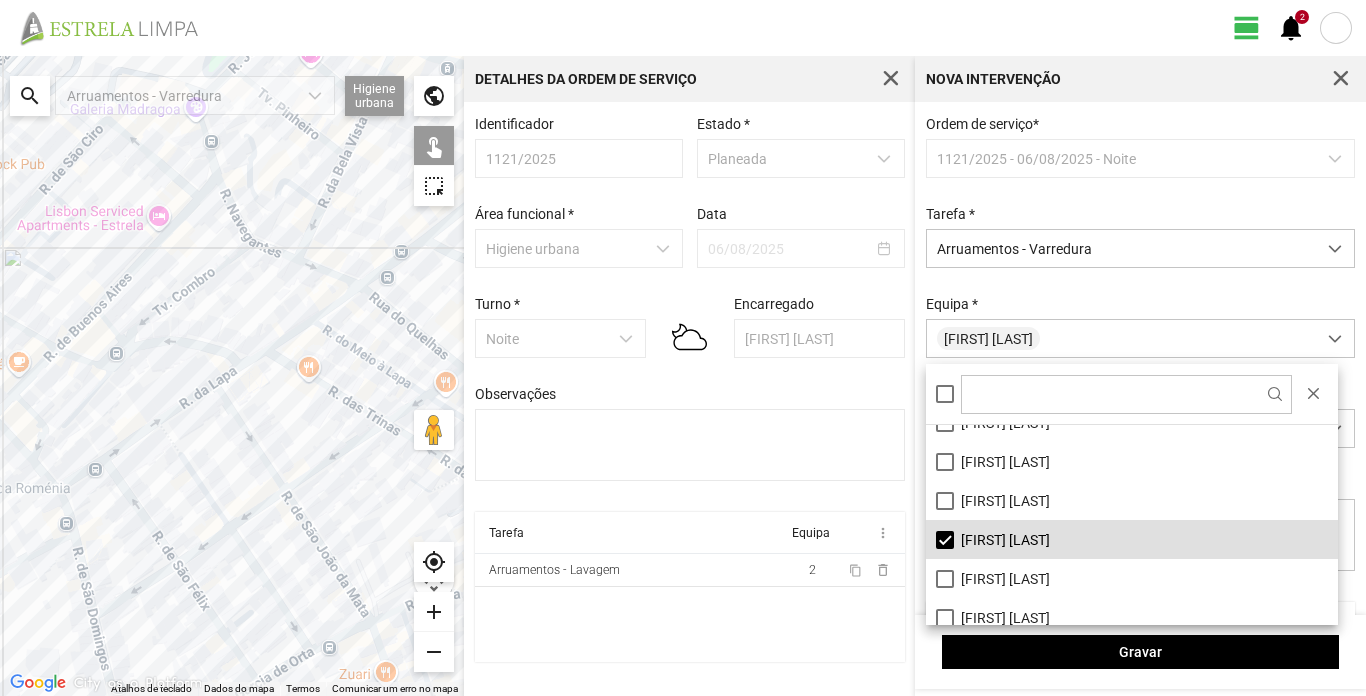 click on "Ordem de serviço  * 1121/2025 - 06/08/2025 - Noite Tarefa * Arruamentos - Varredura Equipa *  Carlos Silva  Ferramentas  Carrinho   Pá   Sacos   Soprador   Telemóvel   Vassoura   Vassoura Arame  Observações" at bounding box center (1141, 359) 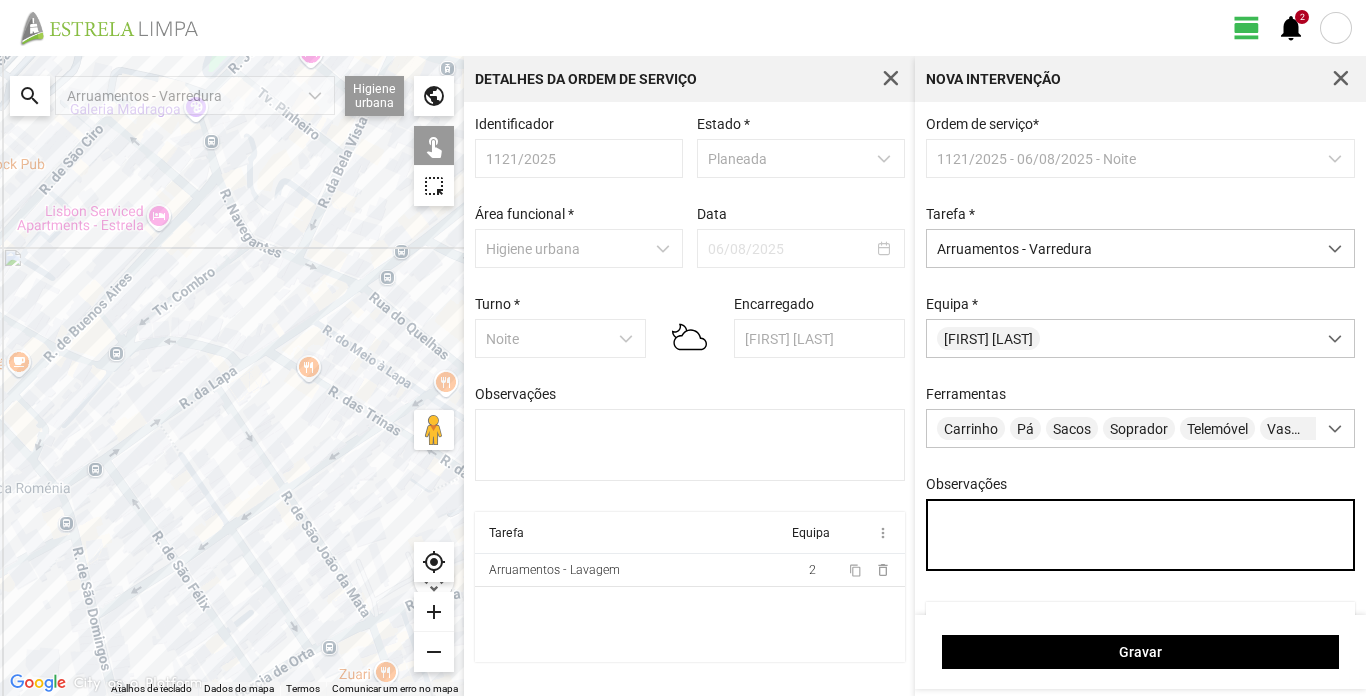 click on "Observações" at bounding box center (1141, 535) 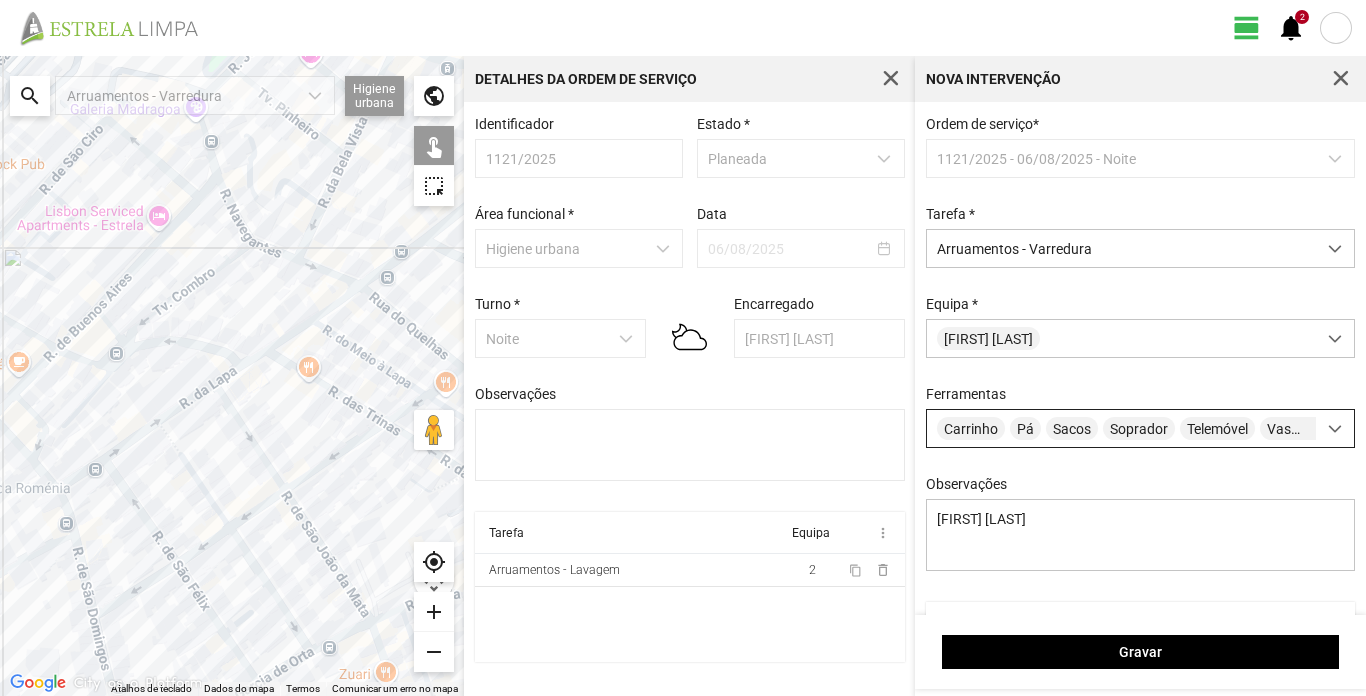 click at bounding box center [1335, 429] 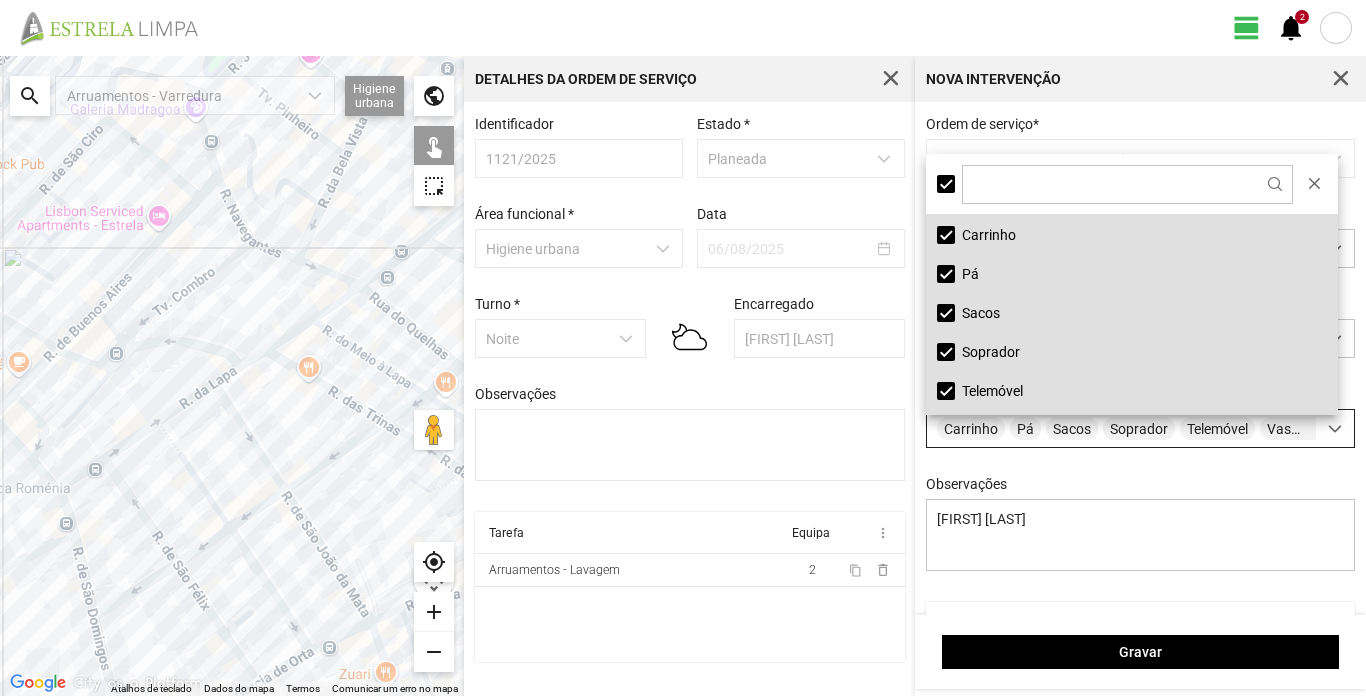 scroll, scrollTop: 11, scrollLeft: 89, axis: both 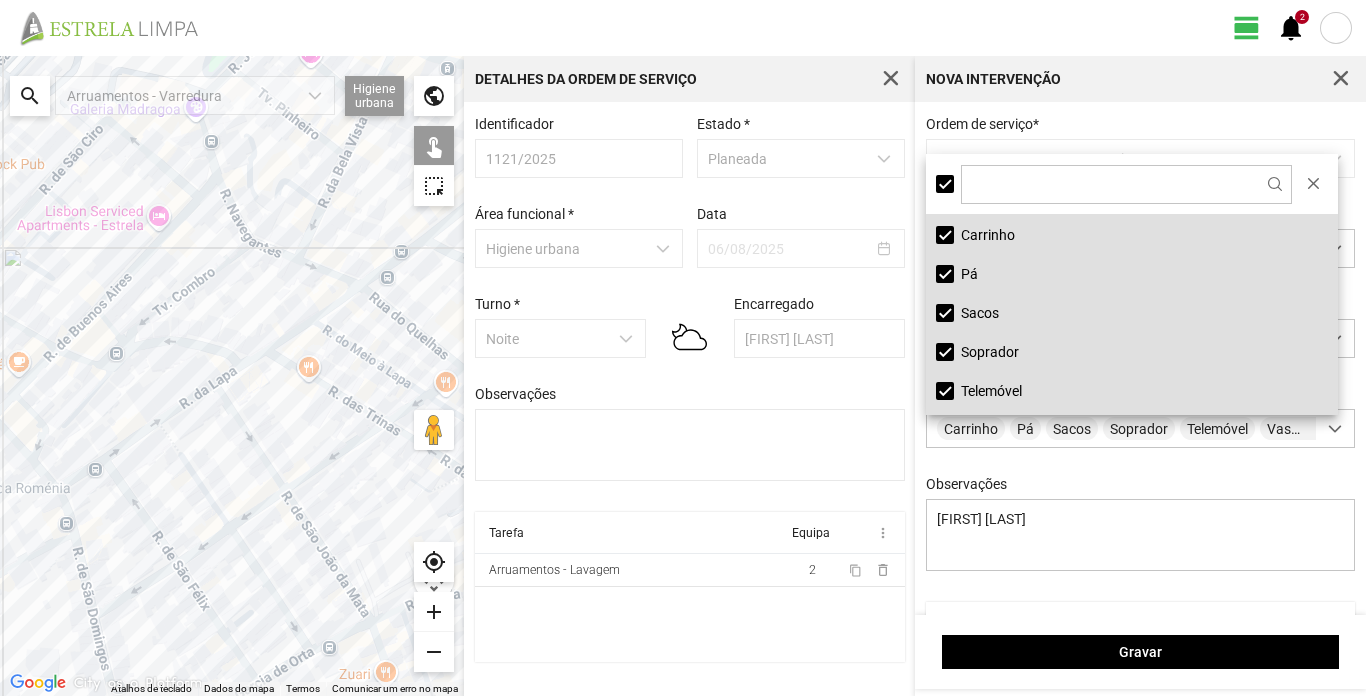click on "Soprador" at bounding box center [1132, 351] 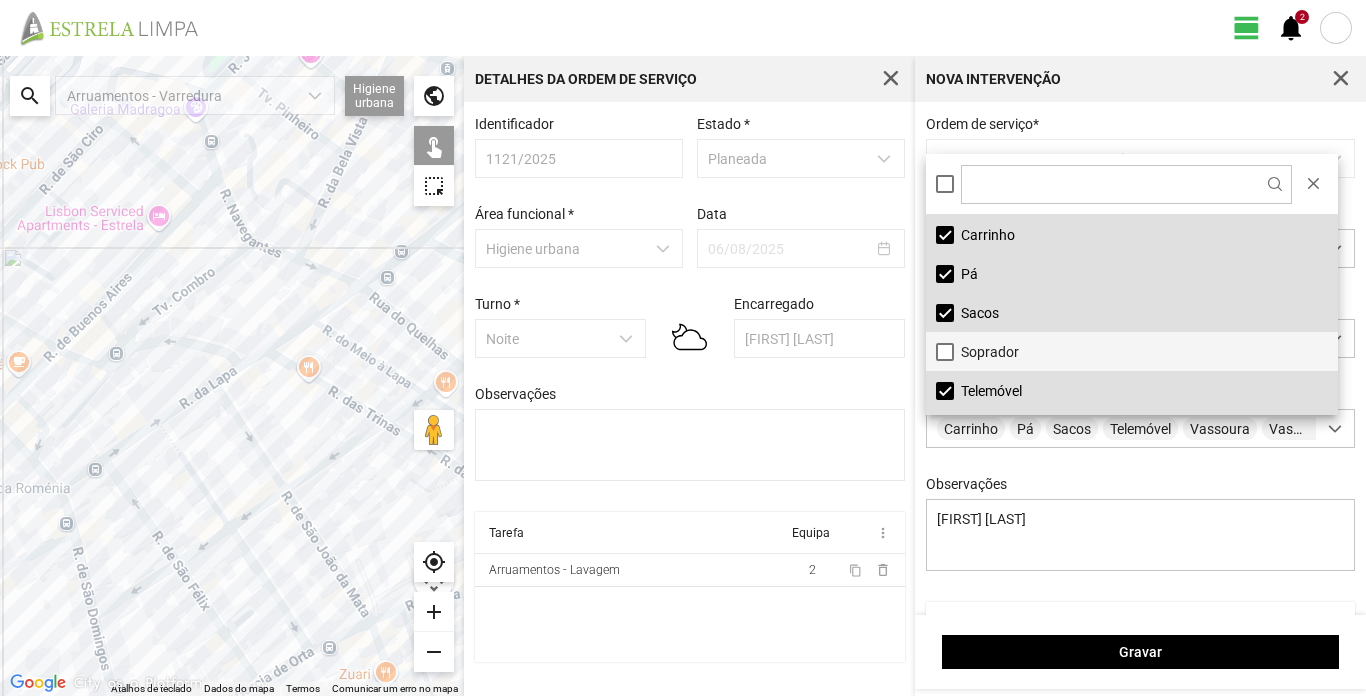 scroll, scrollTop: 73, scrollLeft: 0, axis: vertical 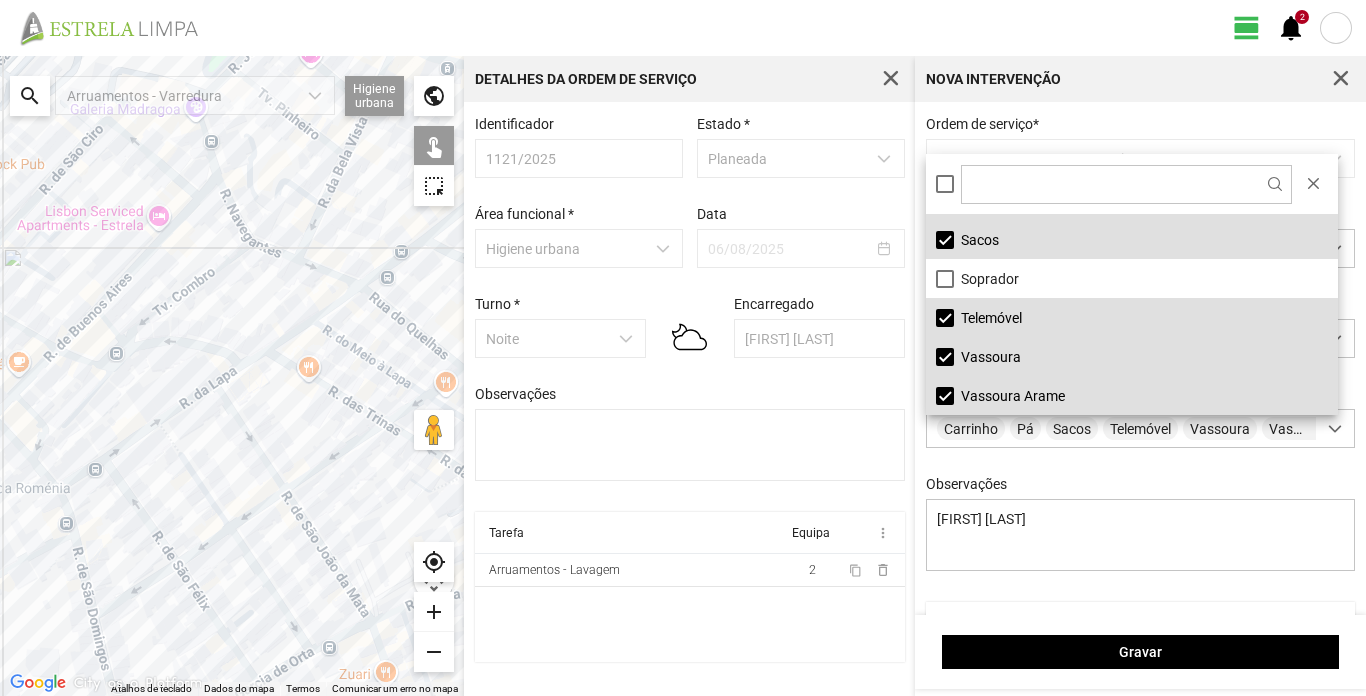 click on "Vassoura Arame" at bounding box center (1132, 395) 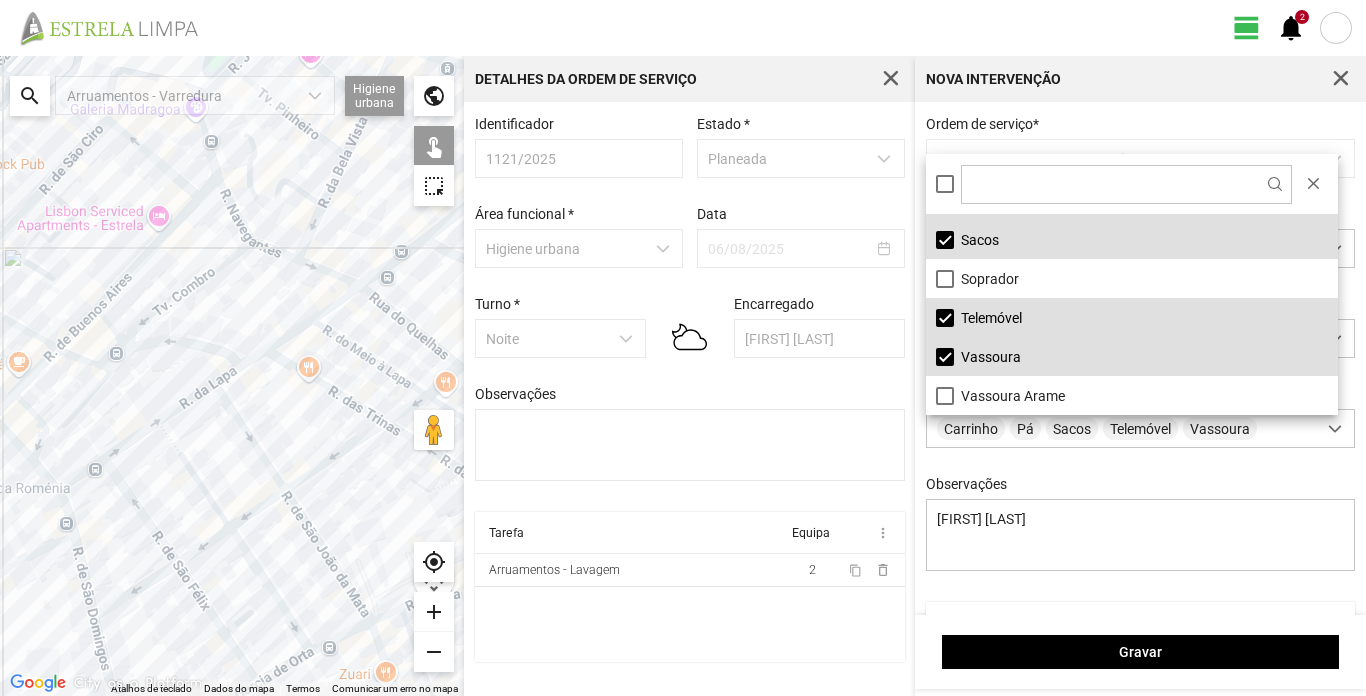 click on "Ordem de serviço  *" at bounding box center (1141, 124) 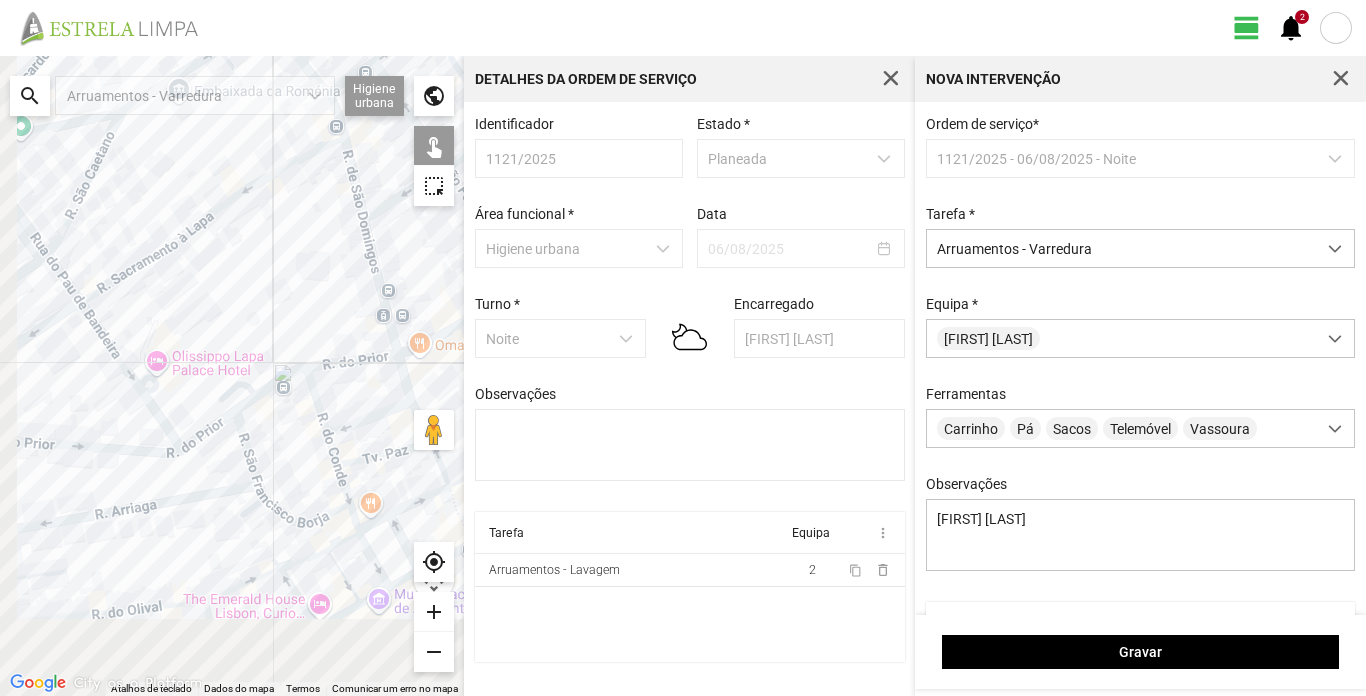 drag, startPoint x: 182, startPoint y: 463, endPoint x: 472, endPoint y: 53, distance: 502.1952 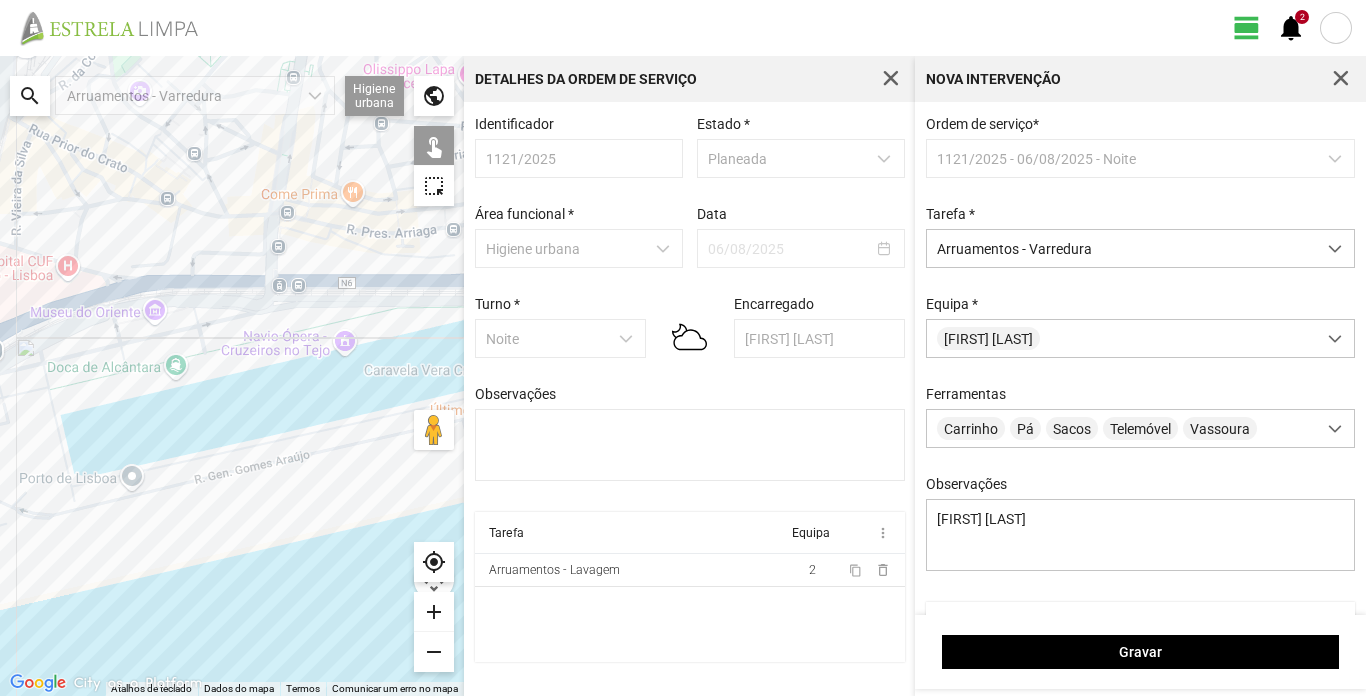 drag, startPoint x: 45, startPoint y: 468, endPoint x: 348, endPoint y: 180, distance: 418.0347 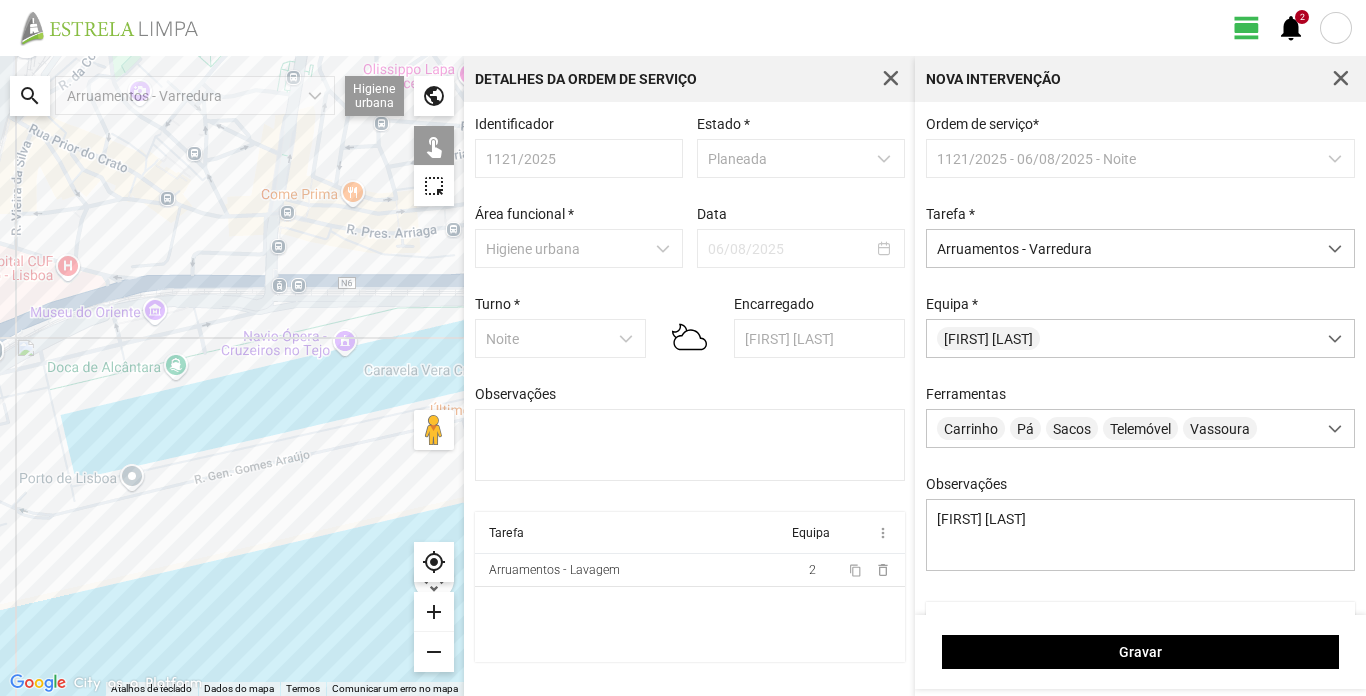 click 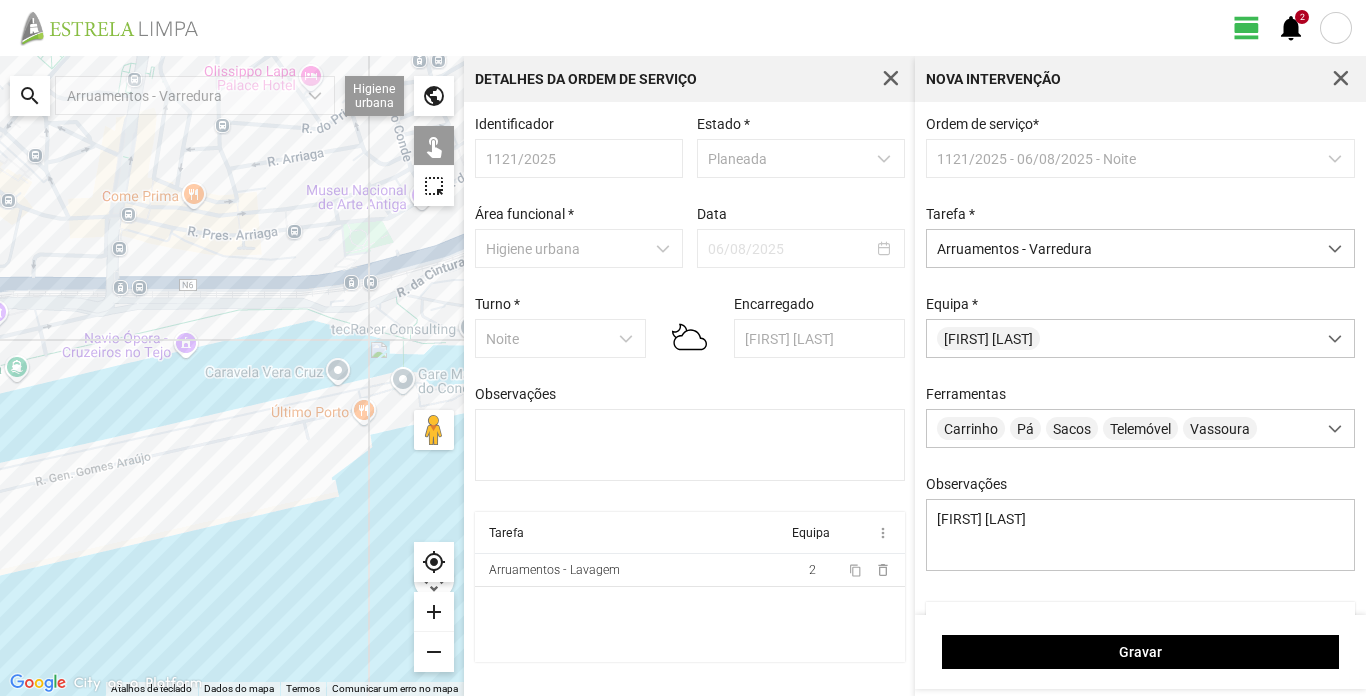 drag, startPoint x: 396, startPoint y: 242, endPoint x: 237, endPoint y: 246, distance: 159.05031 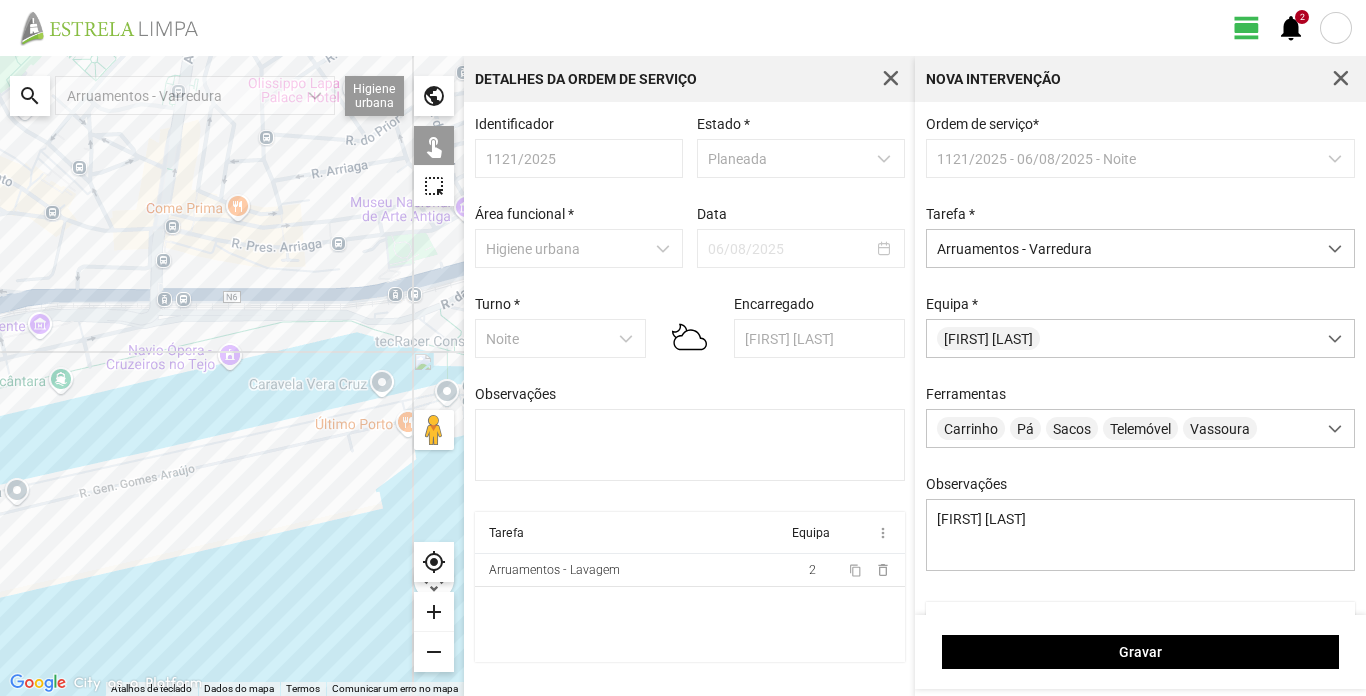 drag, startPoint x: 395, startPoint y: 234, endPoint x: 440, endPoint y: 250, distance: 47.759815 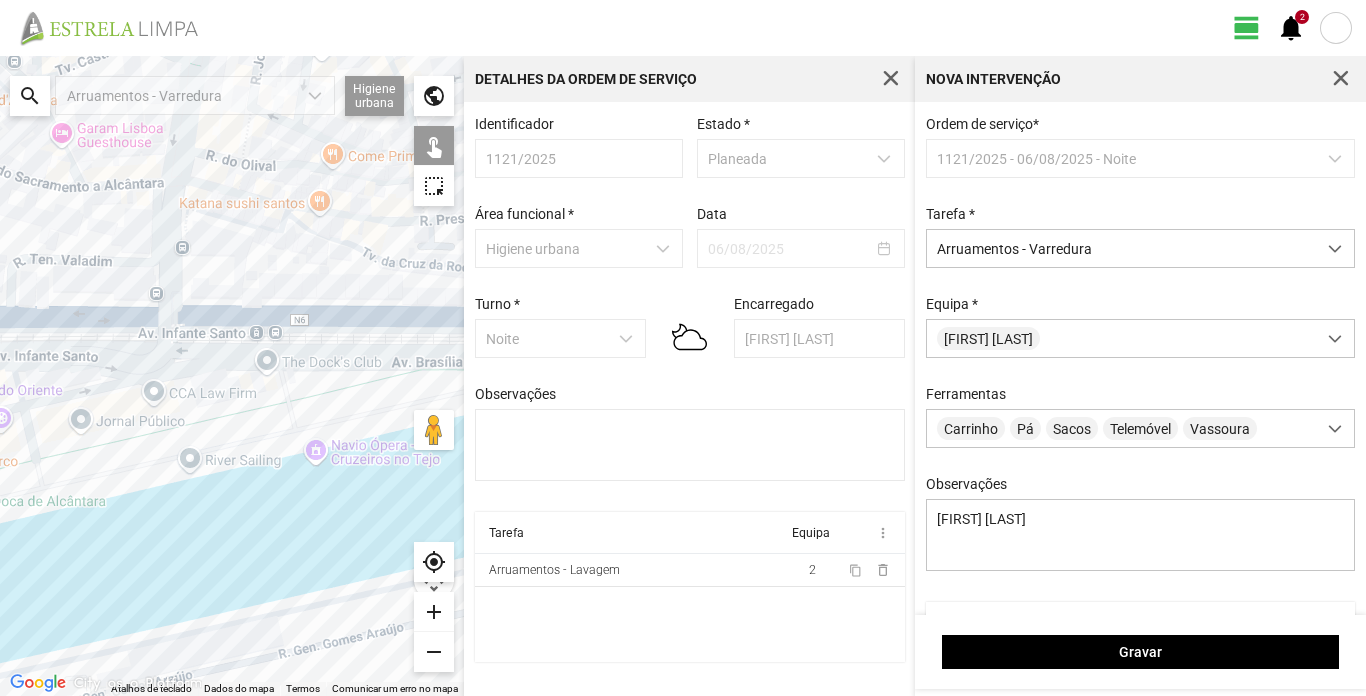 drag, startPoint x: 180, startPoint y: 285, endPoint x: 235, endPoint y: 274, distance: 56.089214 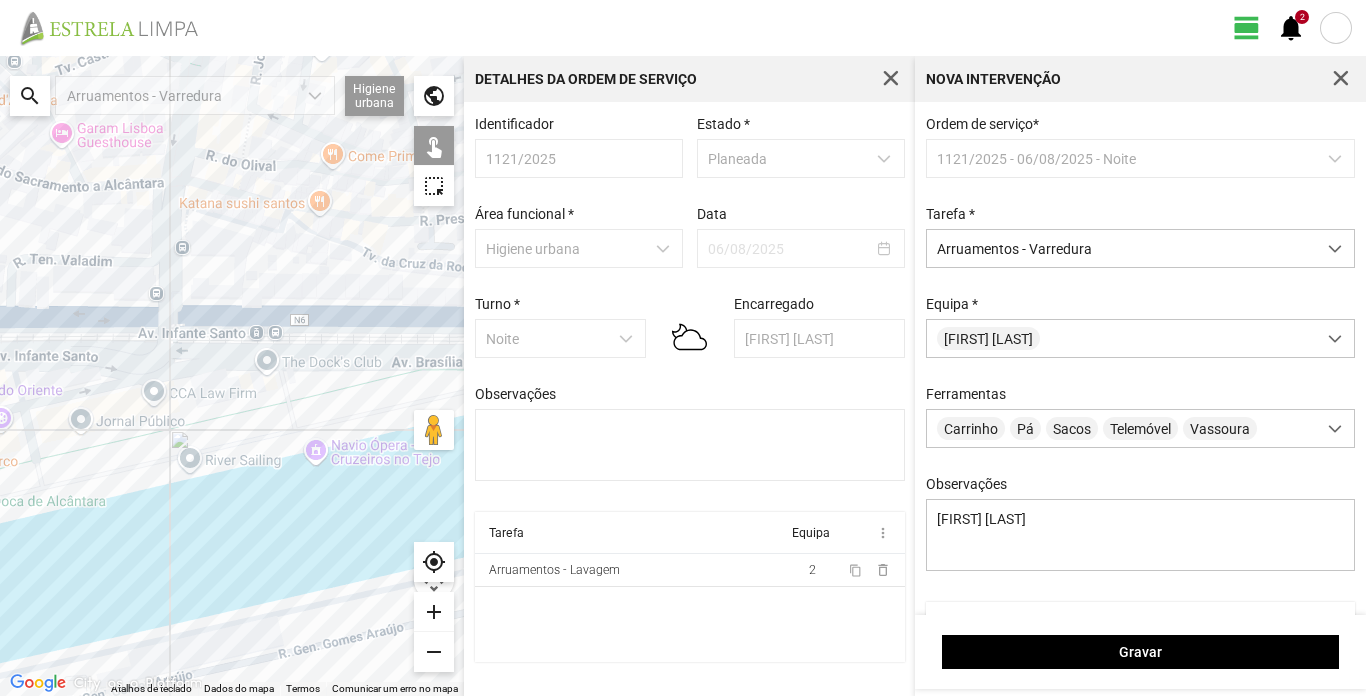 click 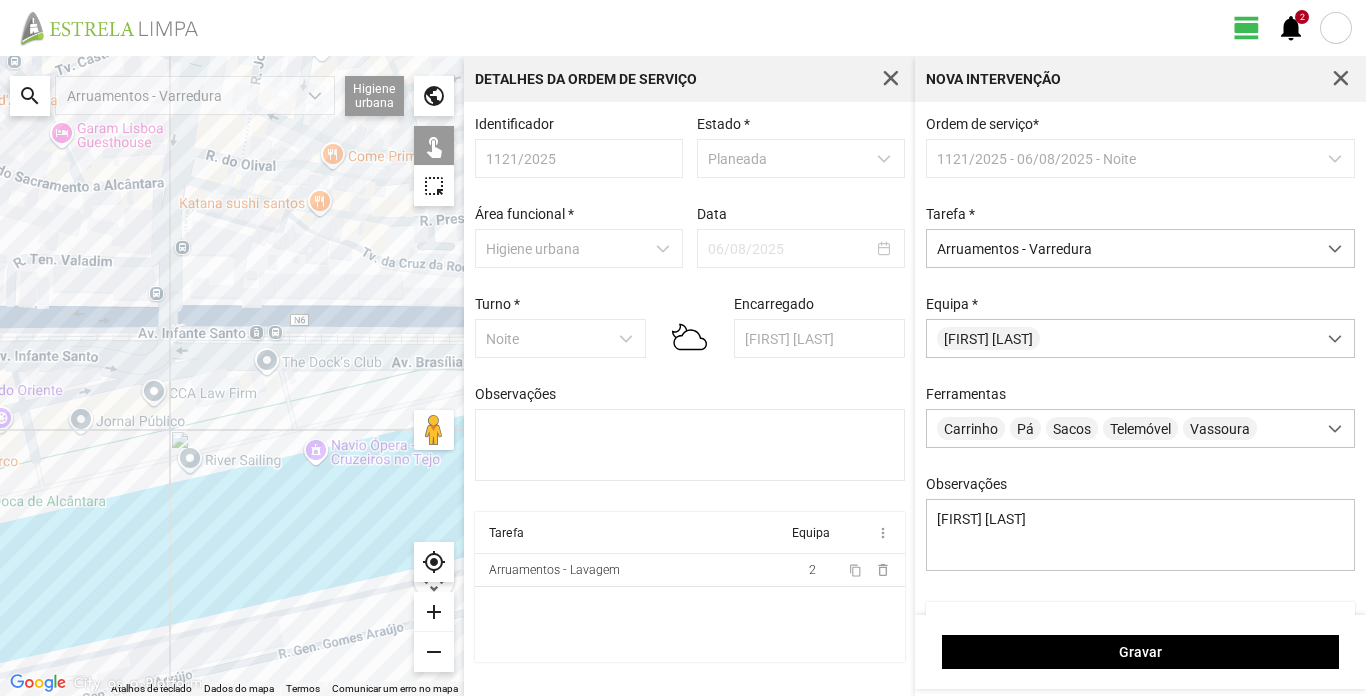 click 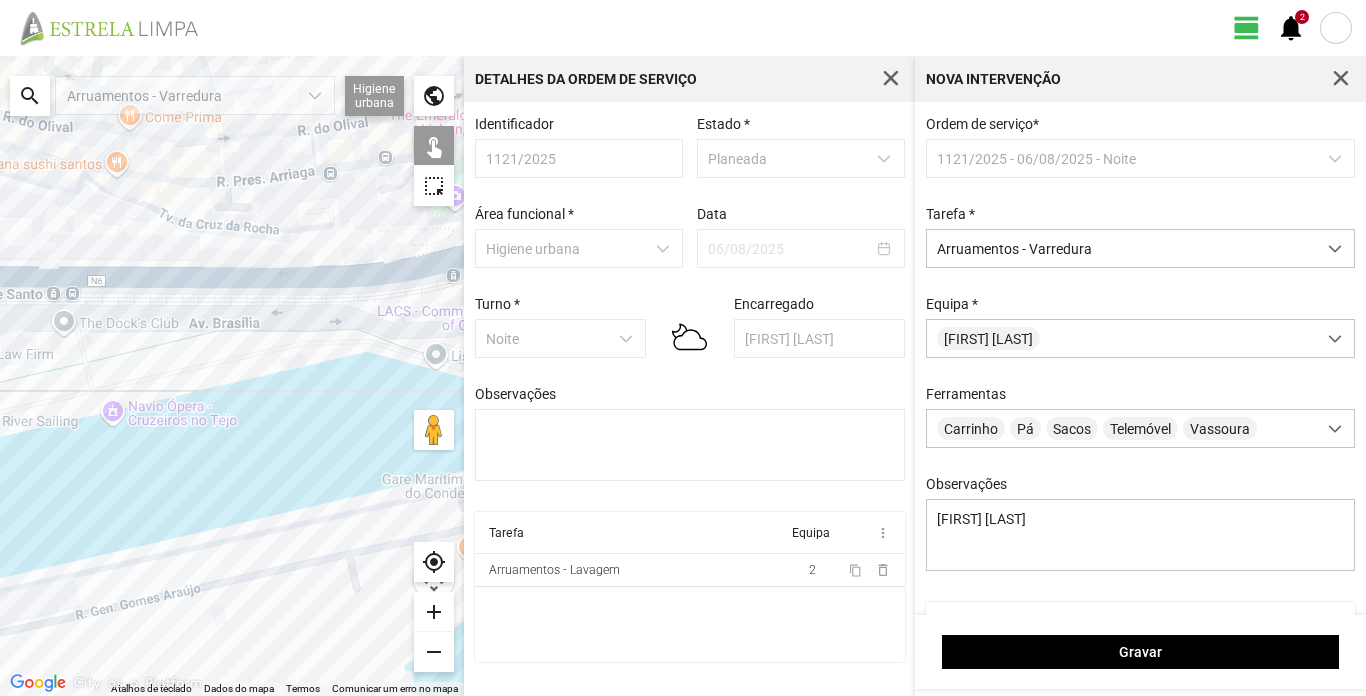 drag, startPoint x: 308, startPoint y: 282, endPoint x: 37, endPoint y: 235, distance: 275.04544 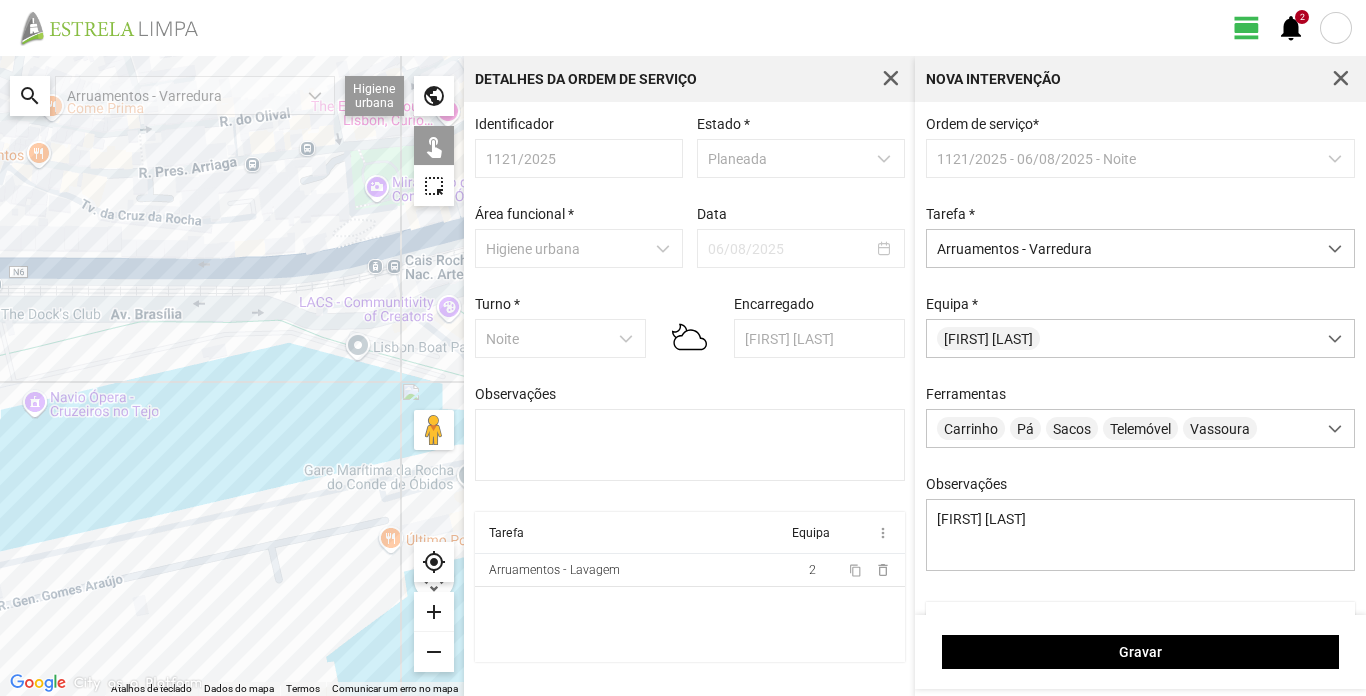 click 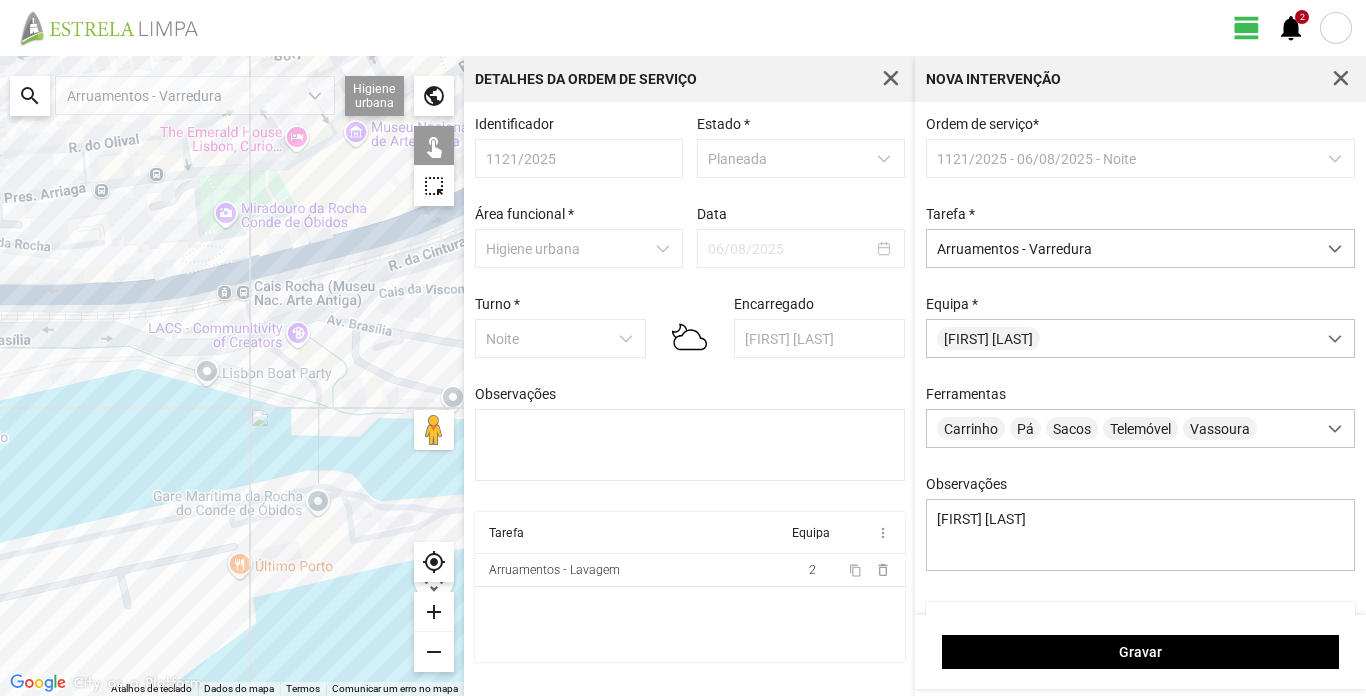 drag, startPoint x: 341, startPoint y: 259, endPoint x: 205, endPoint y: 278, distance: 137.32079 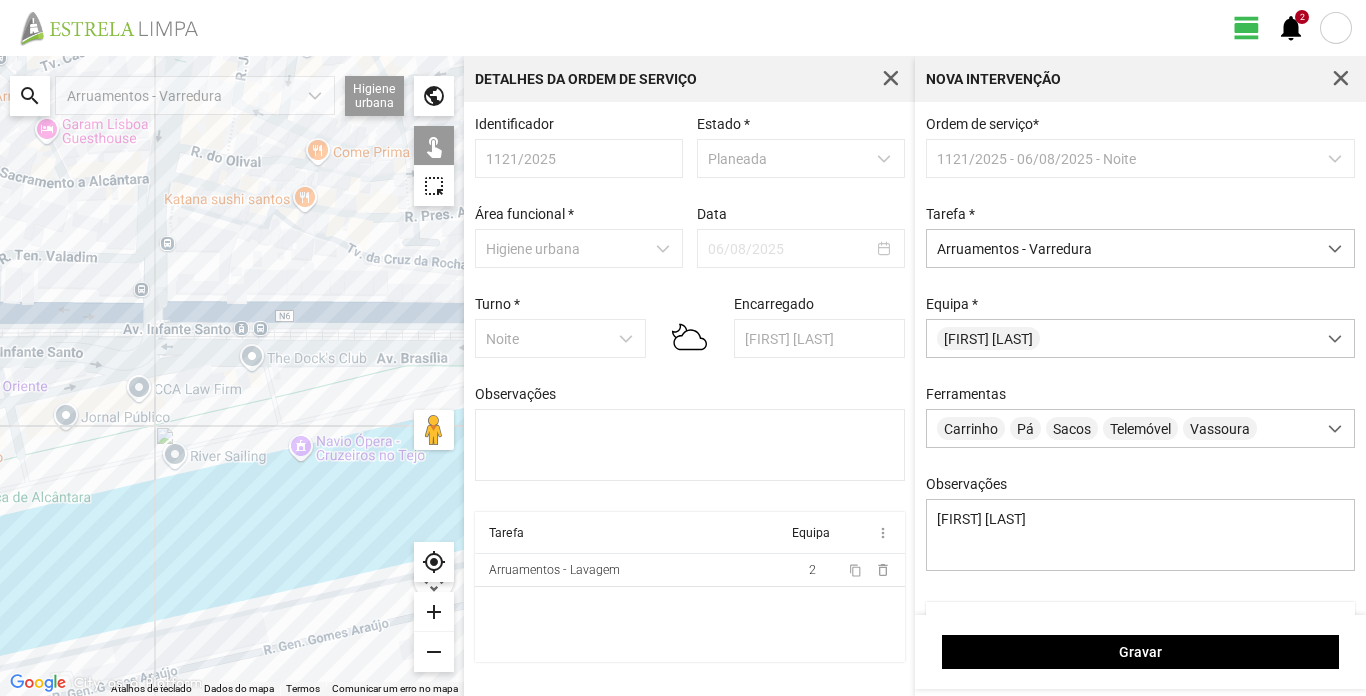 drag, startPoint x: 83, startPoint y: 285, endPoint x: 492, endPoint y: 323, distance: 410.76147 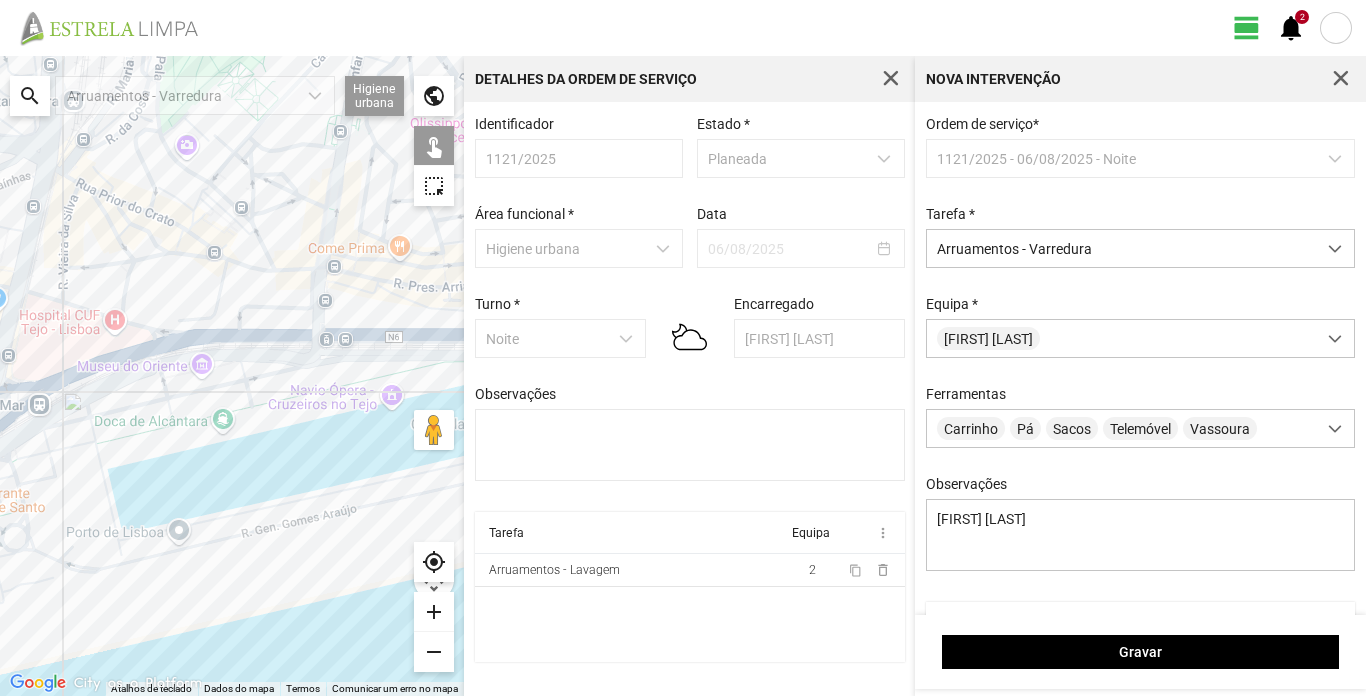 drag, startPoint x: 132, startPoint y: 287, endPoint x: 214, endPoint y: 296, distance: 82.492424 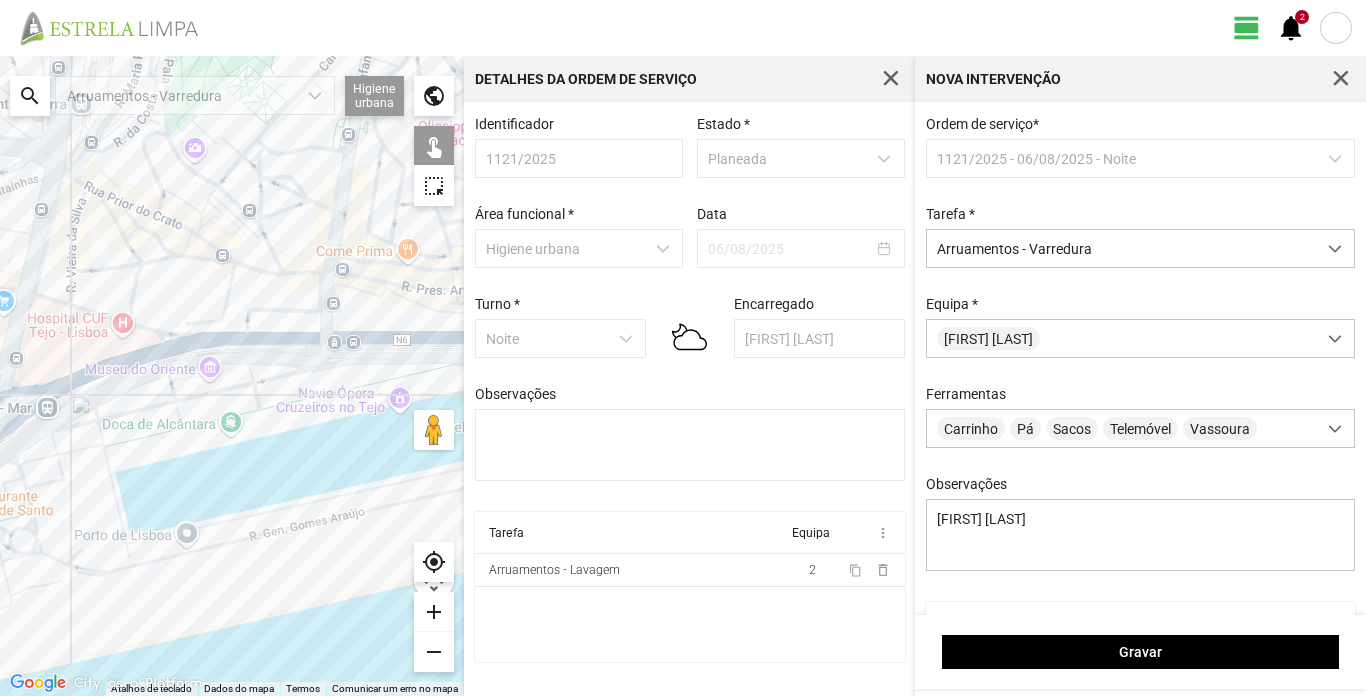 click 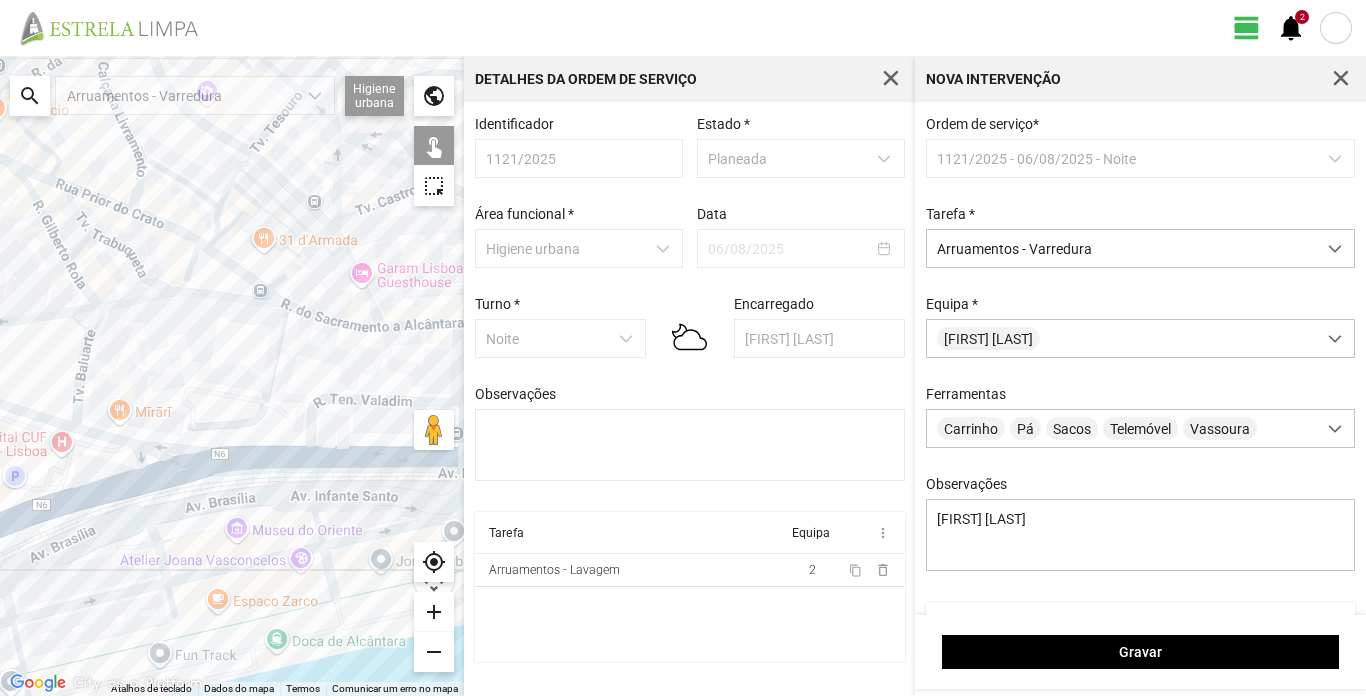 drag, startPoint x: 215, startPoint y: 287, endPoint x: 223, endPoint y: 358, distance: 71.44928 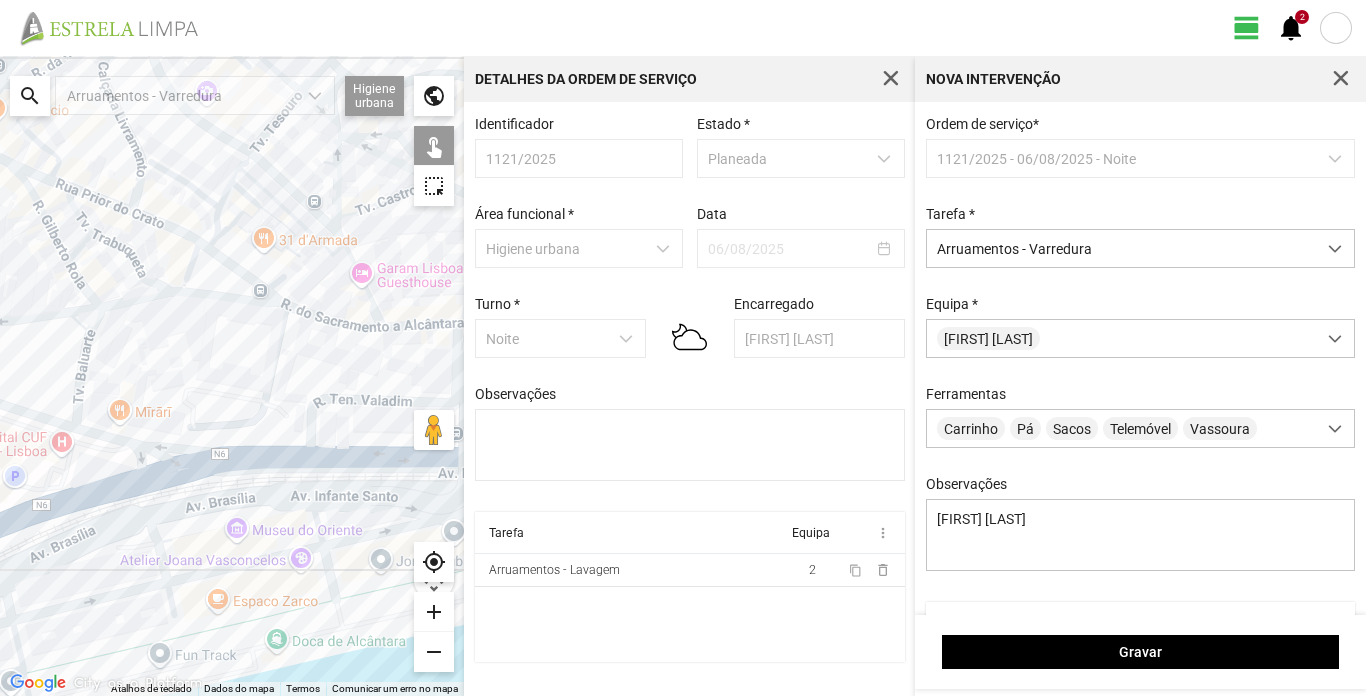 click 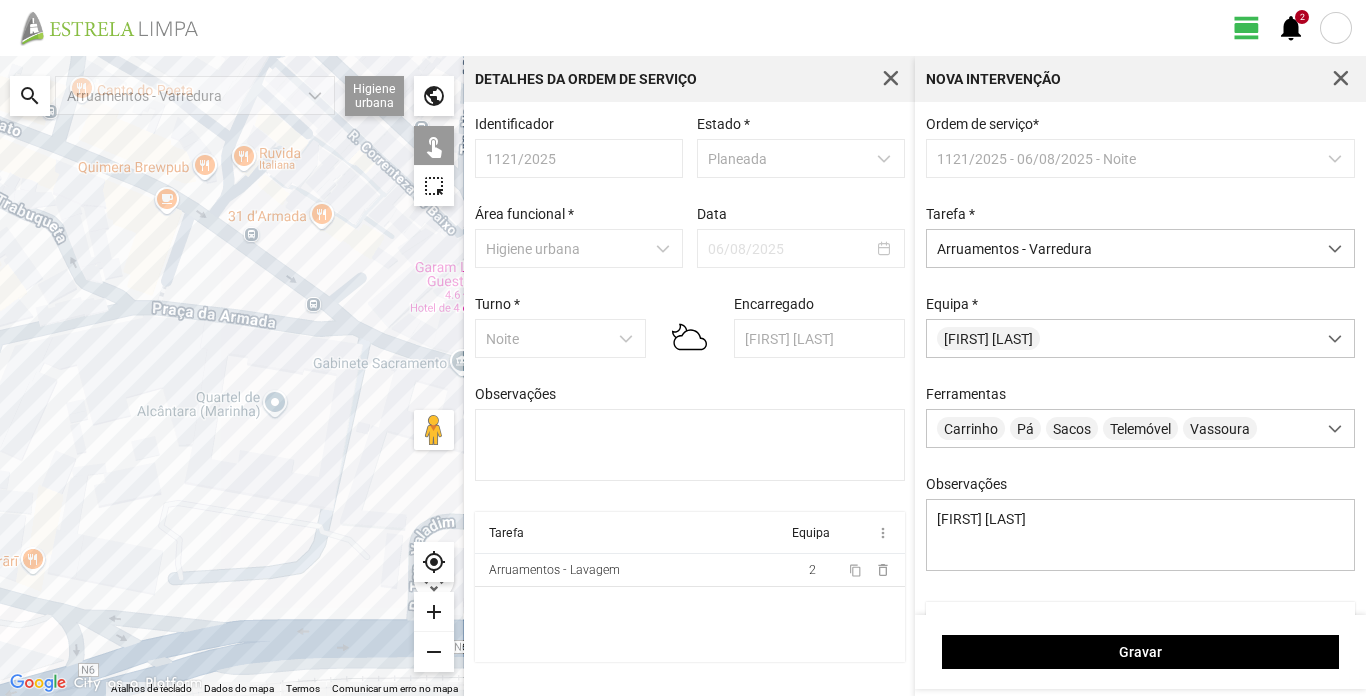 click 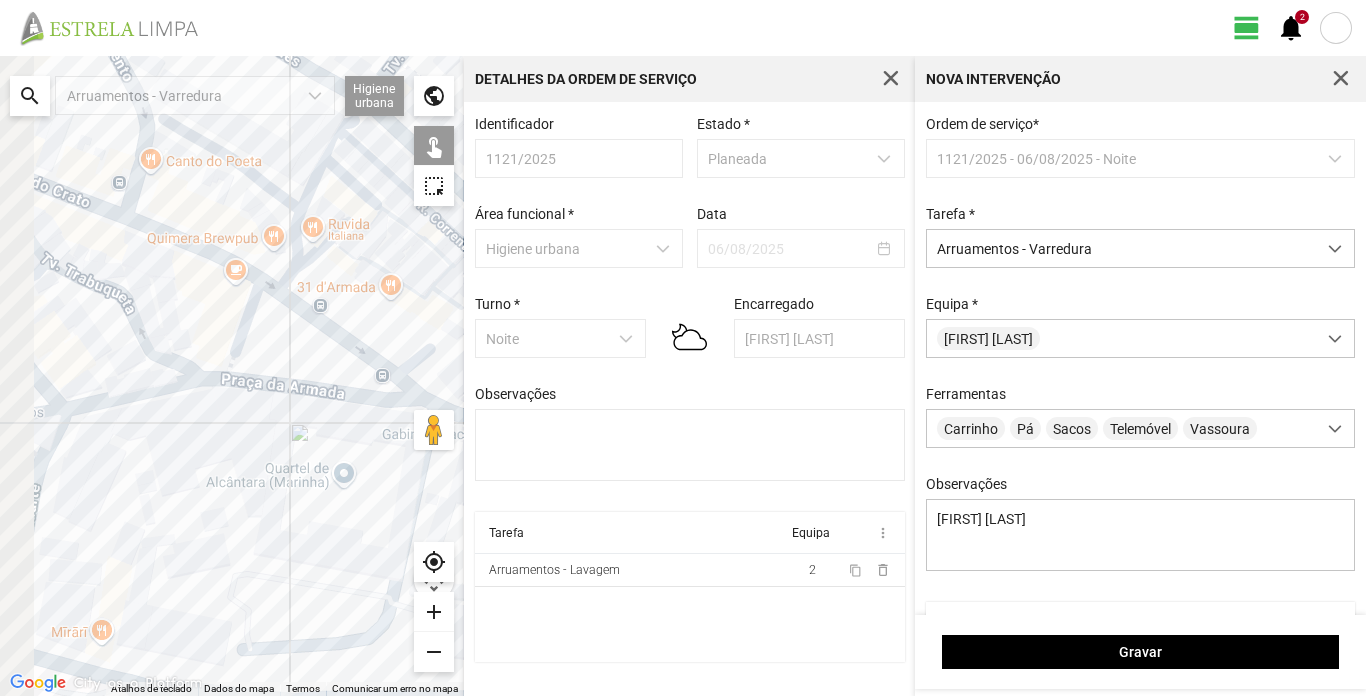 drag, startPoint x: 141, startPoint y: 266, endPoint x: 223, endPoint y: 365, distance: 128.5496 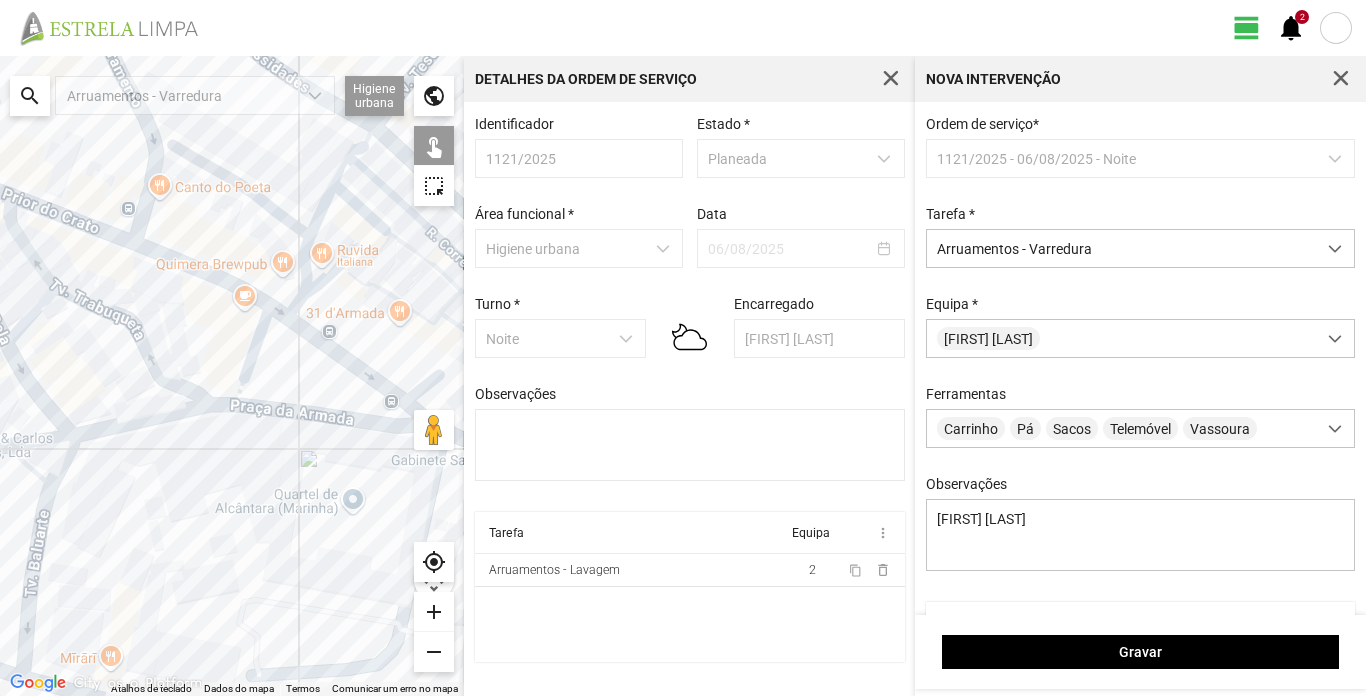 click 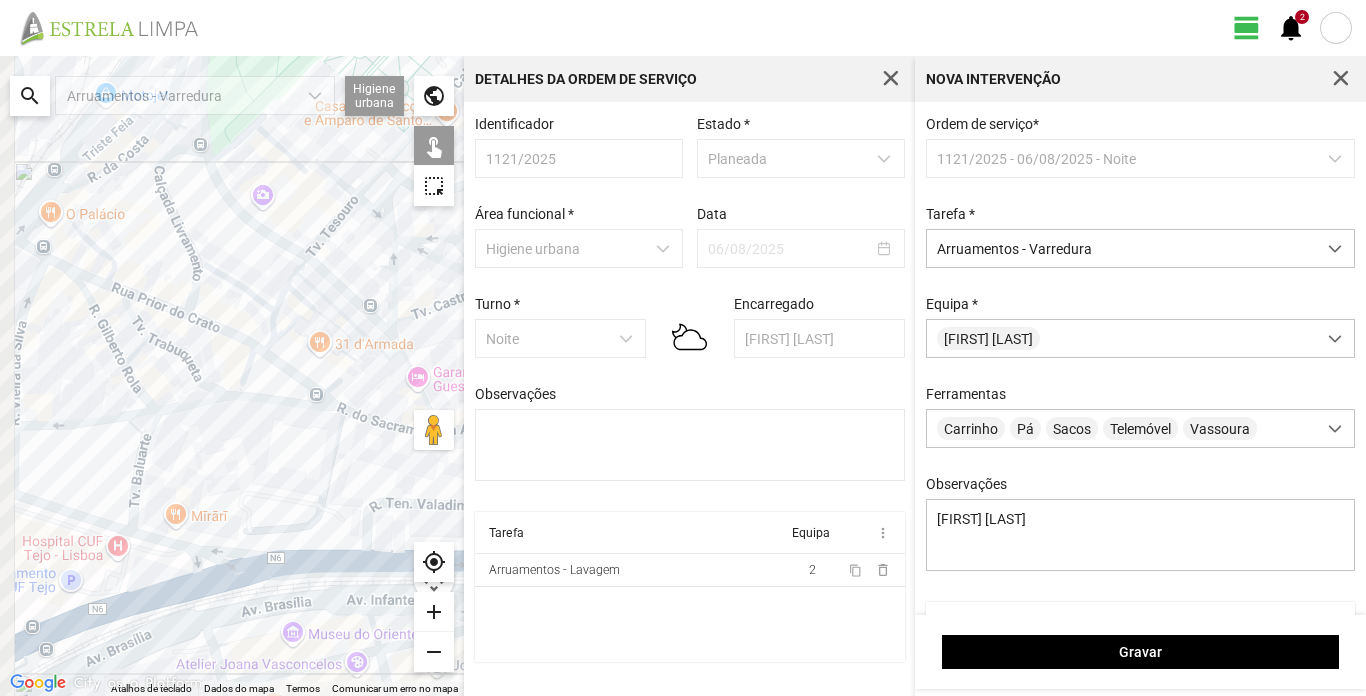 drag, startPoint x: 119, startPoint y: 280, endPoint x: 196, endPoint y: 347, distance: 102.0686 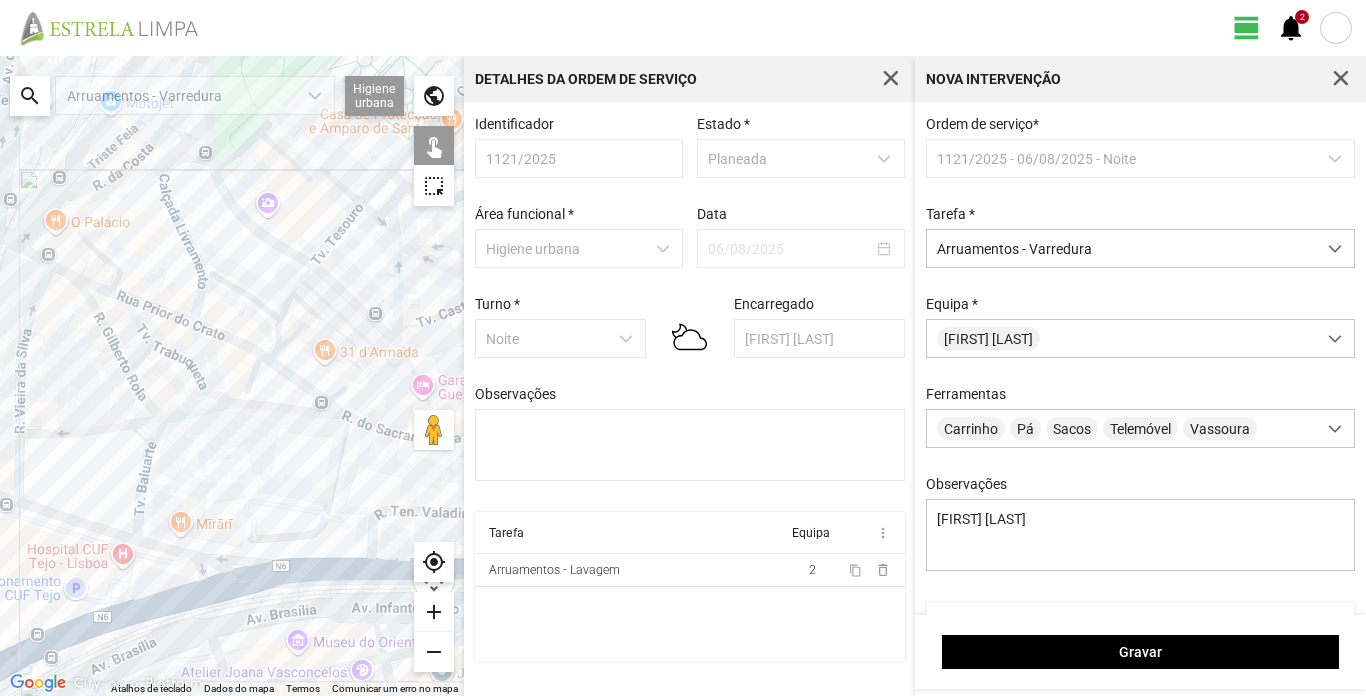 click 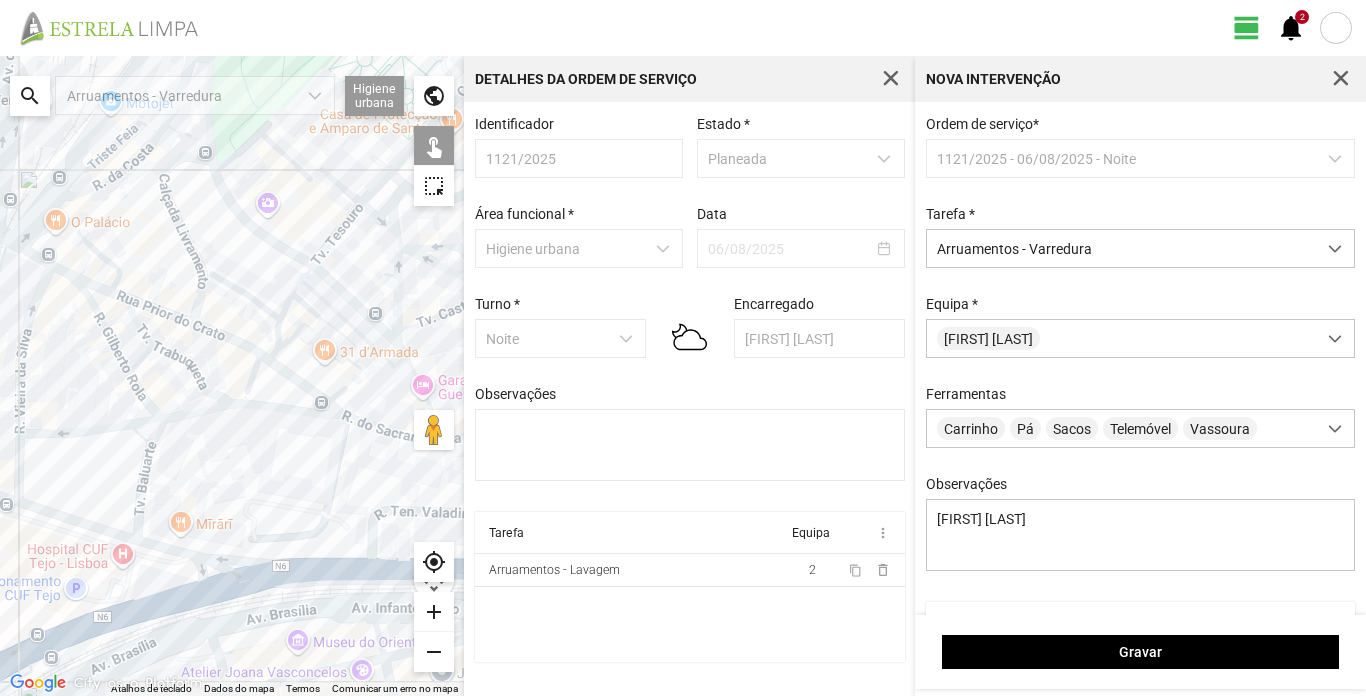 click 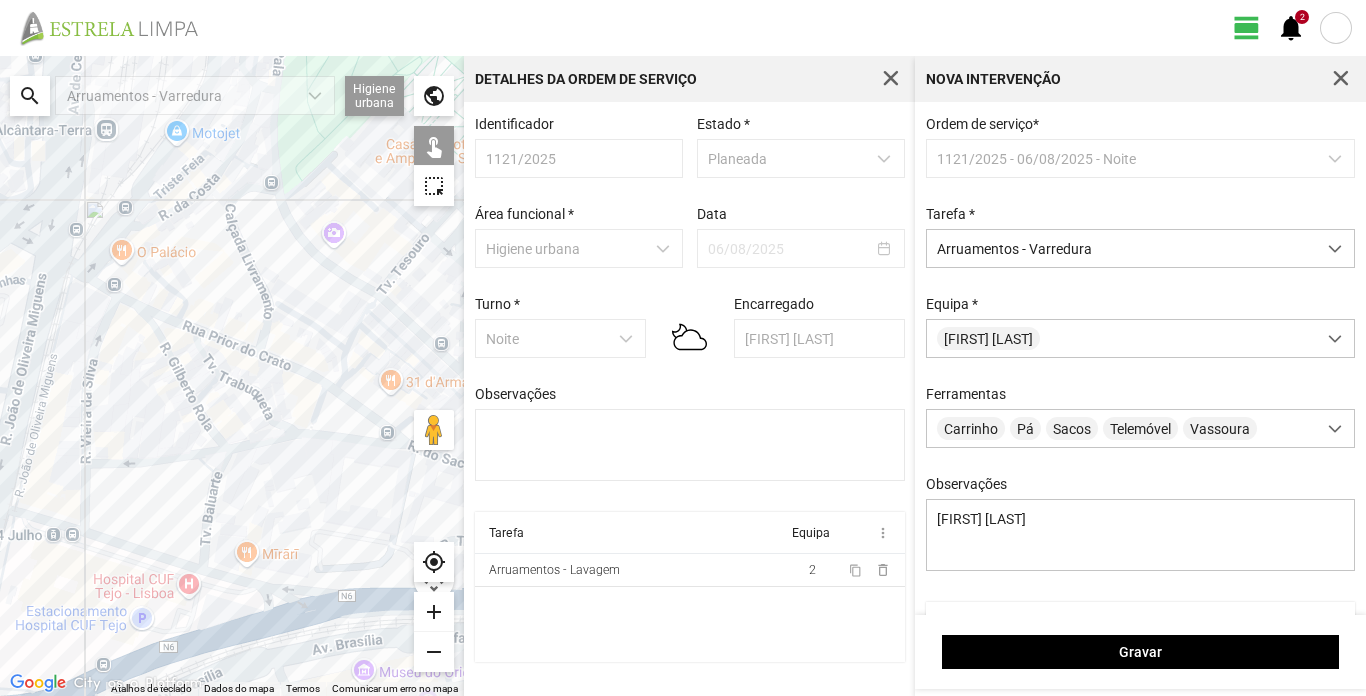 drag, startPoint x: 0, startPoint y: 277, endPoint x: 85, endPoint y: 309, distance: 90.824005 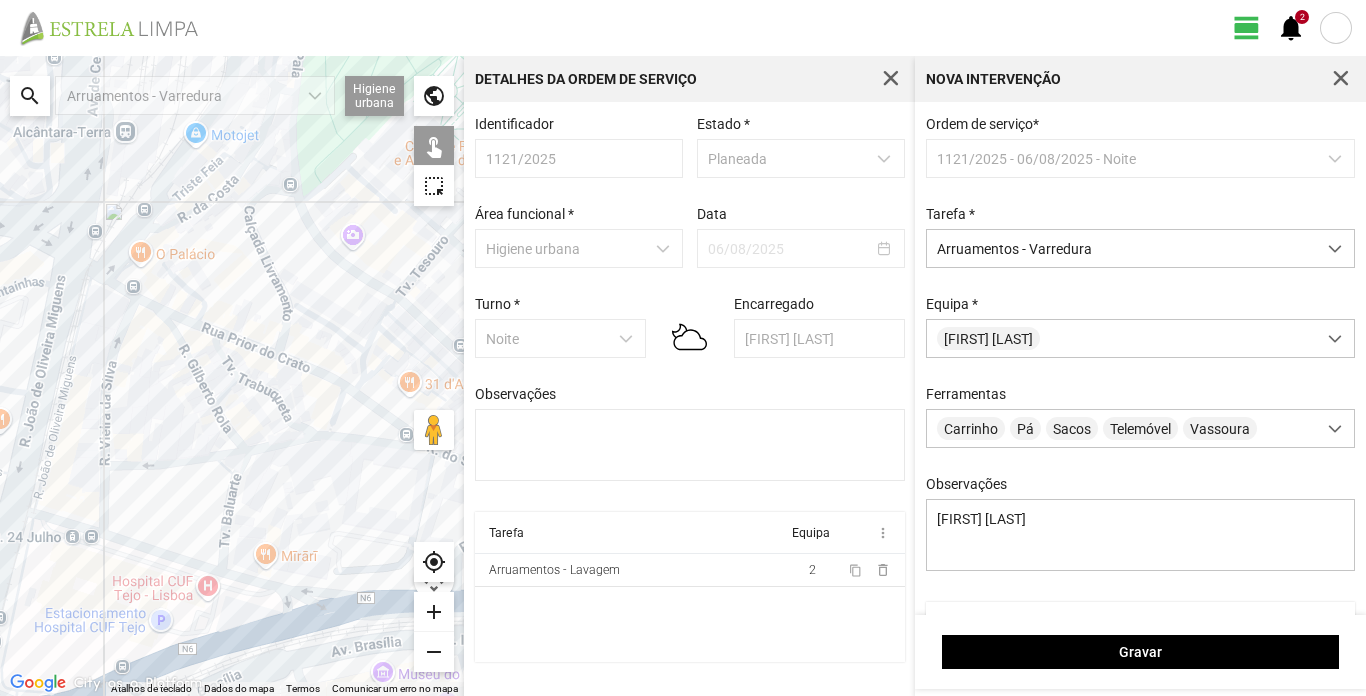 click 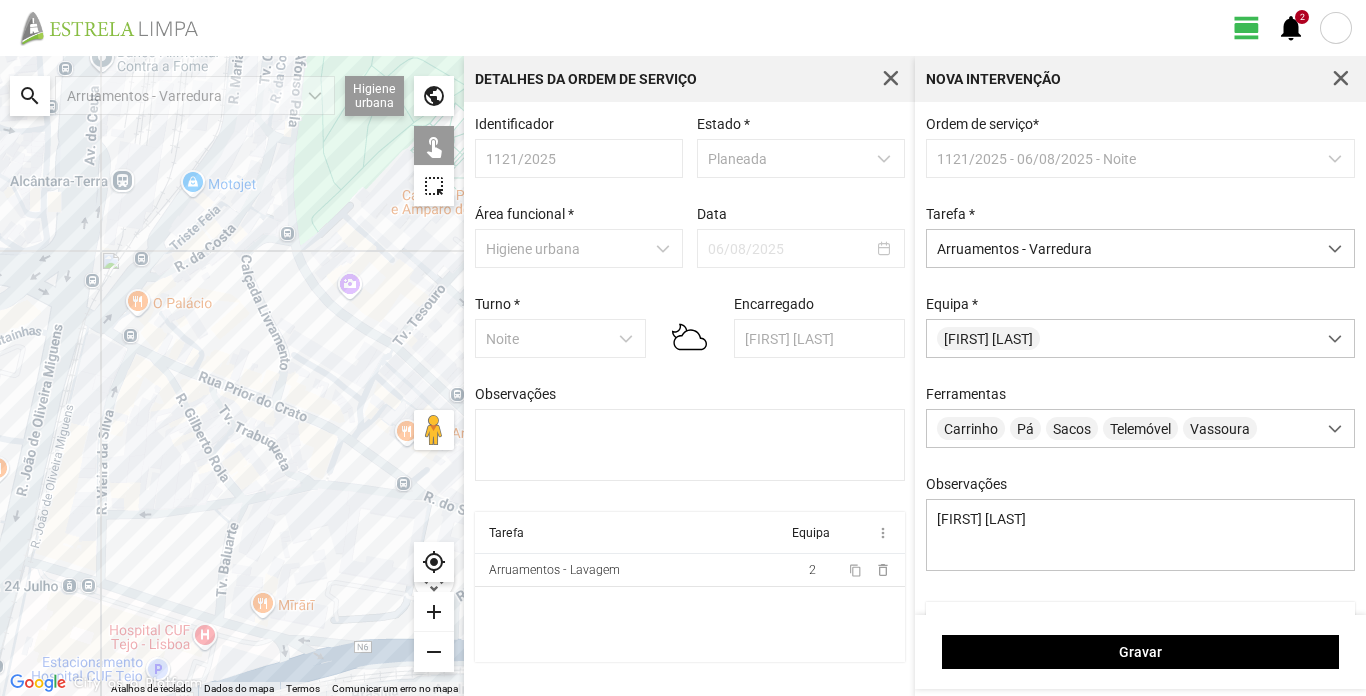 drag, startPoint x: 95, startPoint y: 341, endPoint x: 93, endPoint y: 393, distance: 52.03845 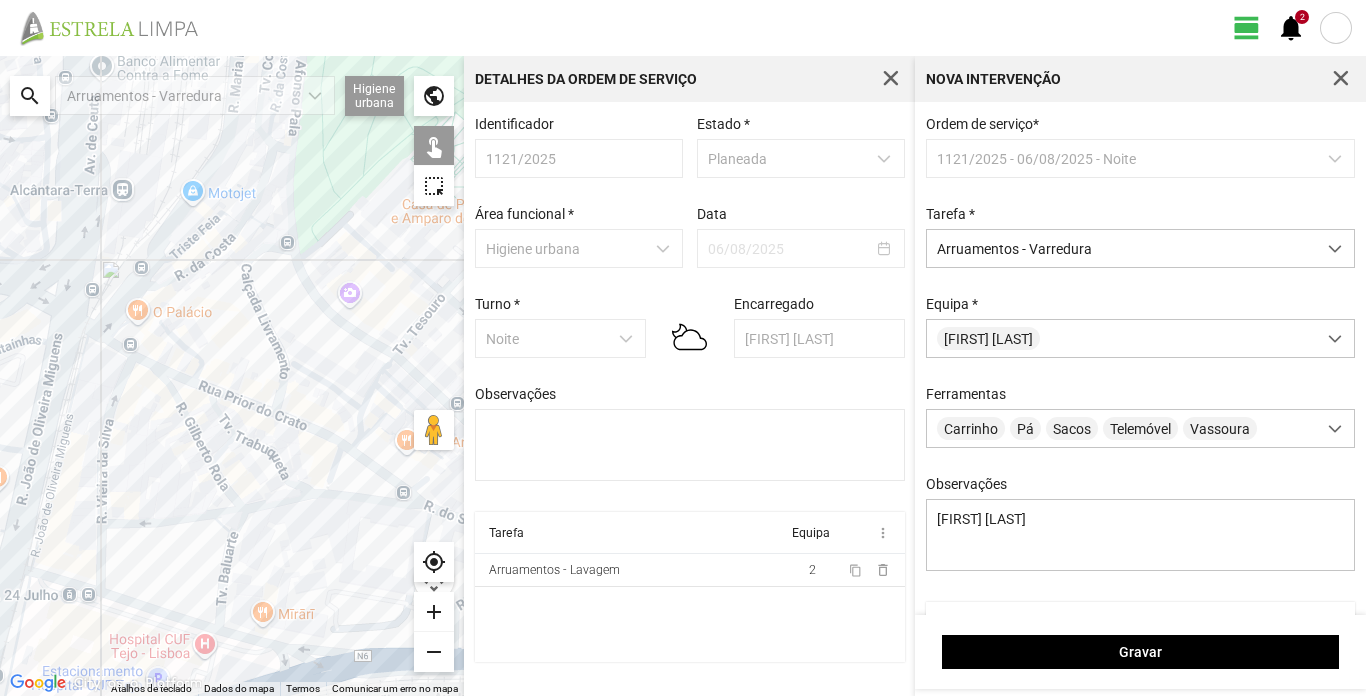 click 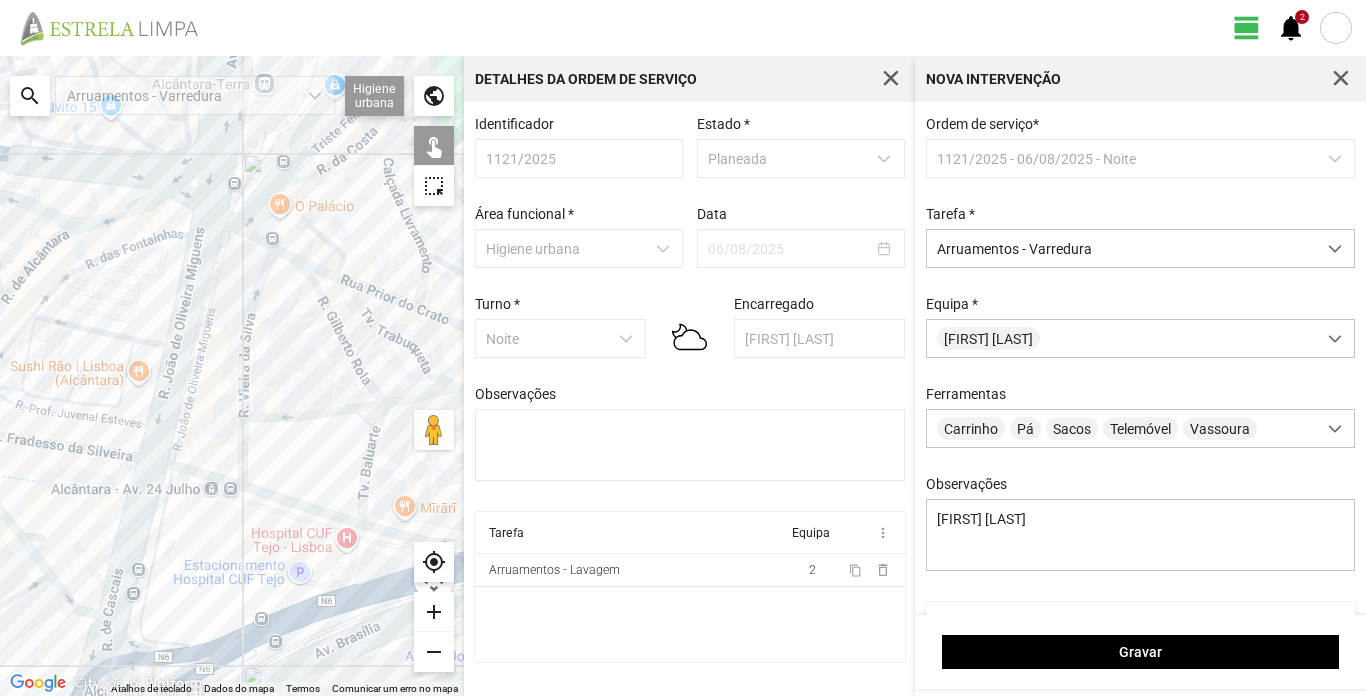 drag, startPoint x: 185, startPoint y: 335, endPoint x: 330, endPoint y: 229, distance: 179.61348 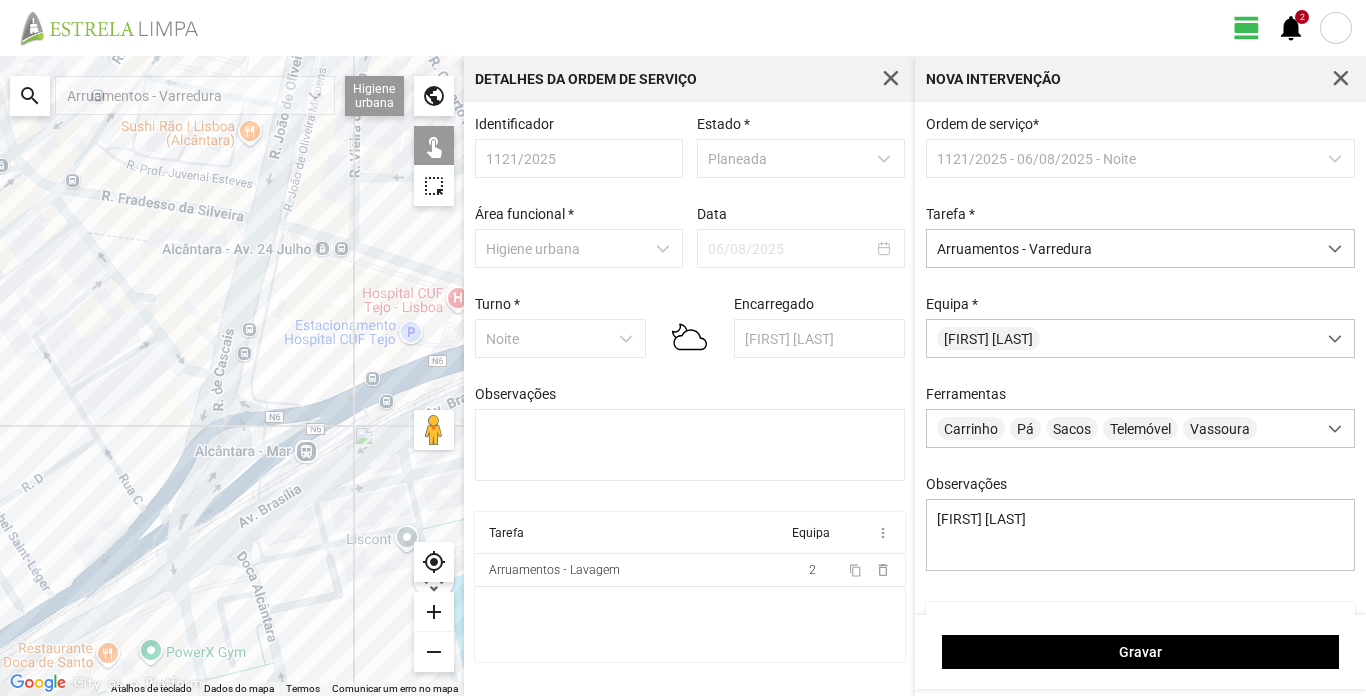 drag, startPoint x: 182, startPoint y: 412, endPoint x: 300, endPoint y: 172, distance: 267.43973 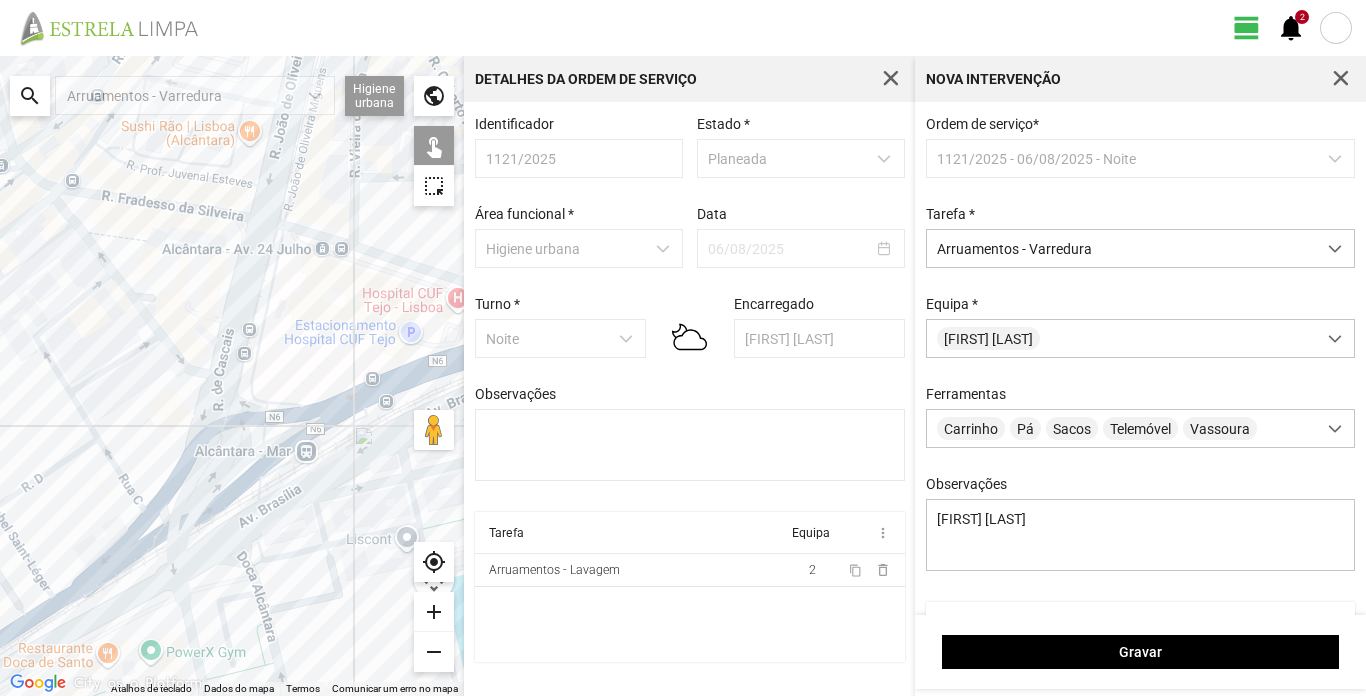 click 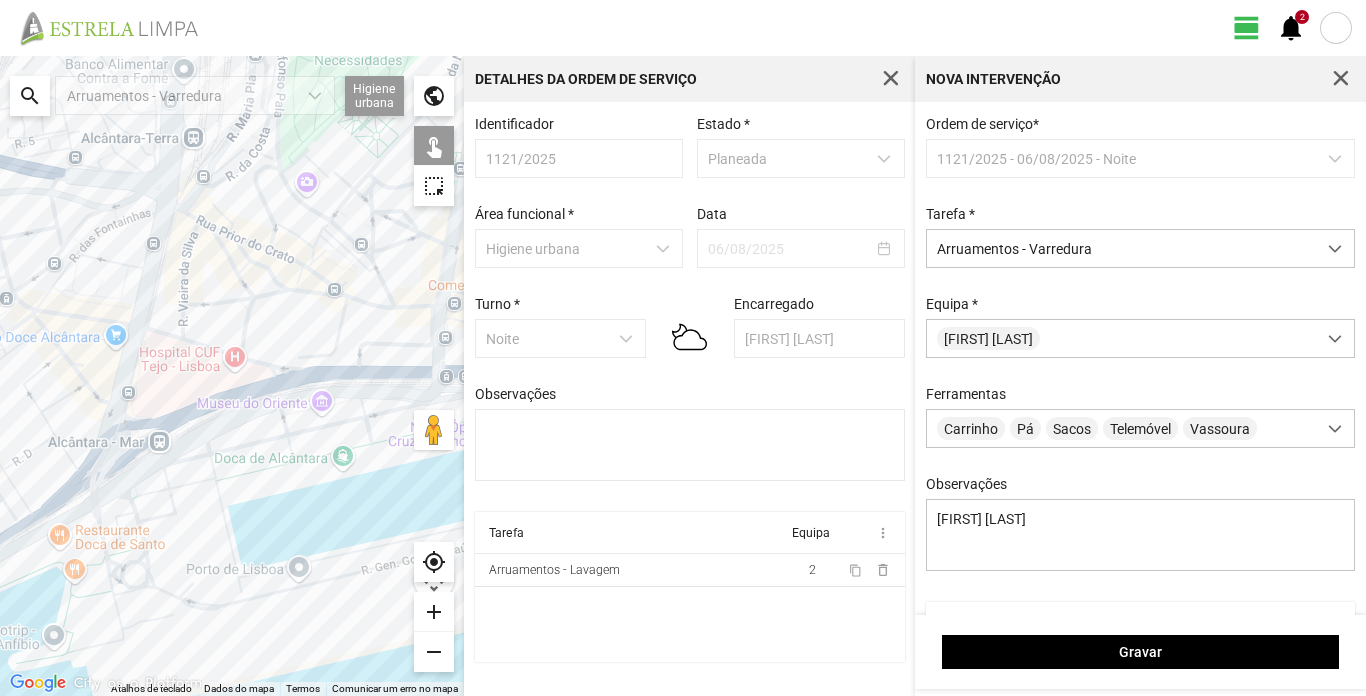 drag, startPoint x: 450, startPoint y: 522, endPoint x: 267, endPoint y: 495, distance: 184.98108 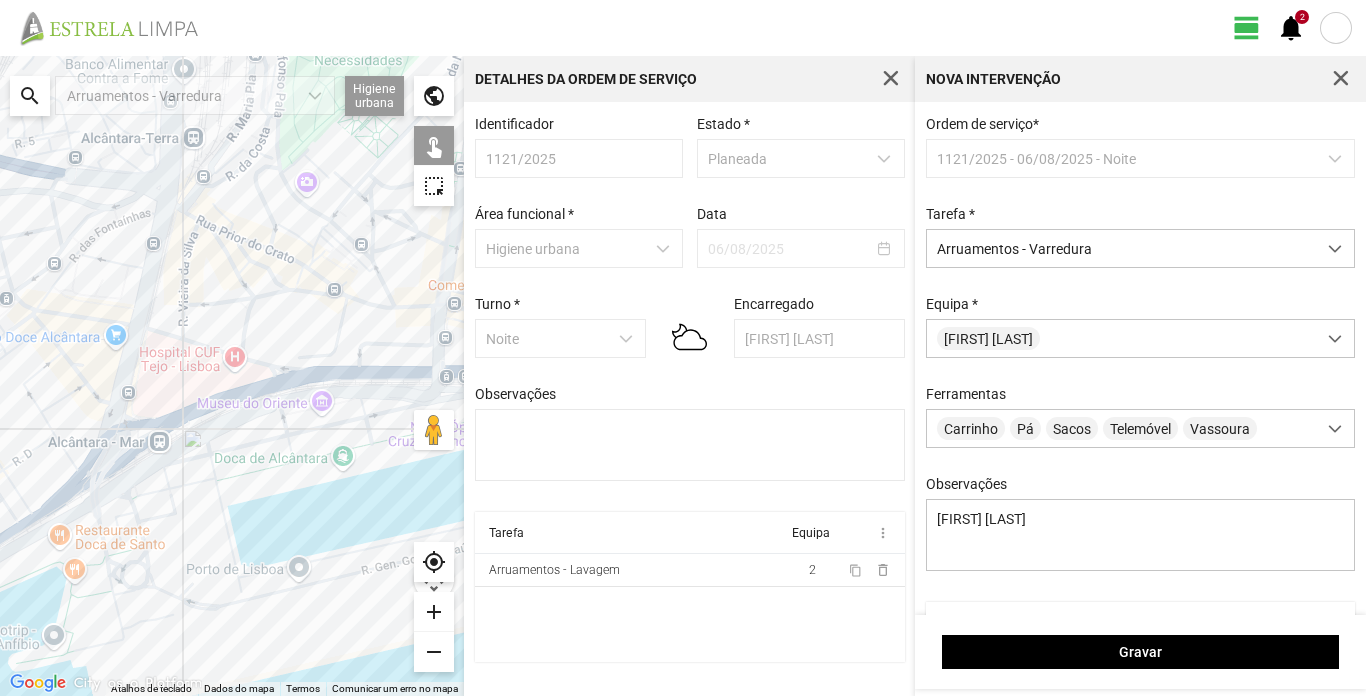 click 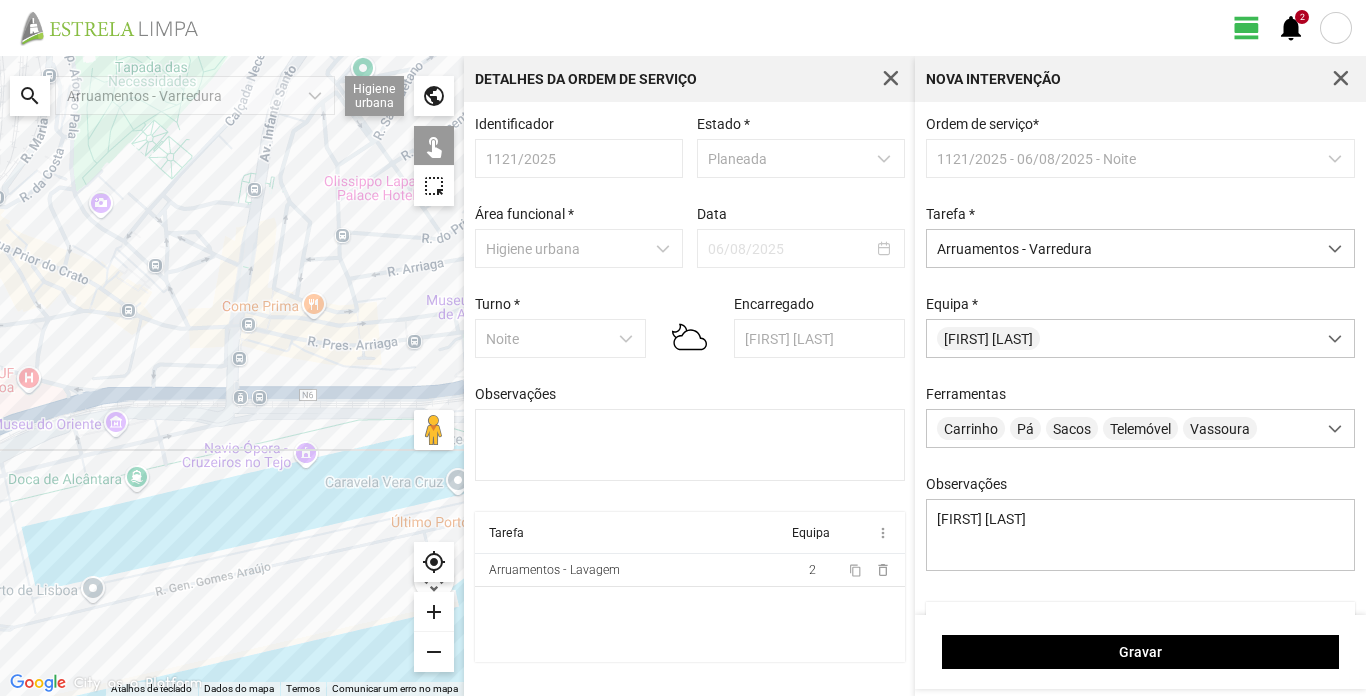 drag, startPoint x: 354, startPoint y: 446, endPoint x: 145, endPoint y: 470, distance: 210.37347 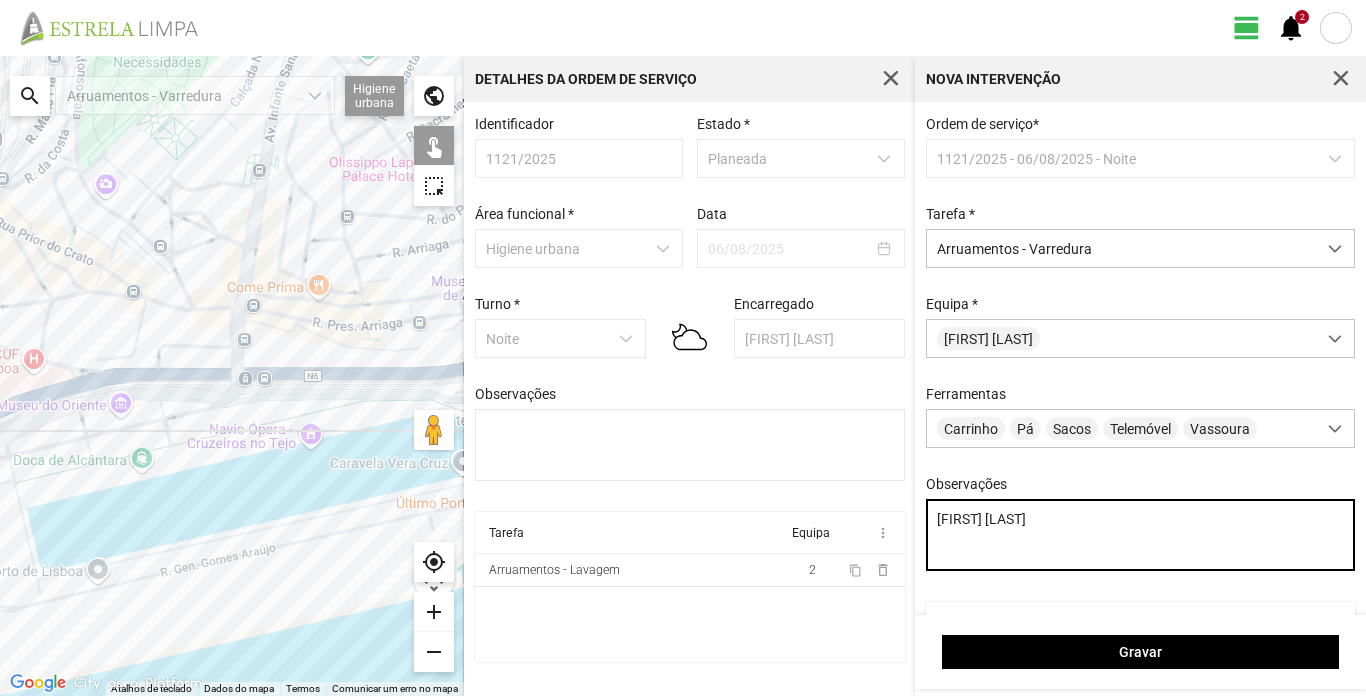click on "Hugo Pinho" at bounding box center (1141, 535) 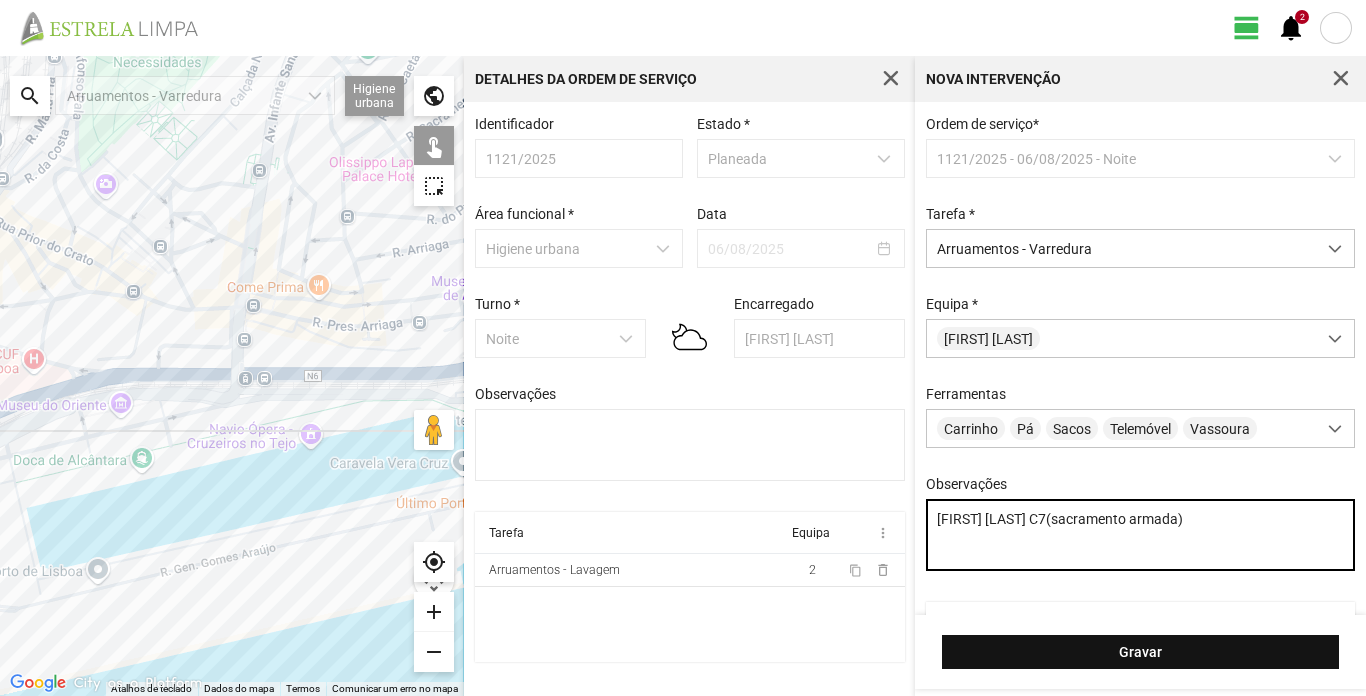 type on "[FIRST] [LAST] C7(sacramento armada)" 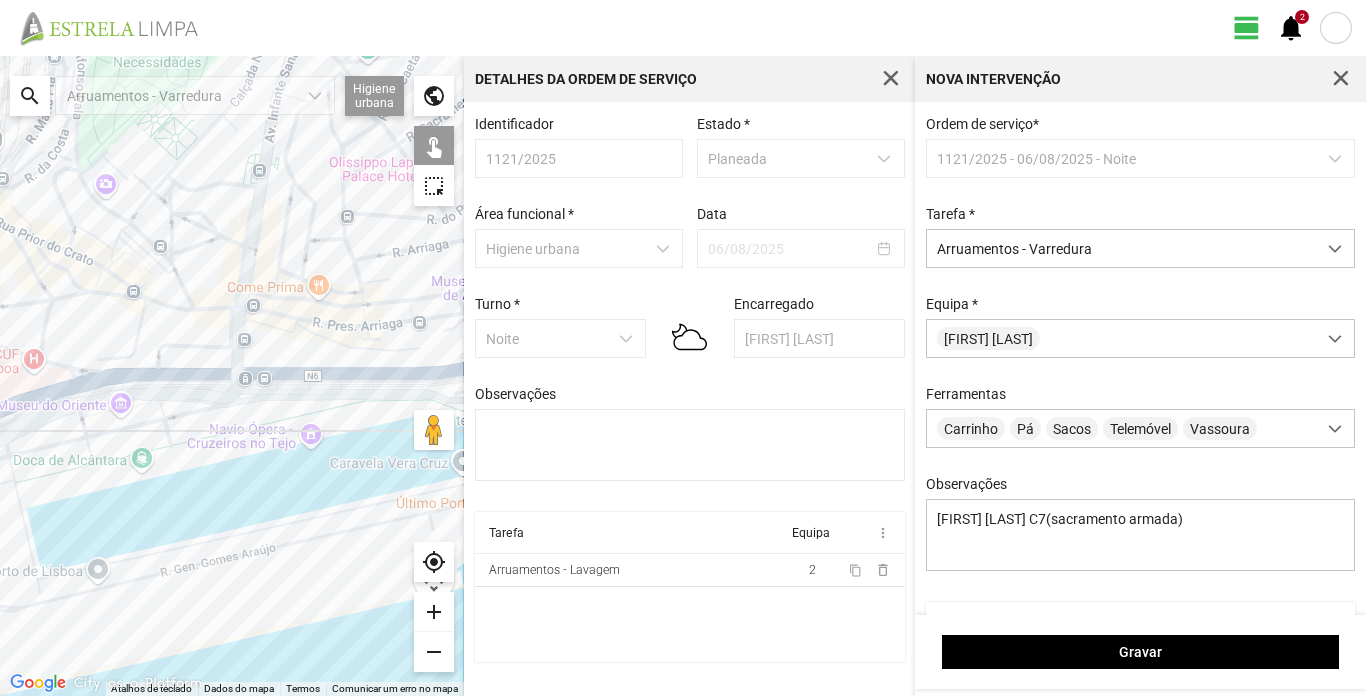 drag, startPoint x: 1166, startPoint y: 638, endPoint x: 858, endPoint y: 200, distance: 535.45123 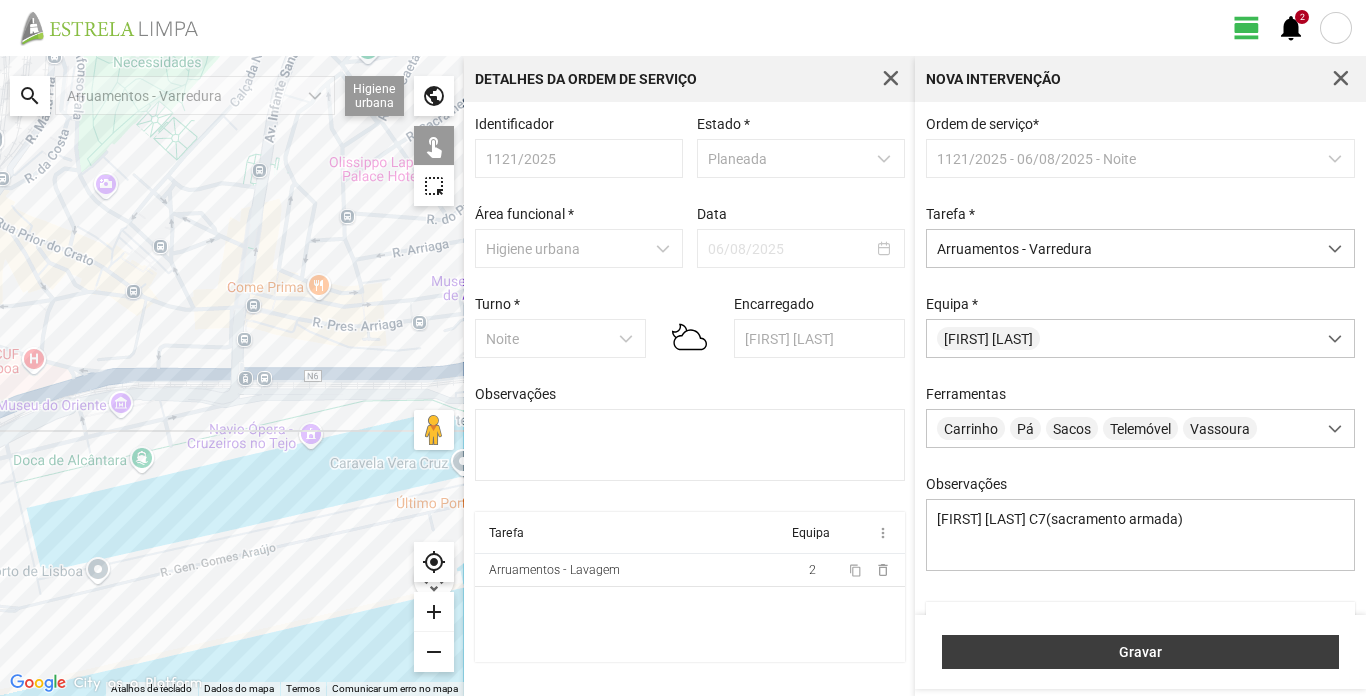click on "Gravar" at bounding box center (1141, 652) 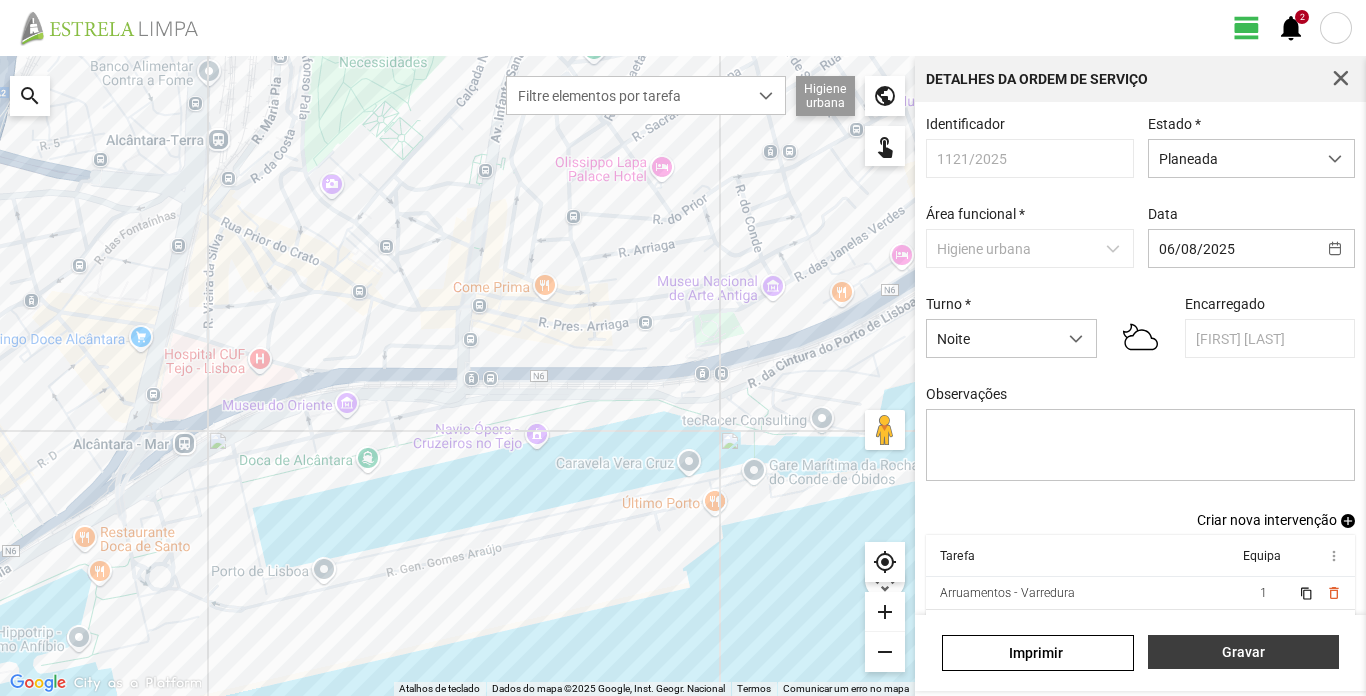 click on "Gravar" at bounding box center [1243, 652] 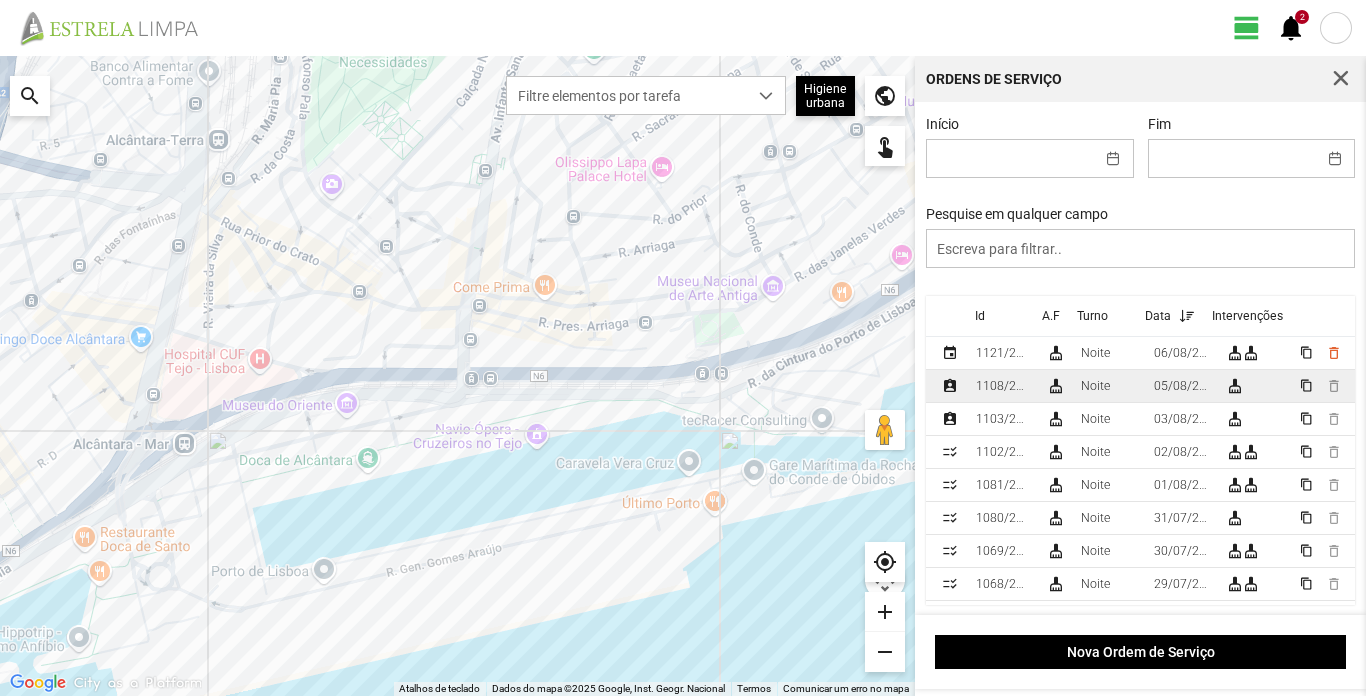 click on "1108/2025" at bounding box center (1003, 386) 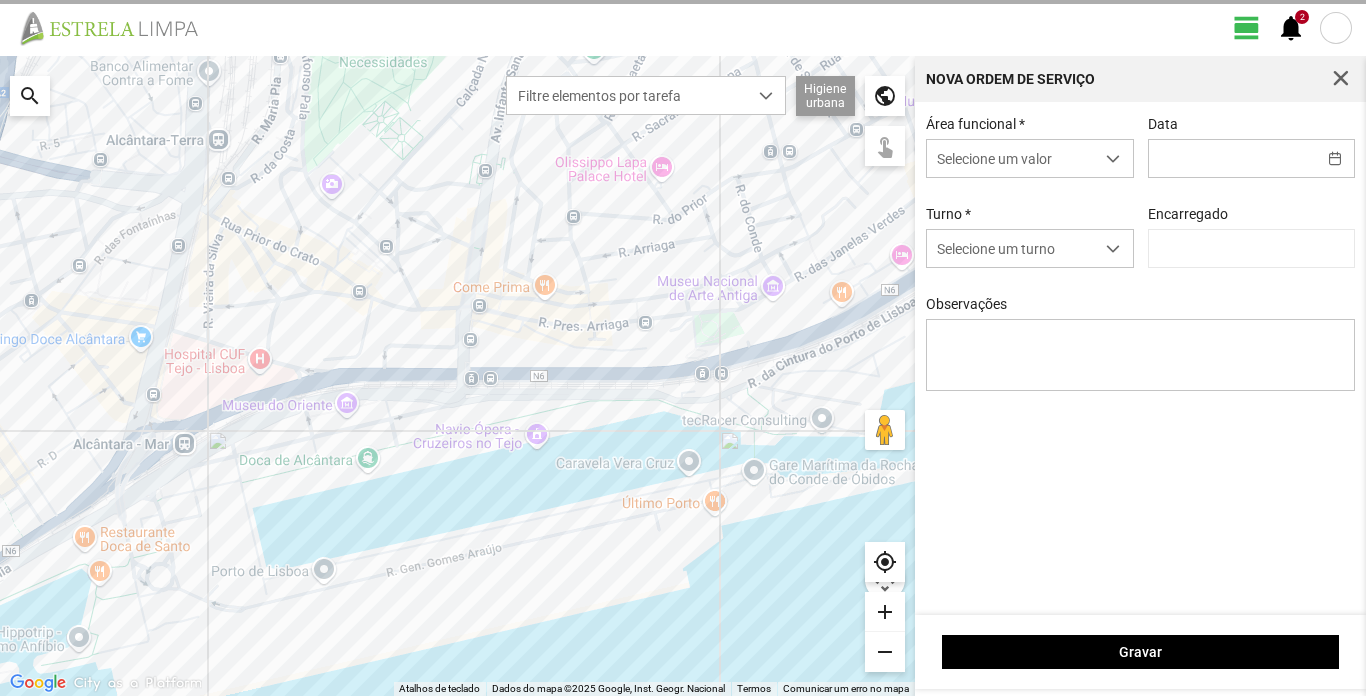 type on "[FIRST] [LAST]" 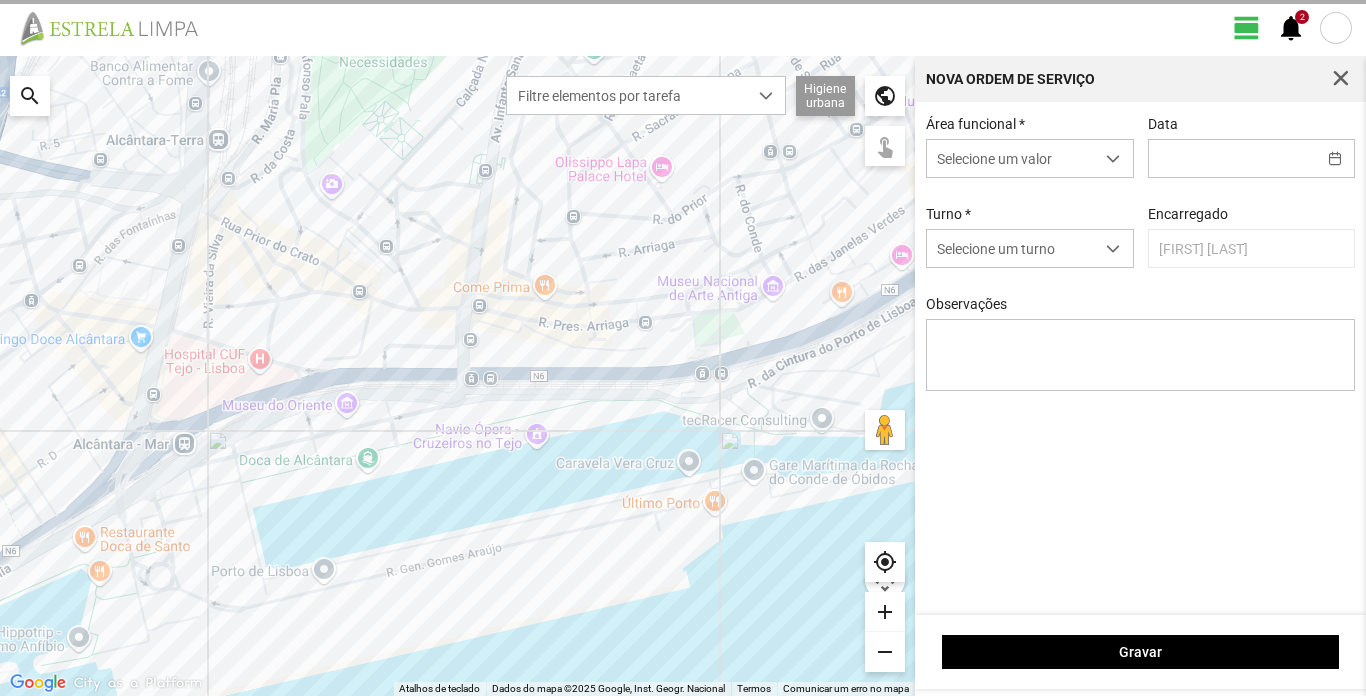 type on "05/08/2025" 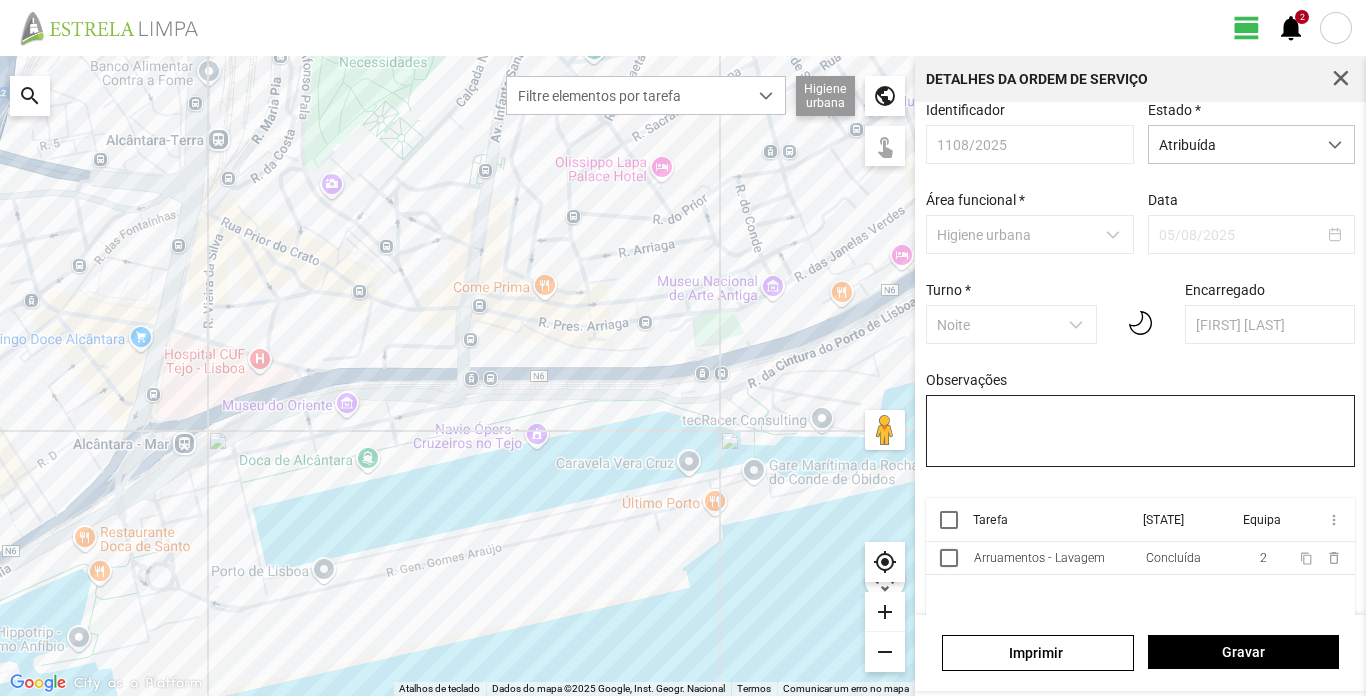 scroll, scrollTop: 0, scrollLeft: 0, axis: both 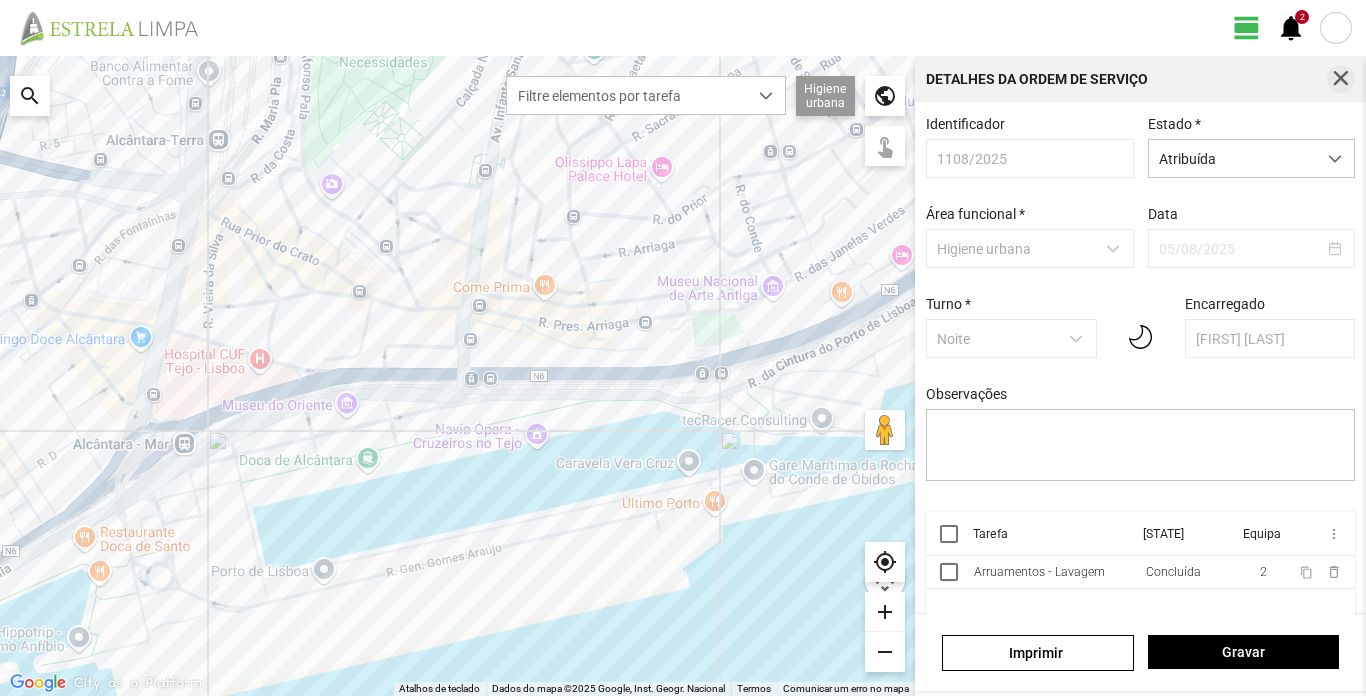 click at bounding box center (1341, 79) 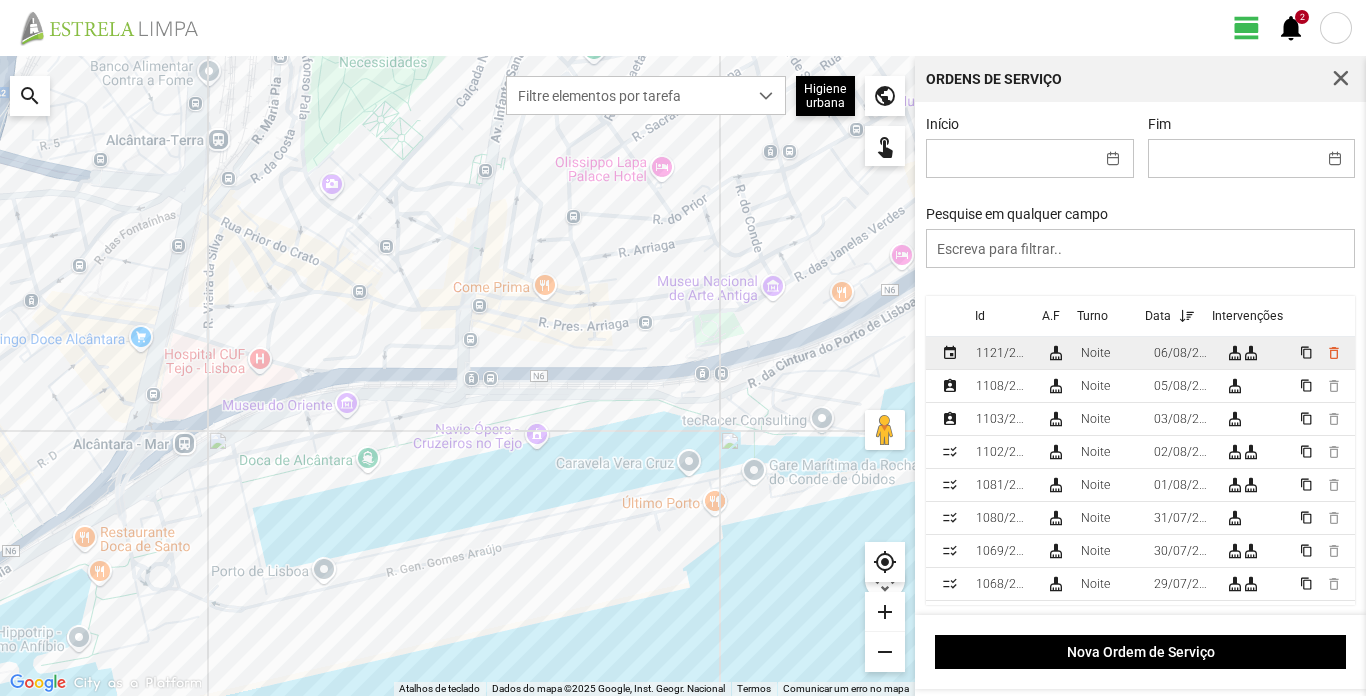 click on "Noite" at bounding box center [1095, 353] 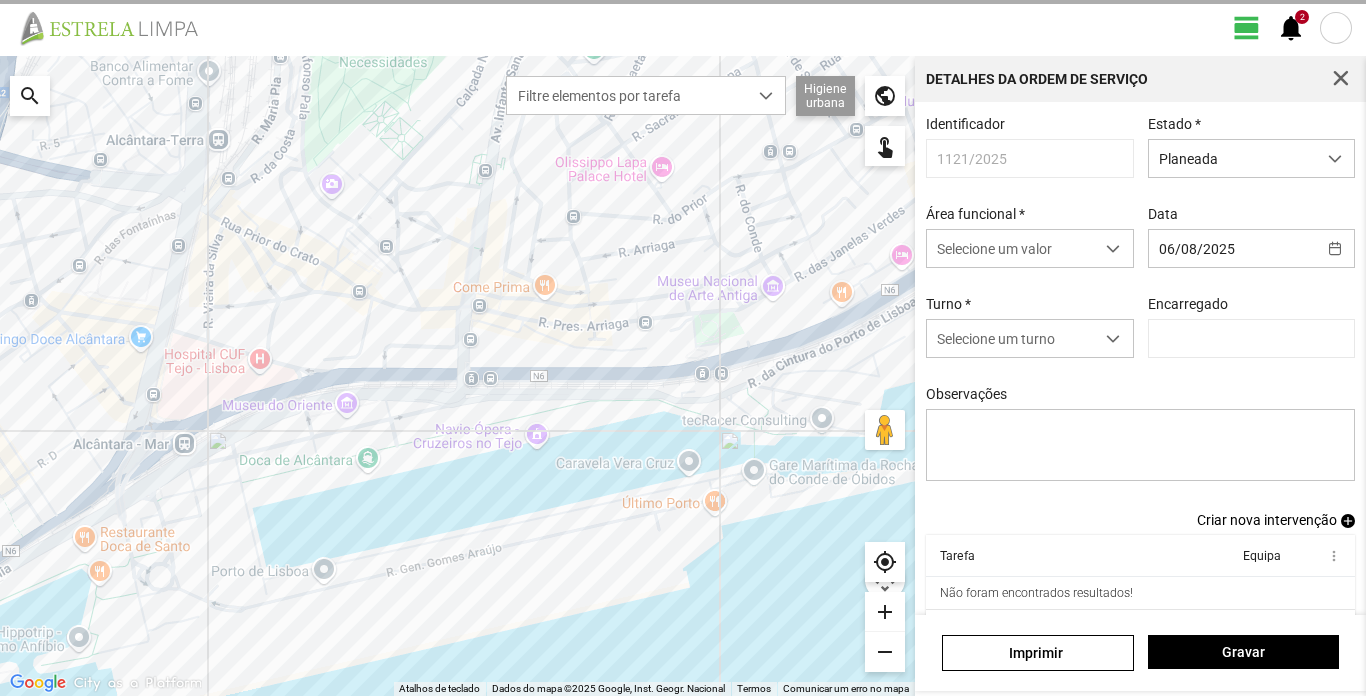 type on "[FIRST] [LAST]" 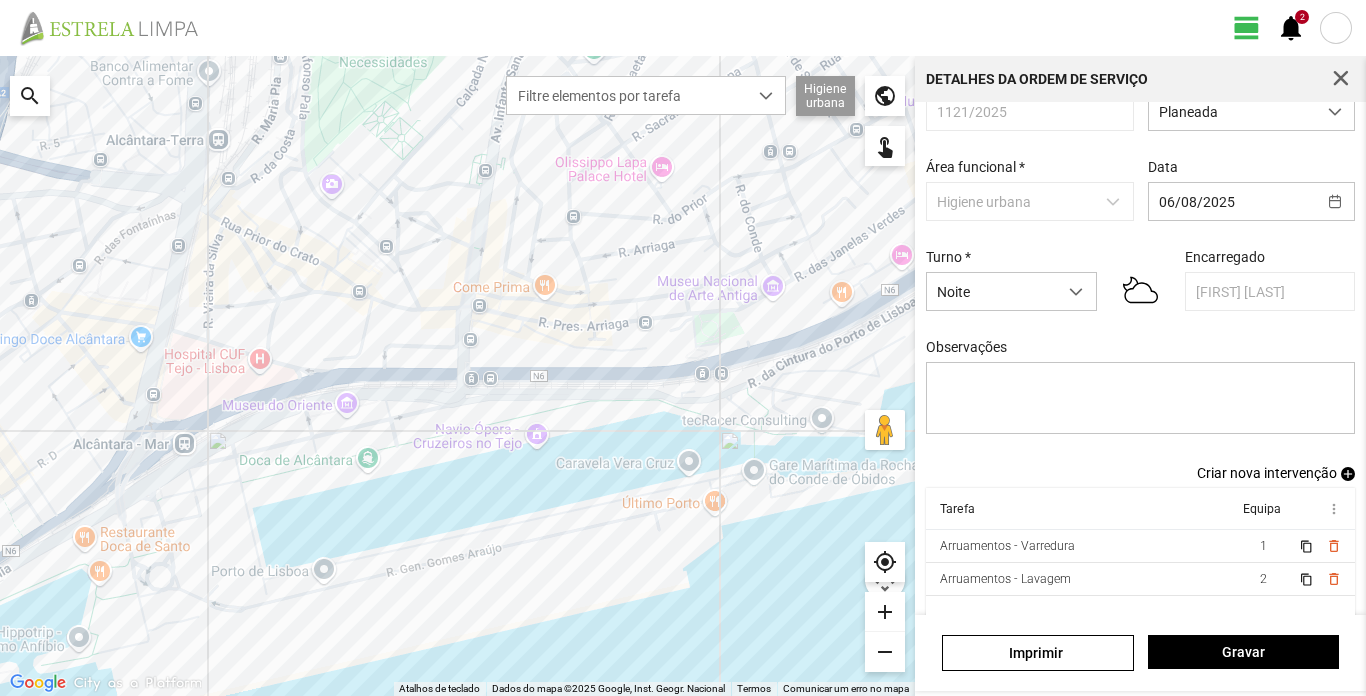 scroll, scrollTop: 69, scrollLeft: 0, axis: vertical 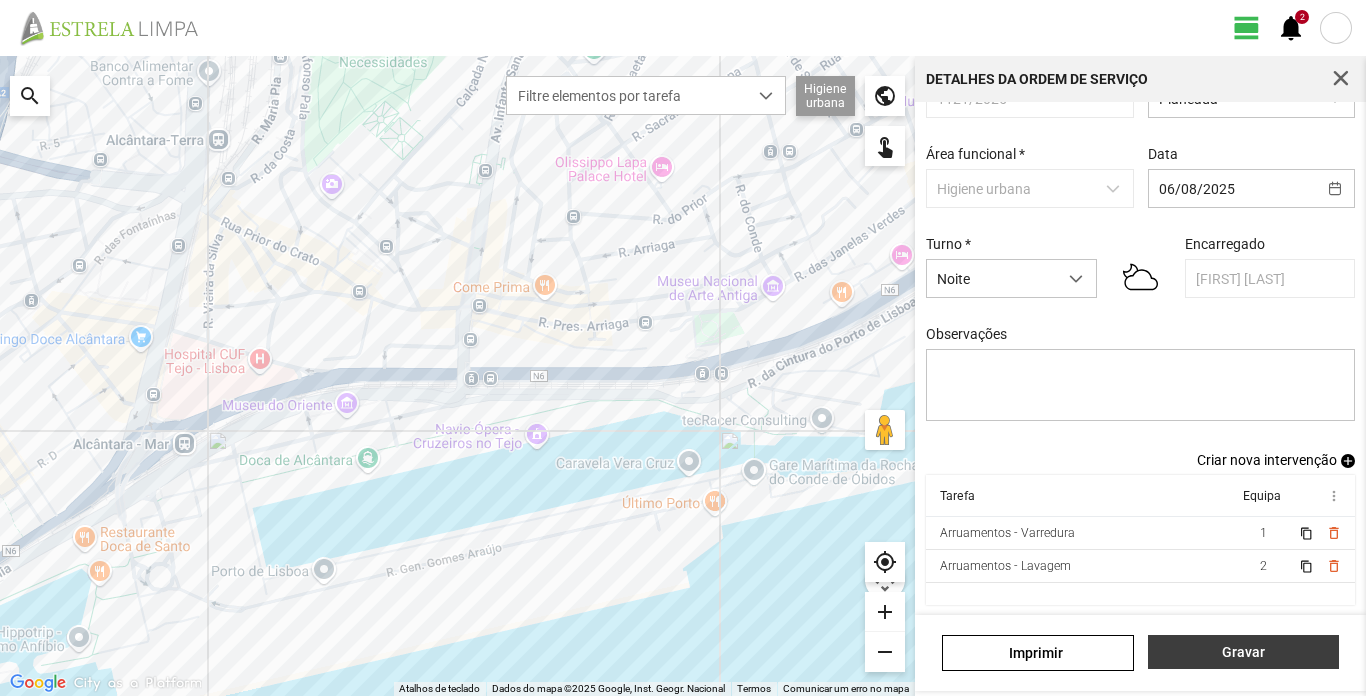 click on "Gravar" at bounding box center (1243, 652) 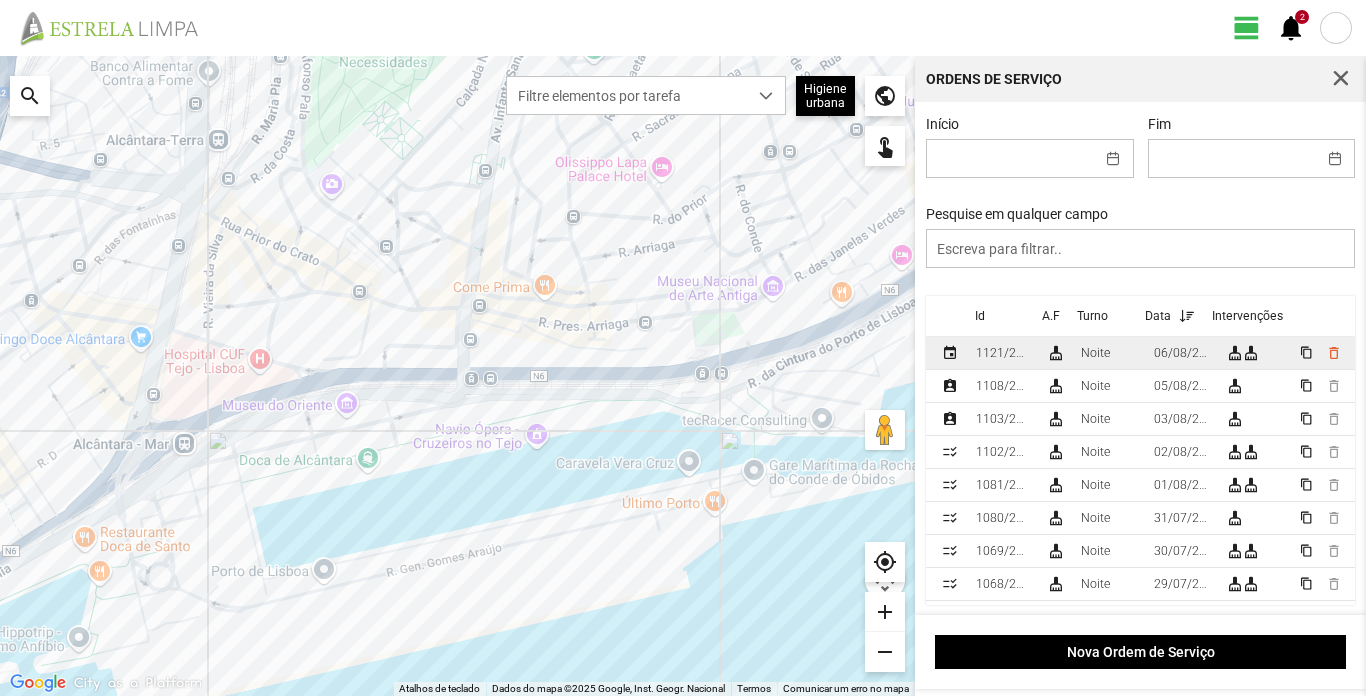 click on "1121/2025" at bounding box center [1003, 353] 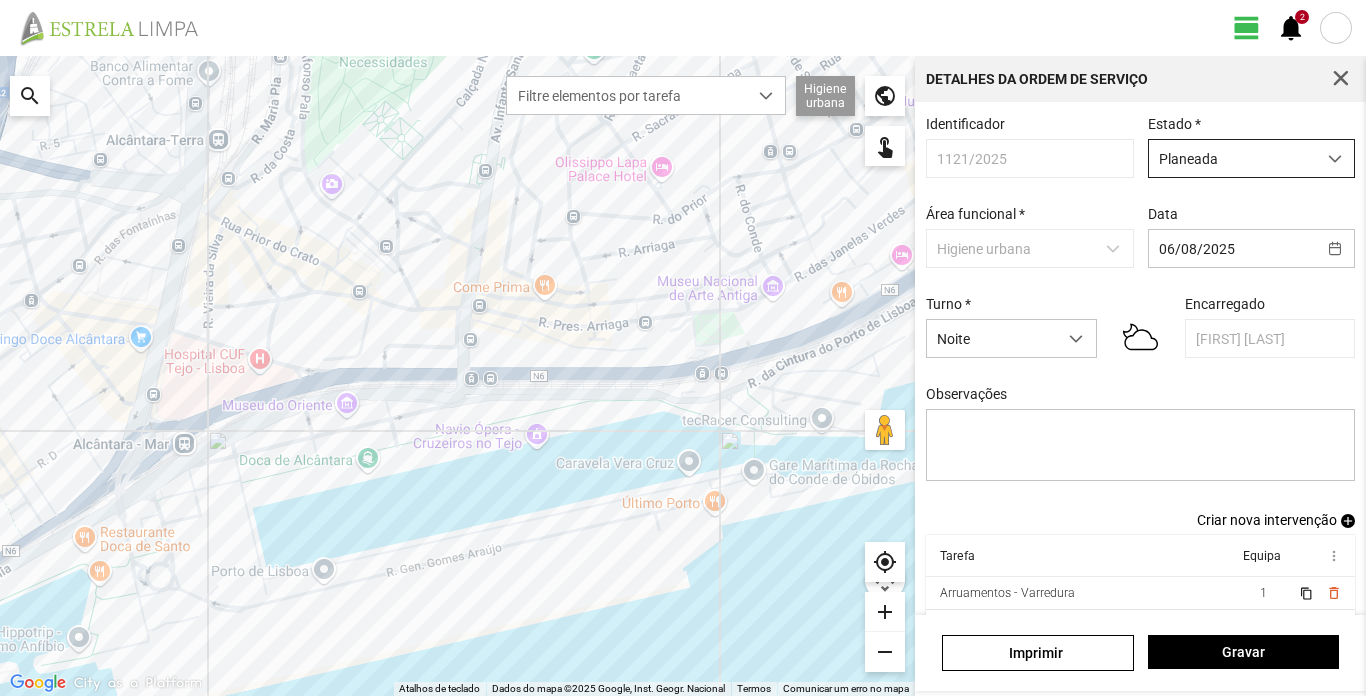 click at bounding box center (1335, 159) 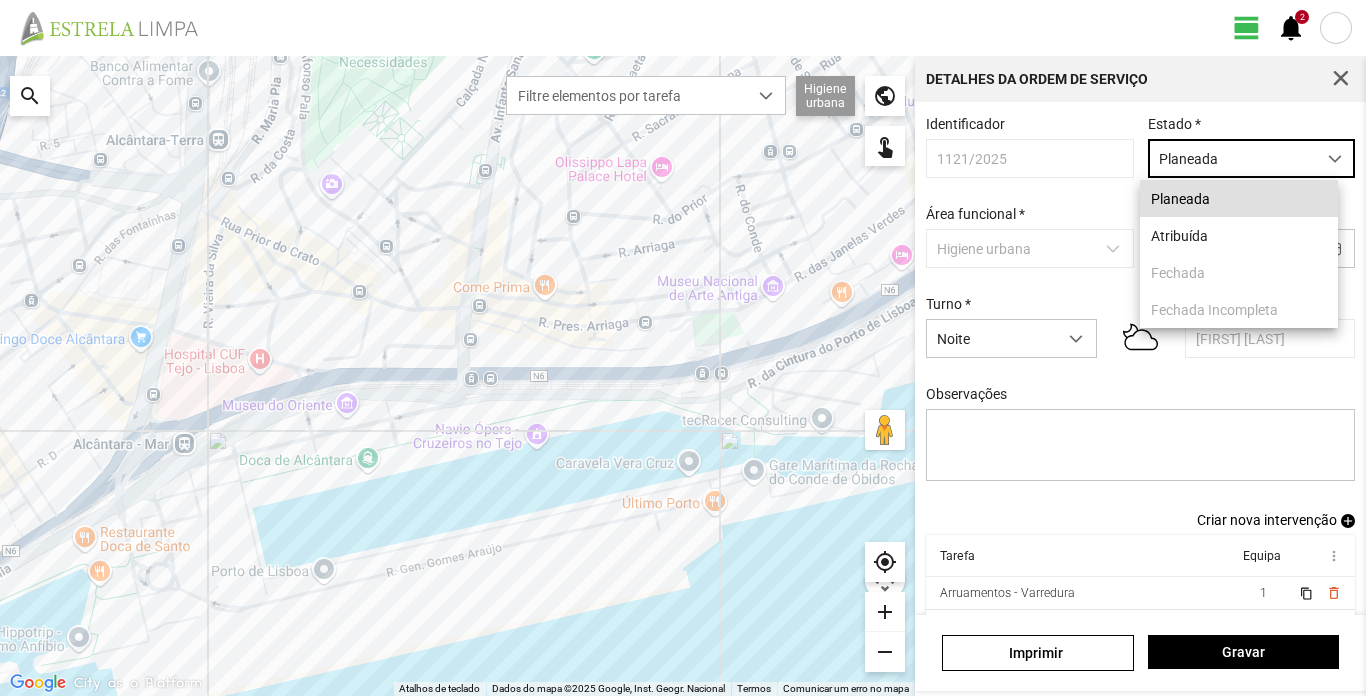 scroll, scrollTop: 11, scrollLeft: 89, axis: both 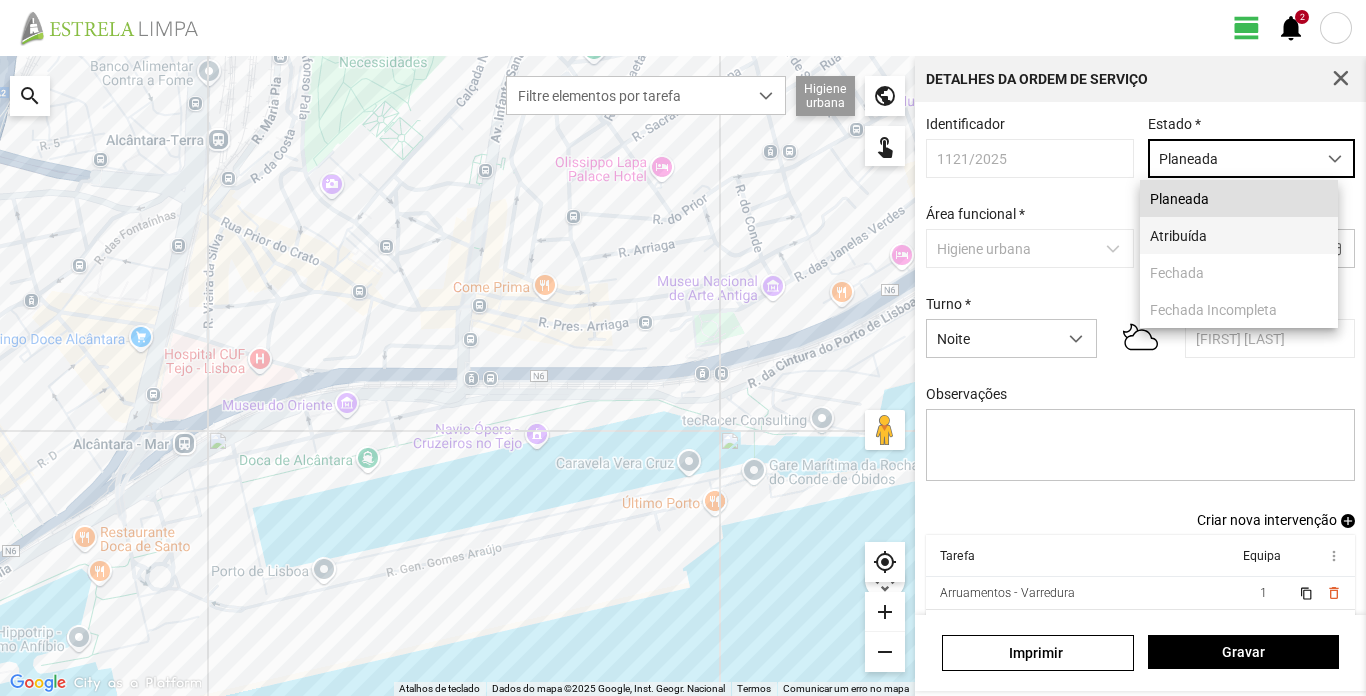 click on "Atribuída" at bounding box center (1239, 235) 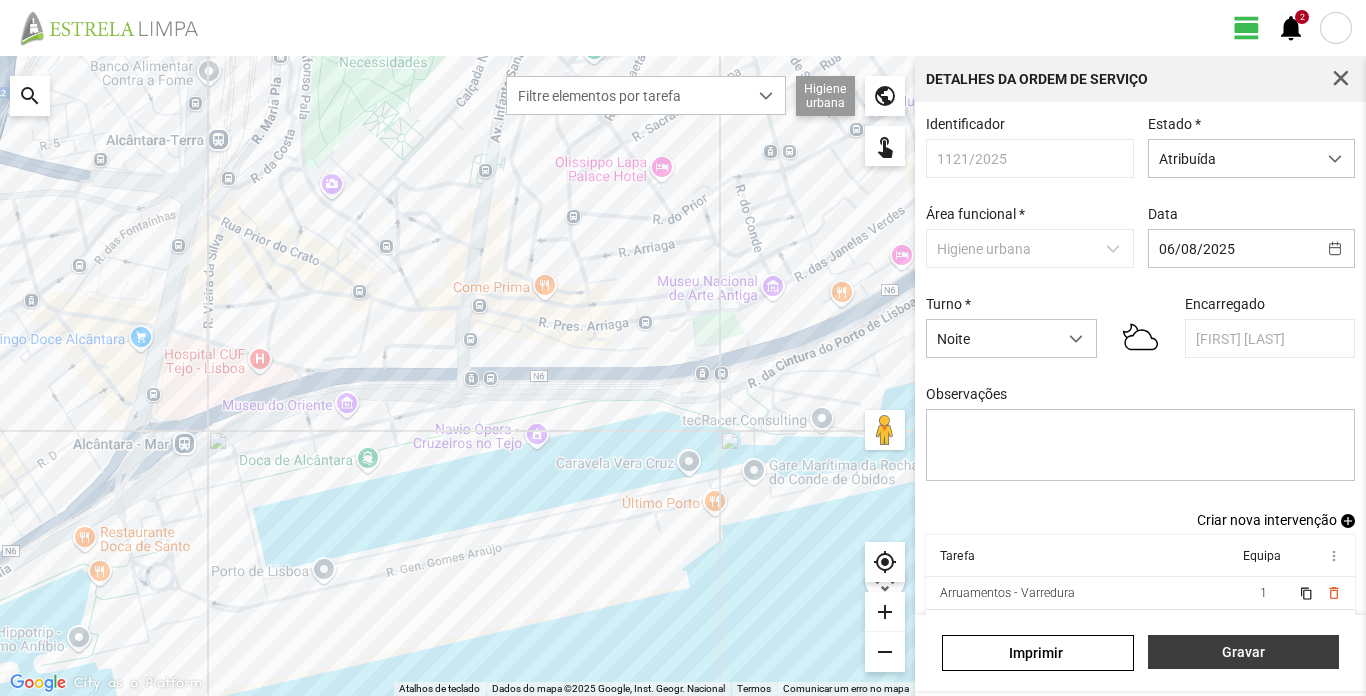 click on "Gravar" at bounding box center (1243, 652) 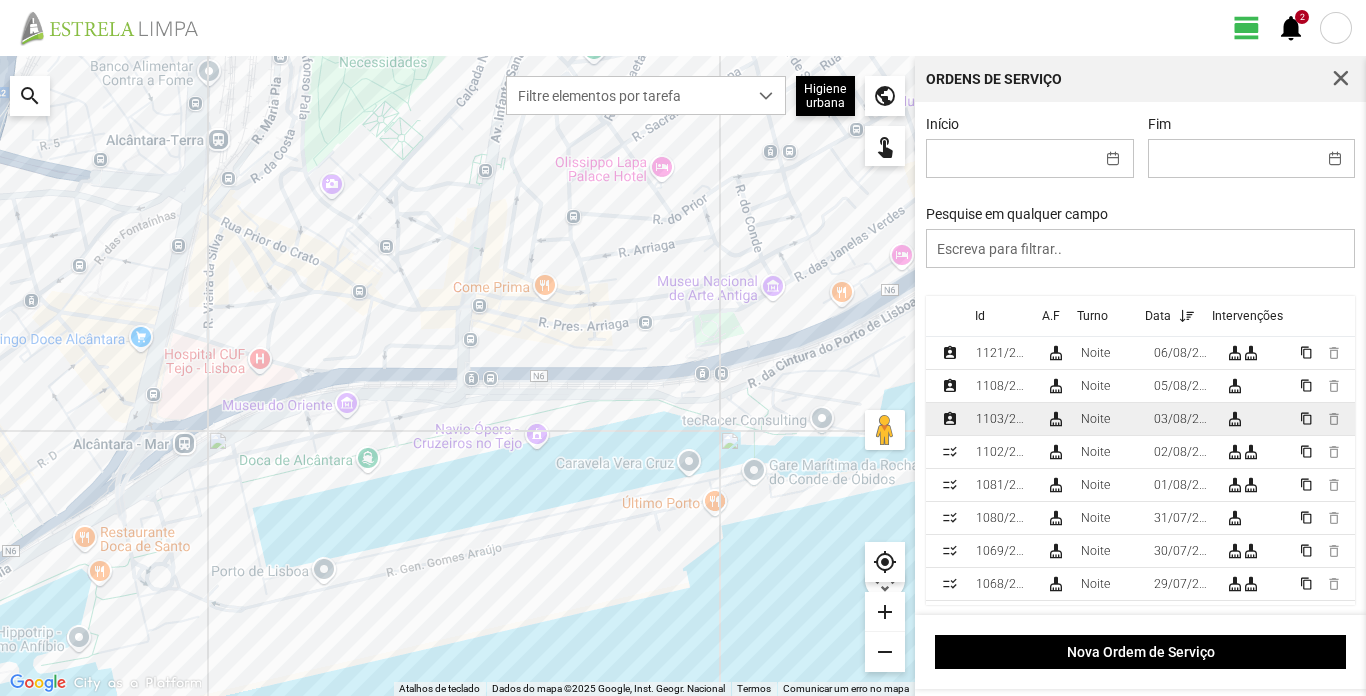 click on "1103/2025" at bounding box center [1003, 419] 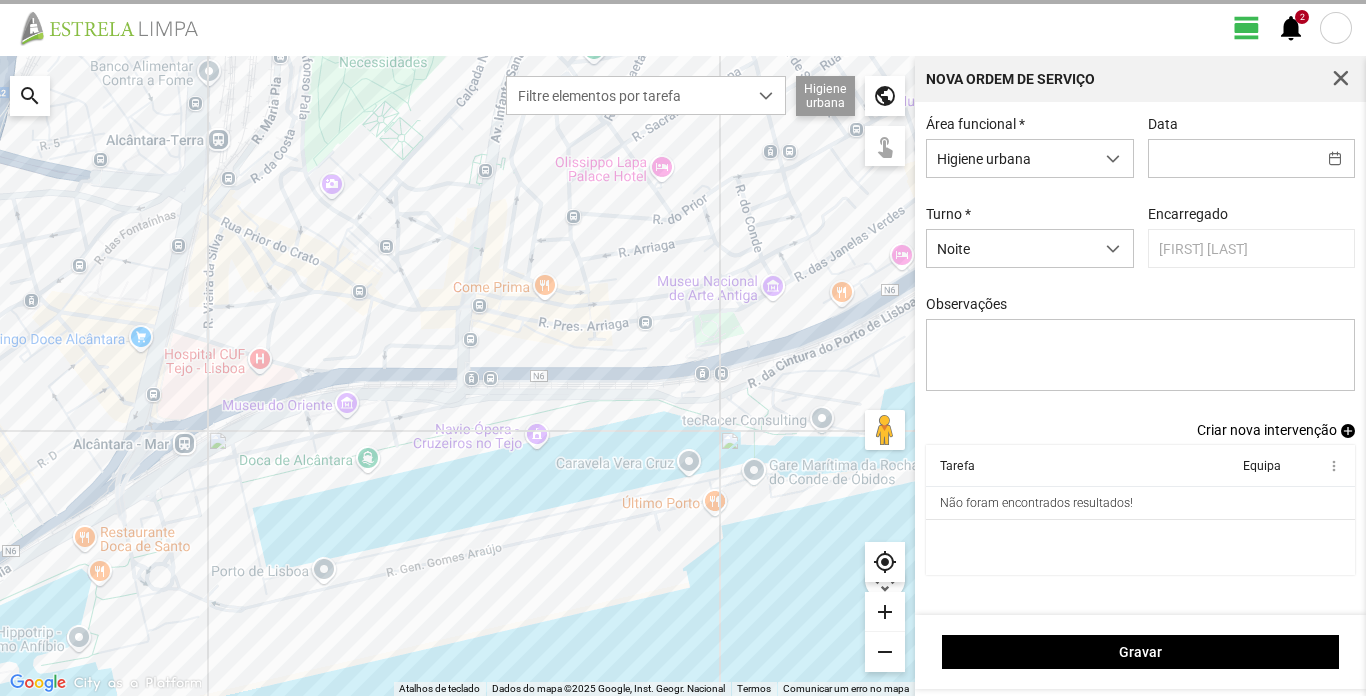 type on "03/08/2025" 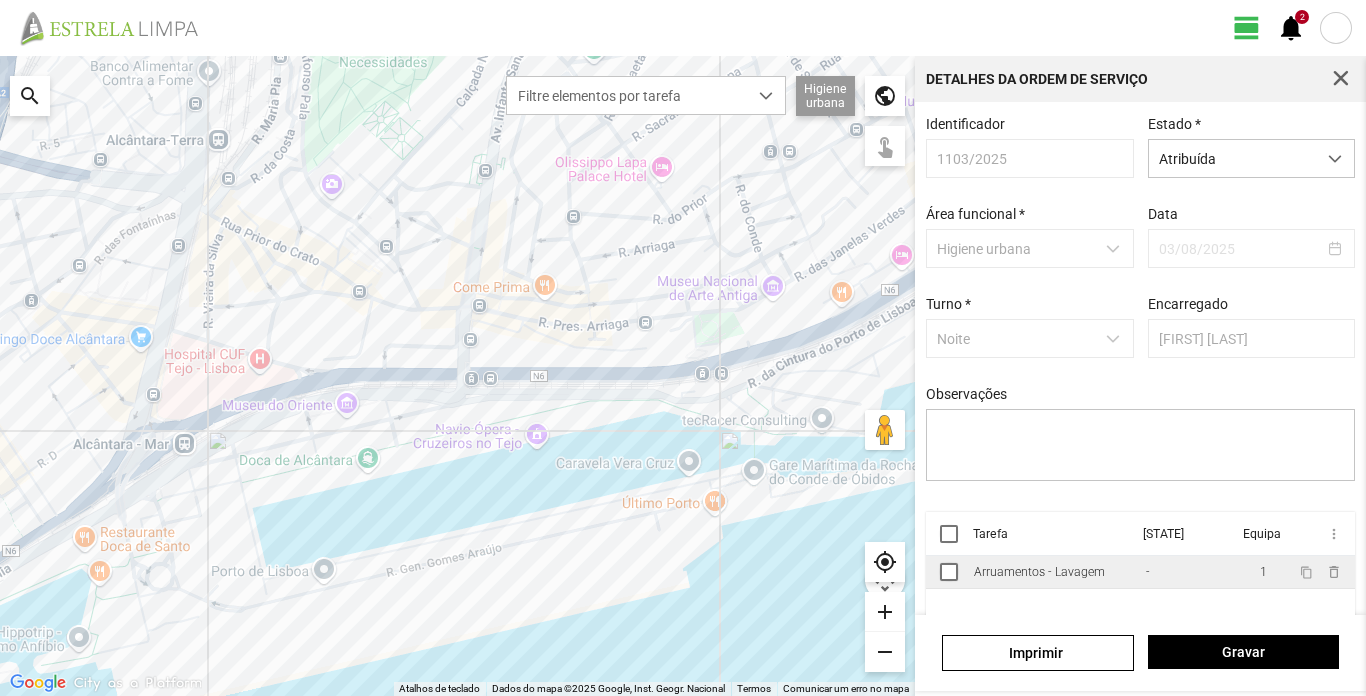 click on "Arruamentos - Lavagem" at bounding box center [1039, 572] 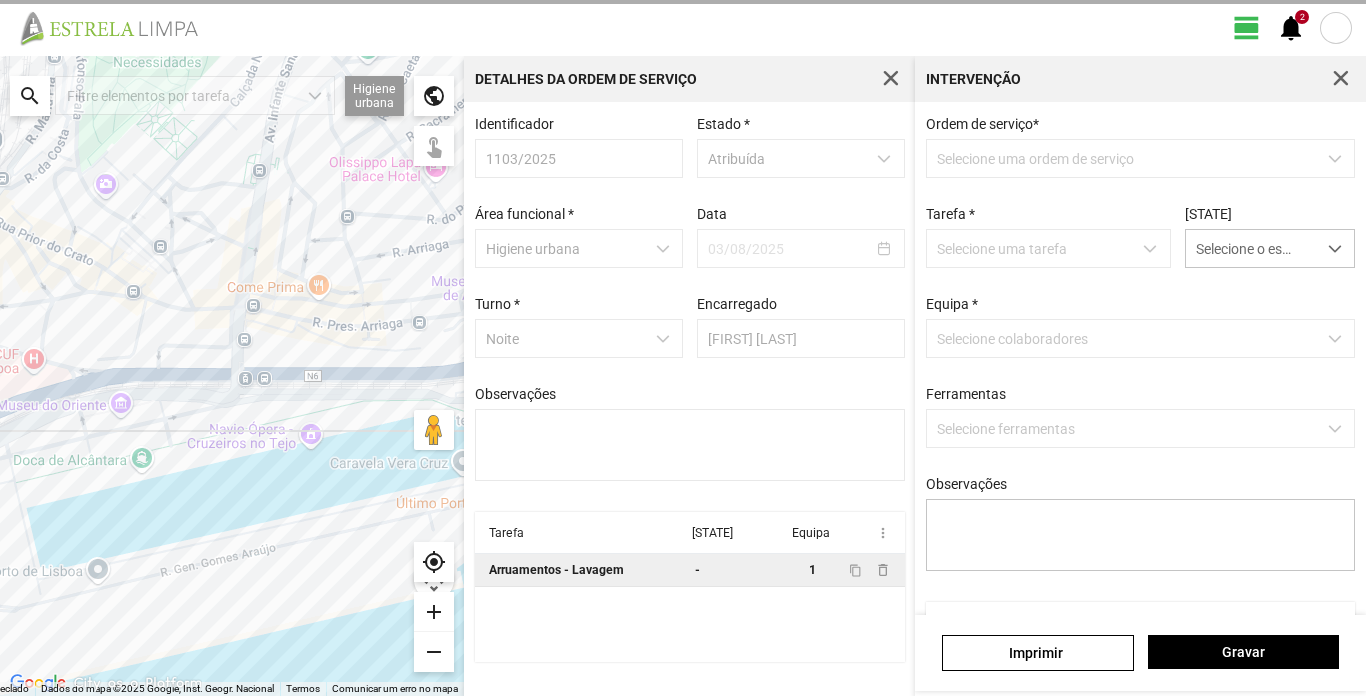 type on "Turé" 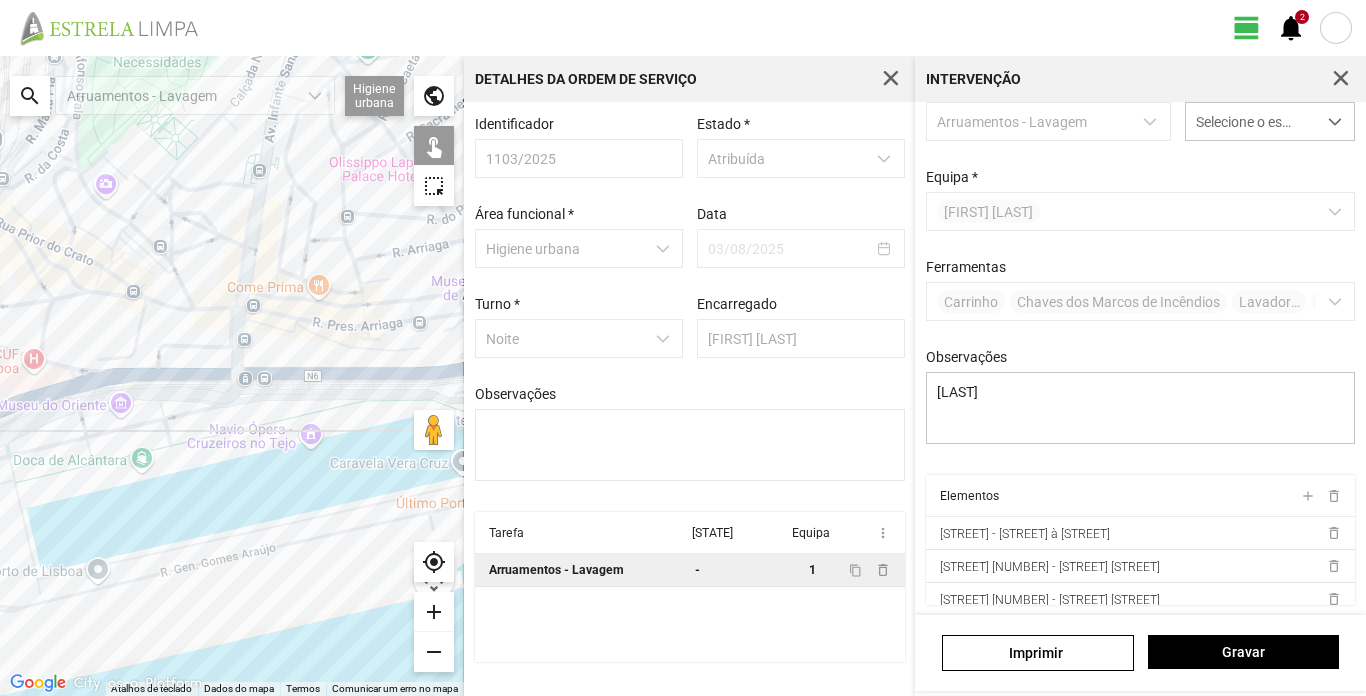 scroll, scrollTop: 137, scrollLeft: 0, axis: vertical 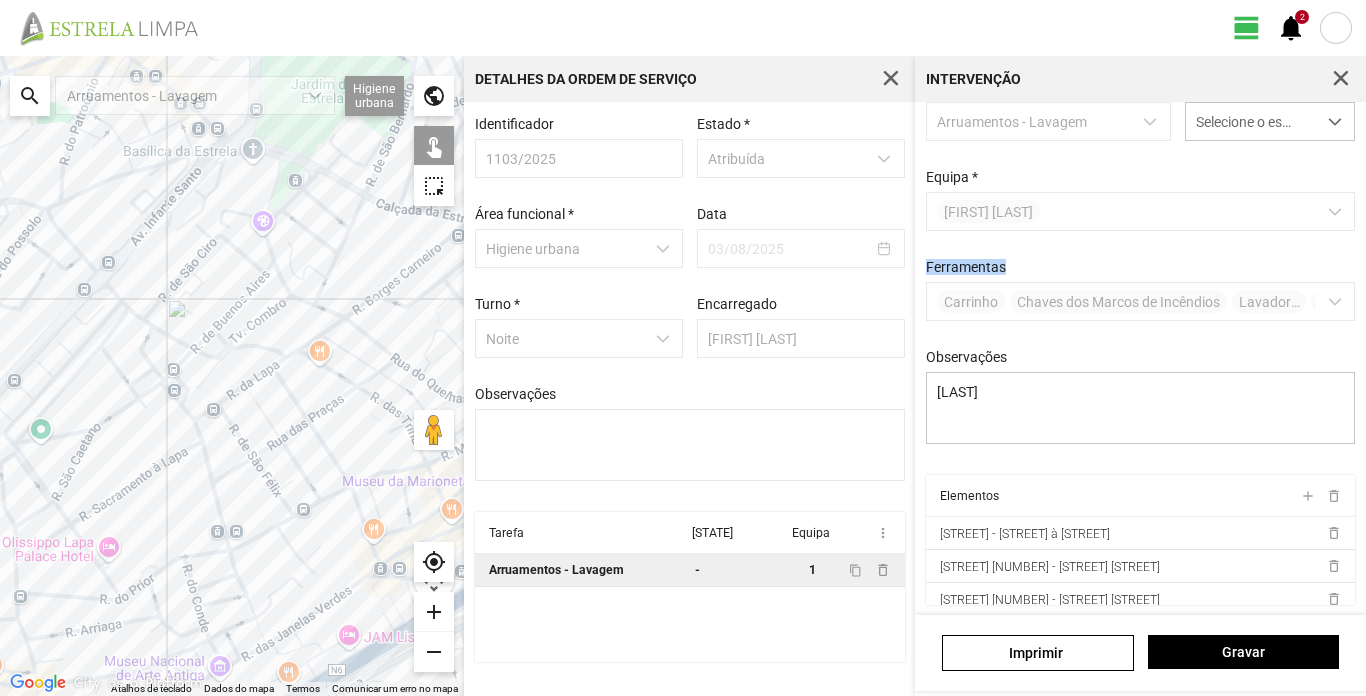 drag, startPoint x: 1241, startPoint y: 161, endPoint x: 1238, endPoint y: 241, distance: 80.05623 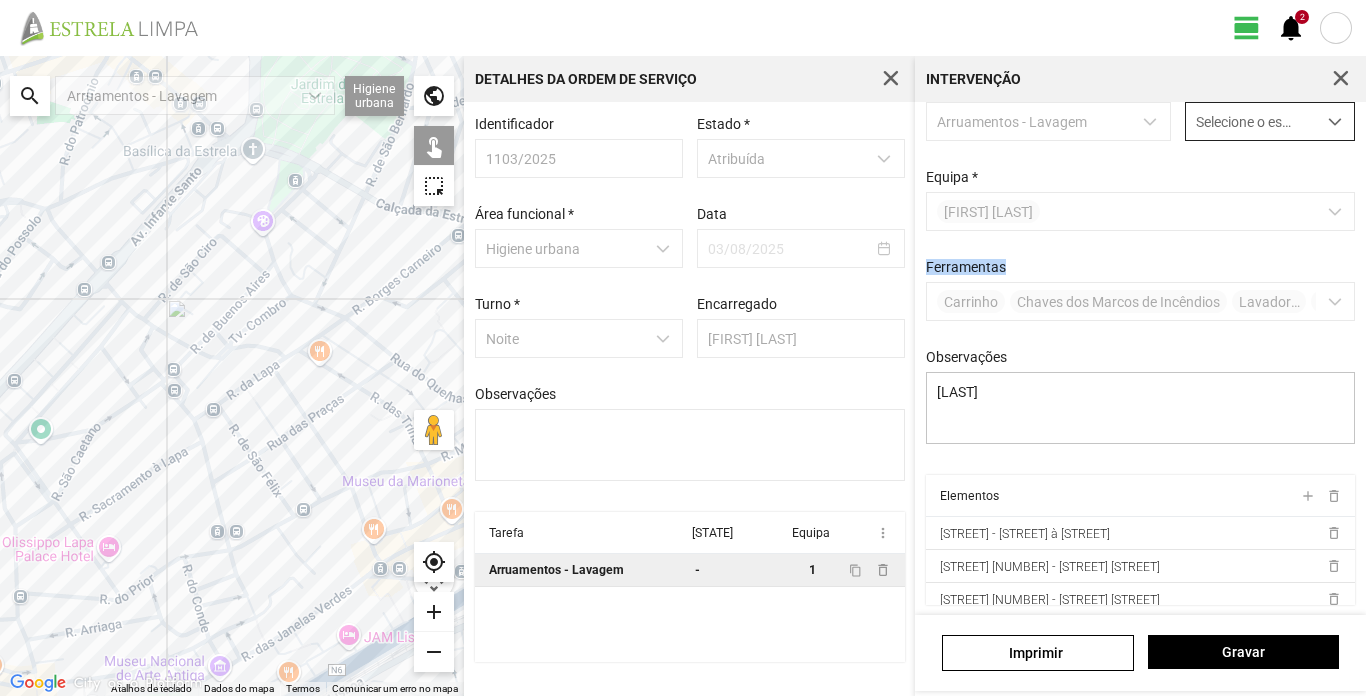 click at bounding box center [1335, 122] 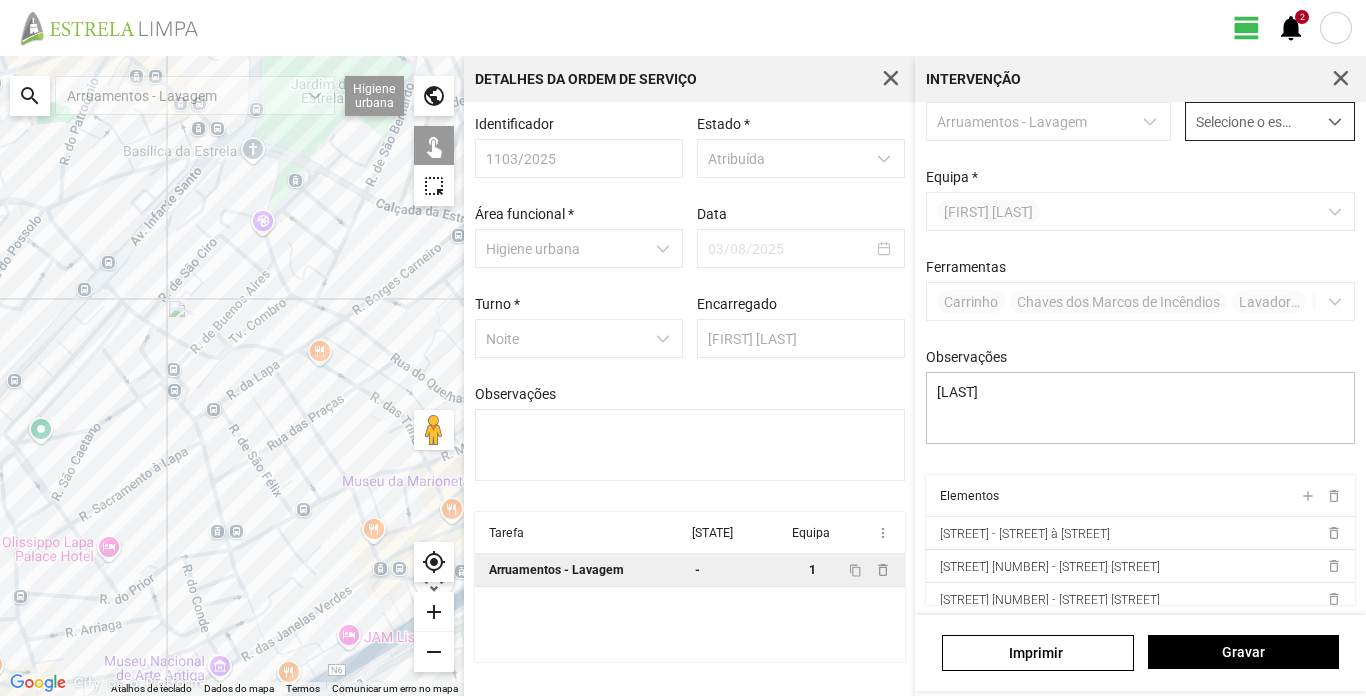 scroll, scrollTop: 11, scrollLeft: 89, axis: both 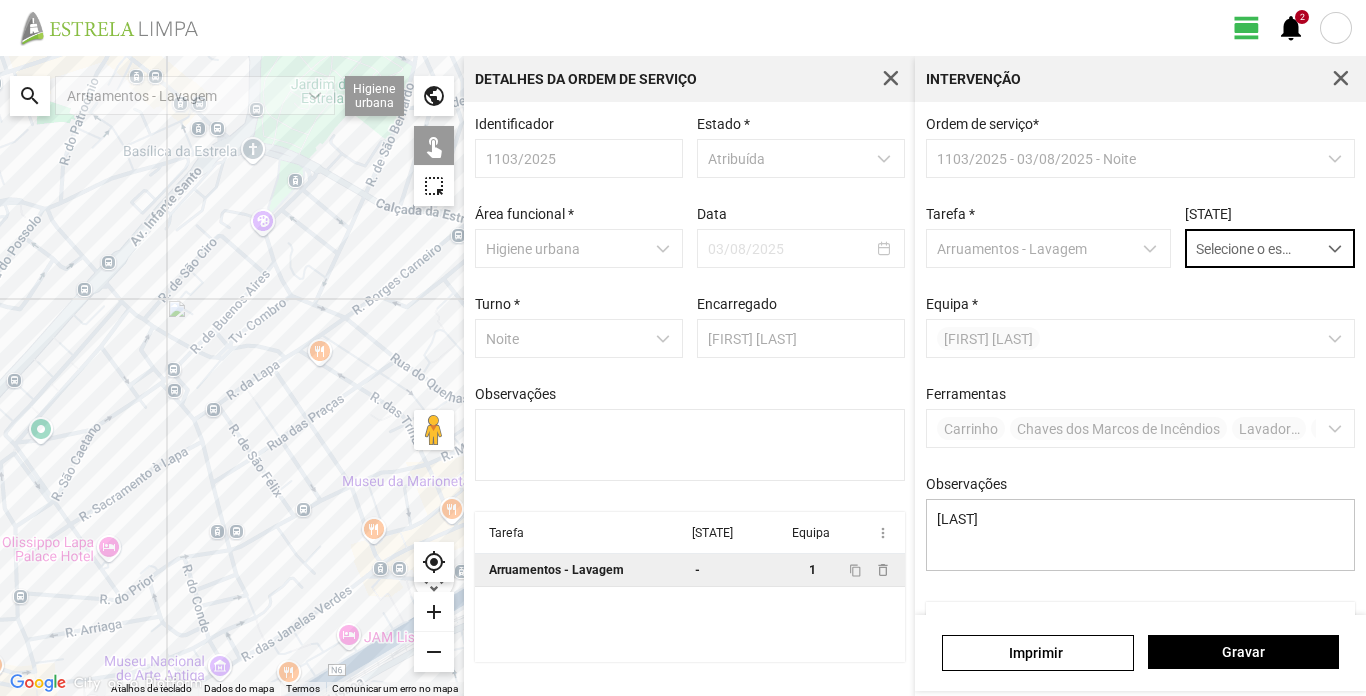 click on "Selecione o estado" at bounding box center (1251, 248) 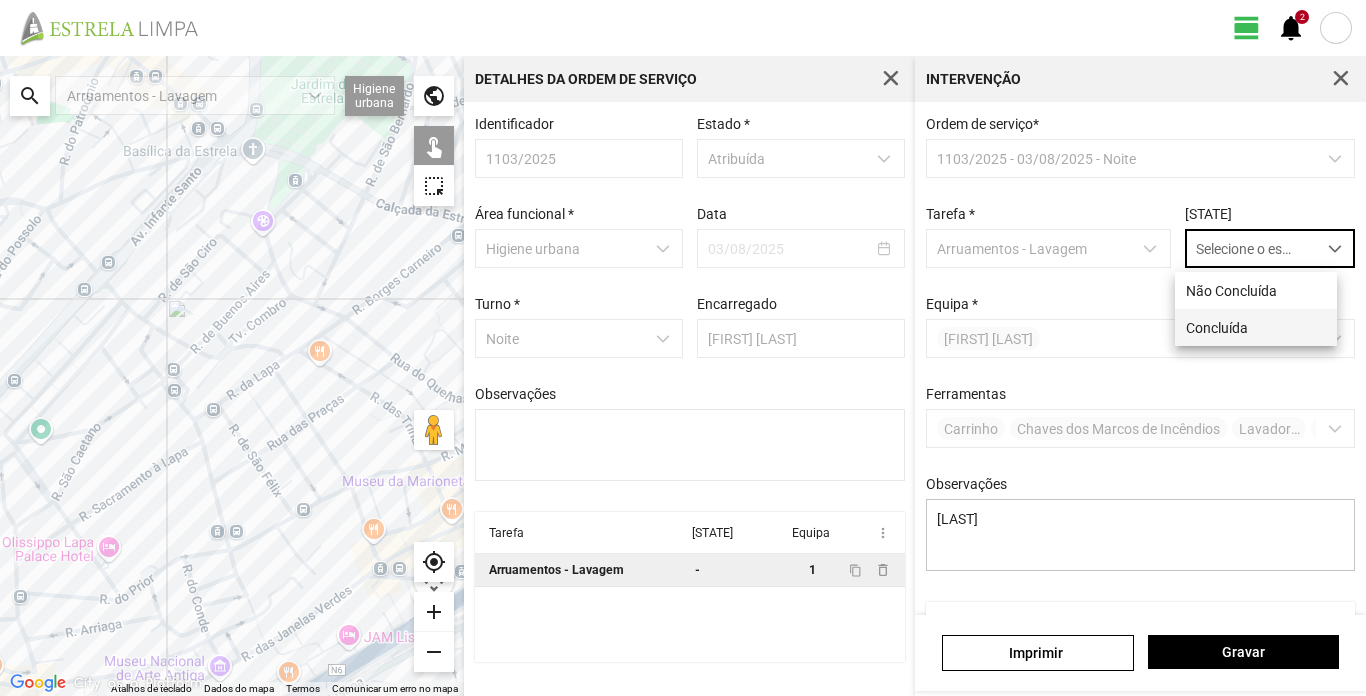 click on "Concluída" at bounding box center (1256, 327) 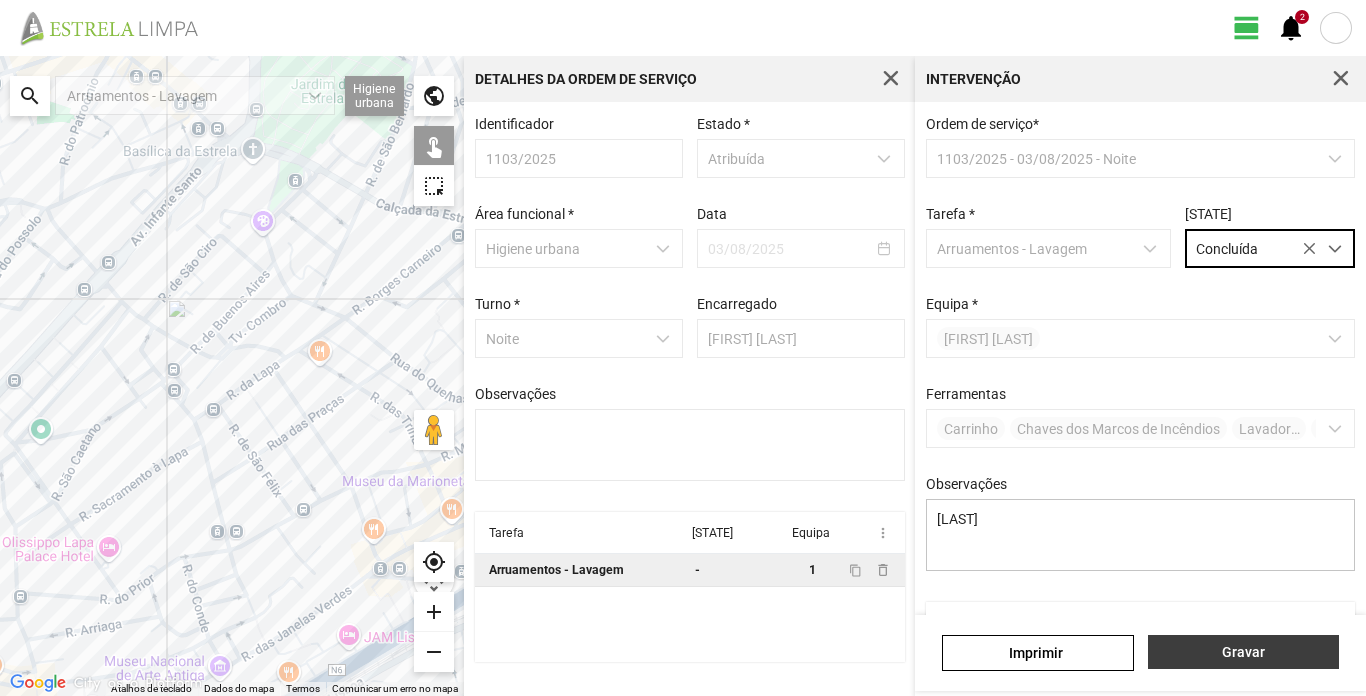 click on "Gravar" at bounding box center (1243, 652) 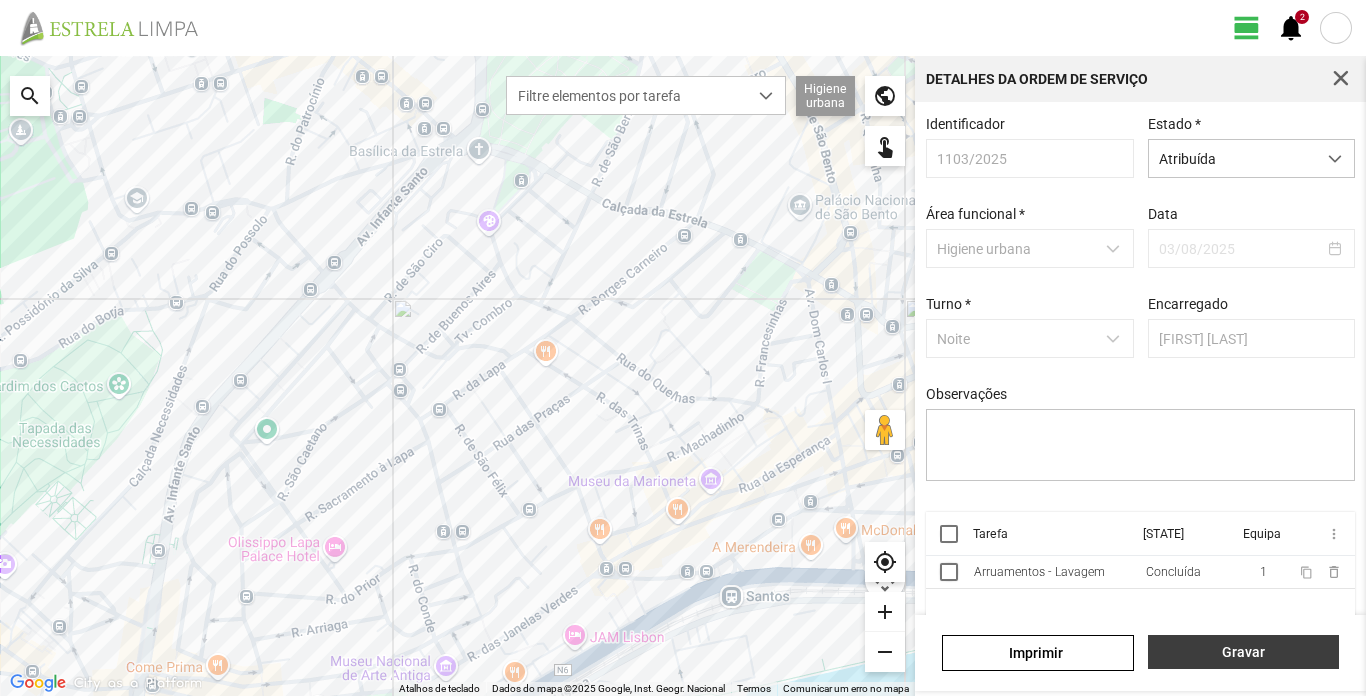 click on "Gravar" at bounding box center (1243, 652) 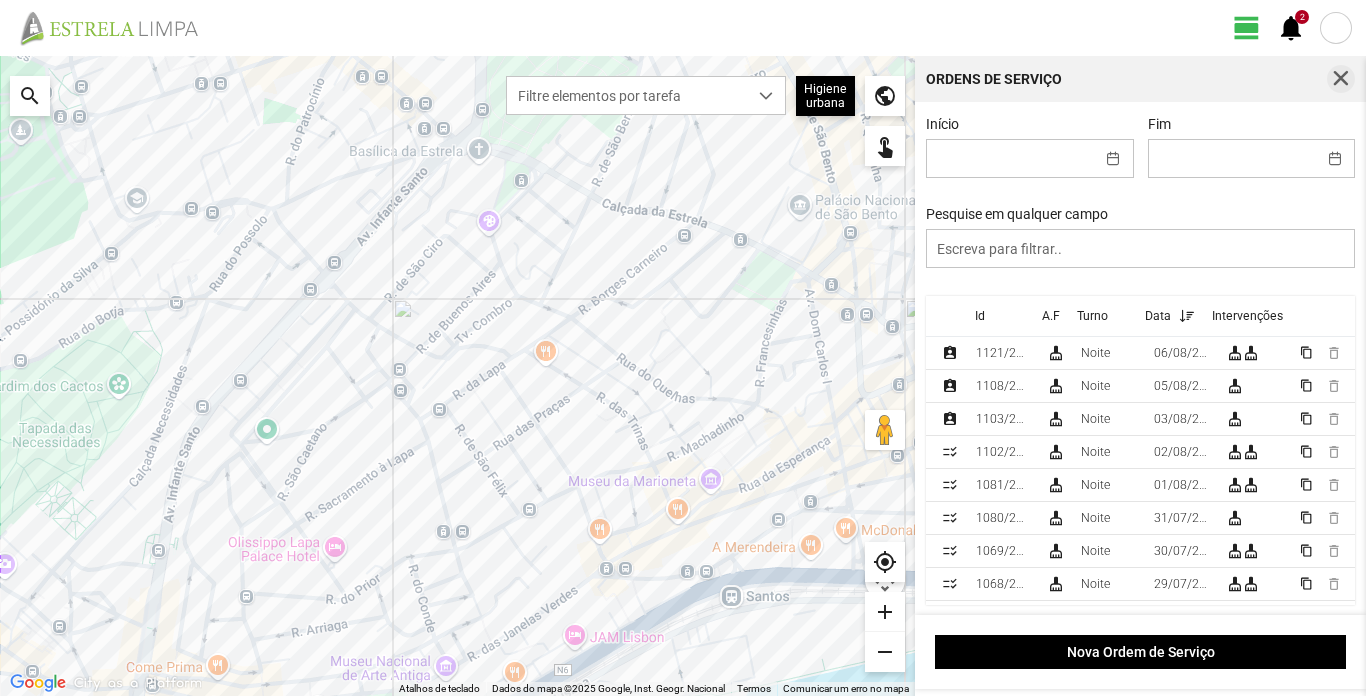 click at bounding box center [1341, 79] 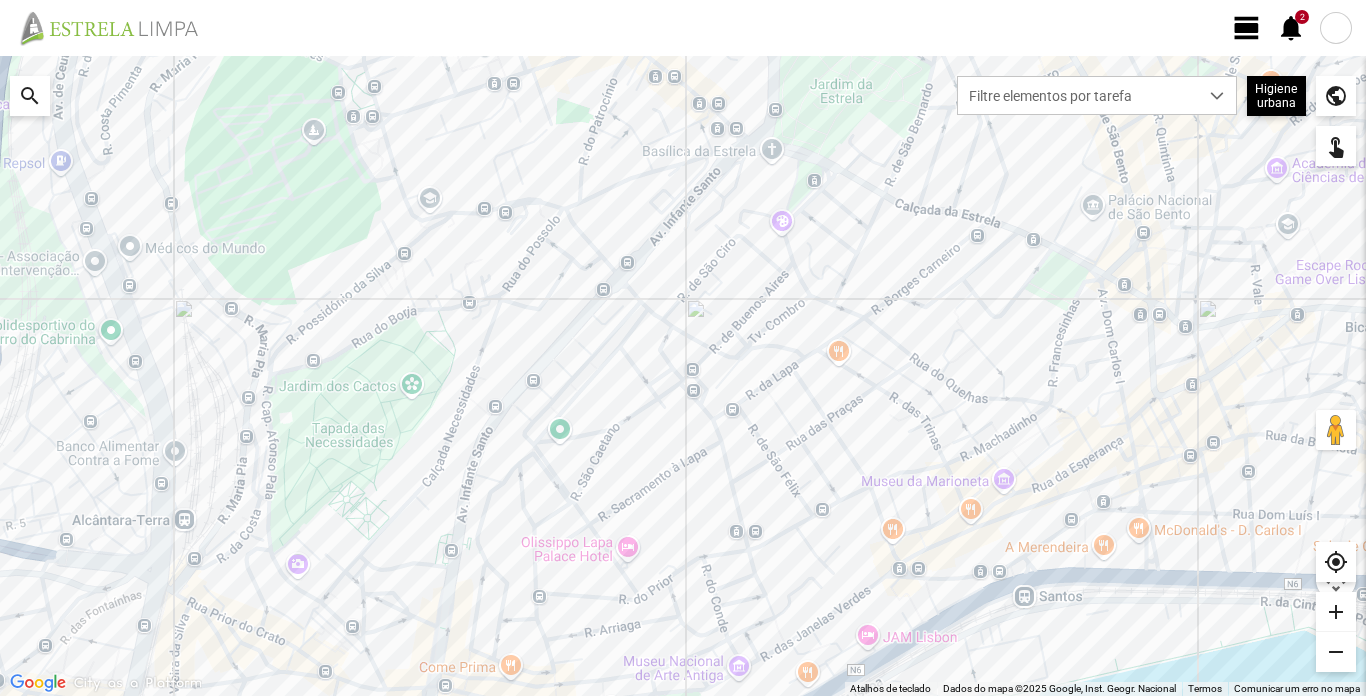 click 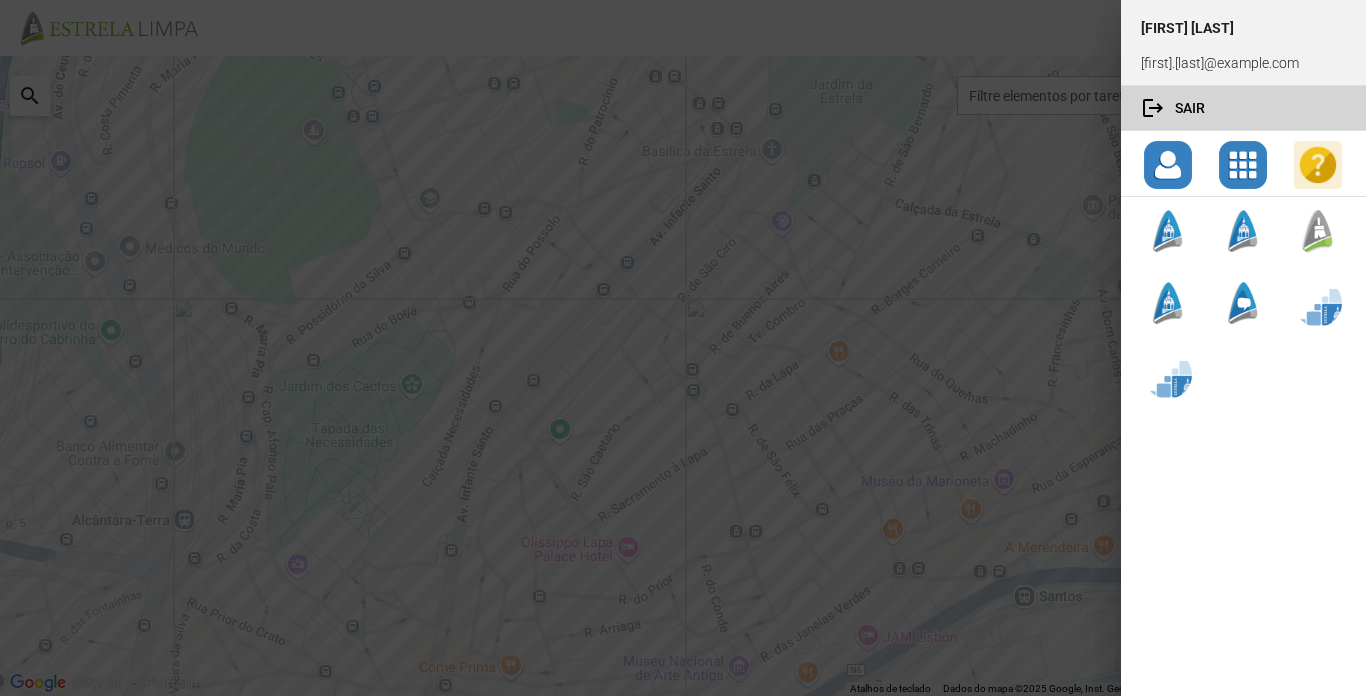 click 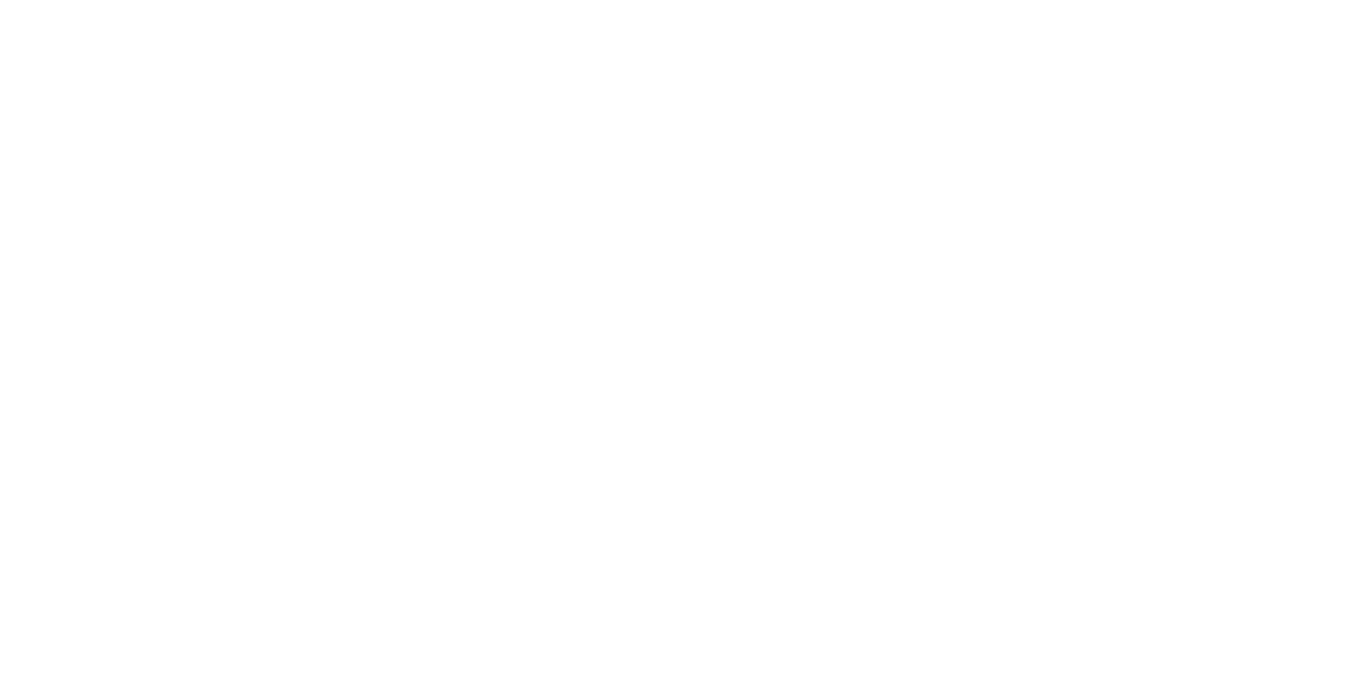 scroll, scrollTop: 0, scrollLeft: 0, axis: both 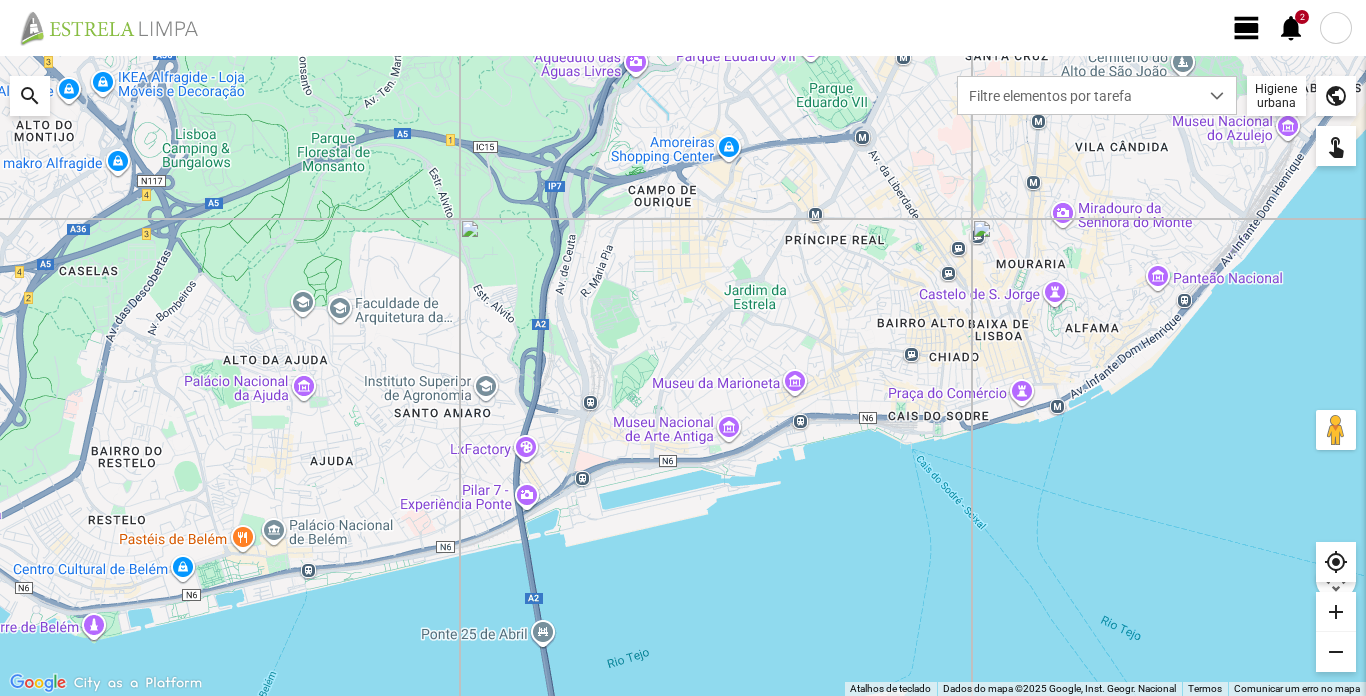 click on "2   notifications" 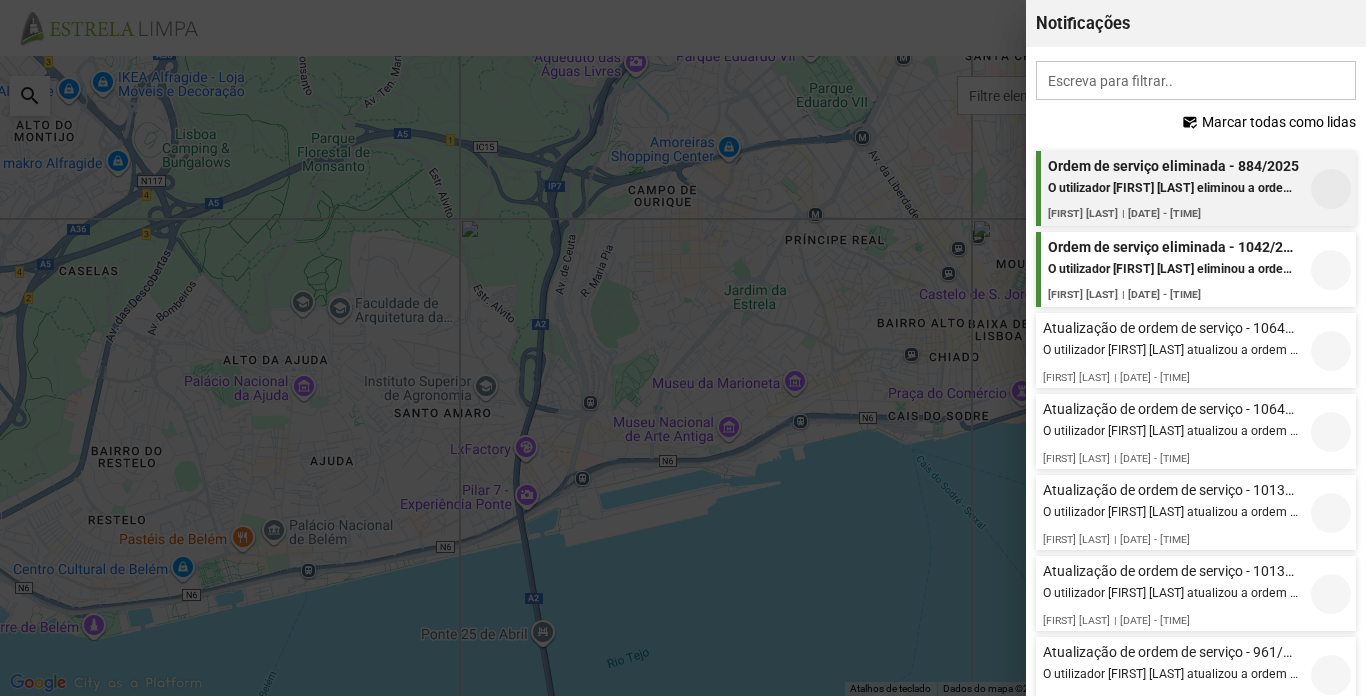 click on "O utilizador [FIRST] [LAST] eliminou a ordem de serviço 884/2025" 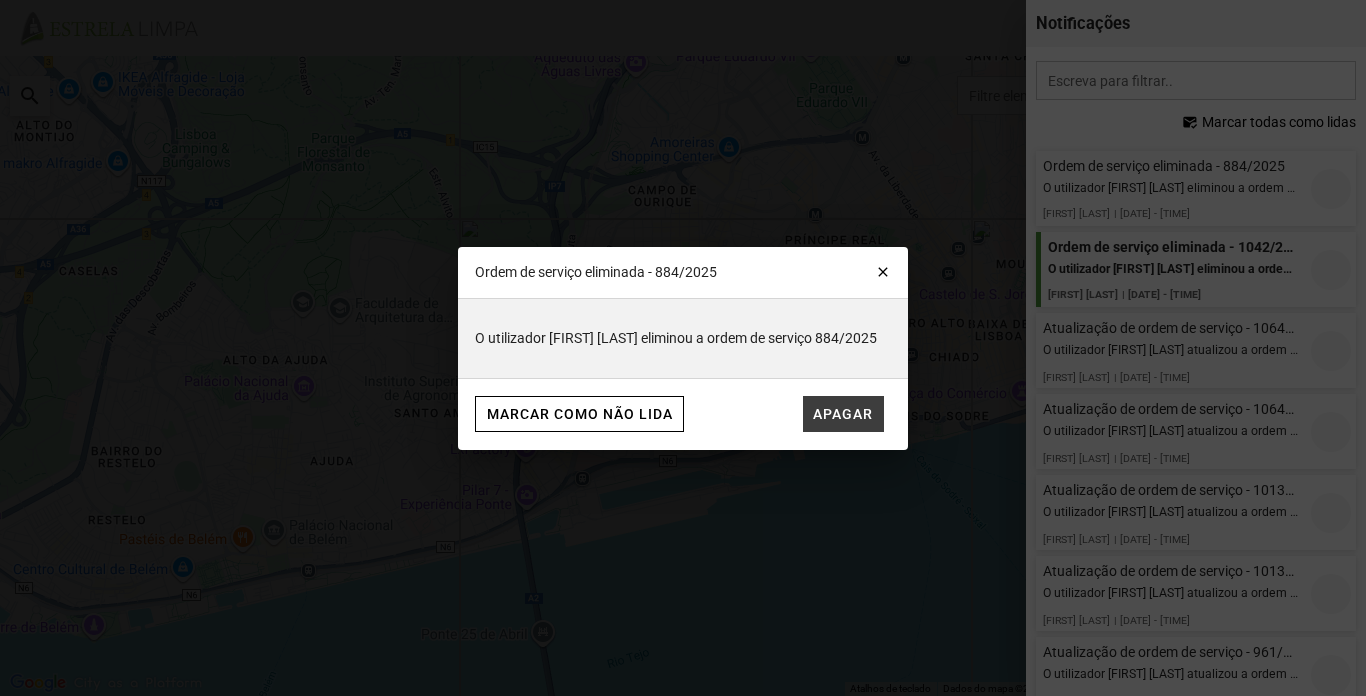 click on "Apagar" 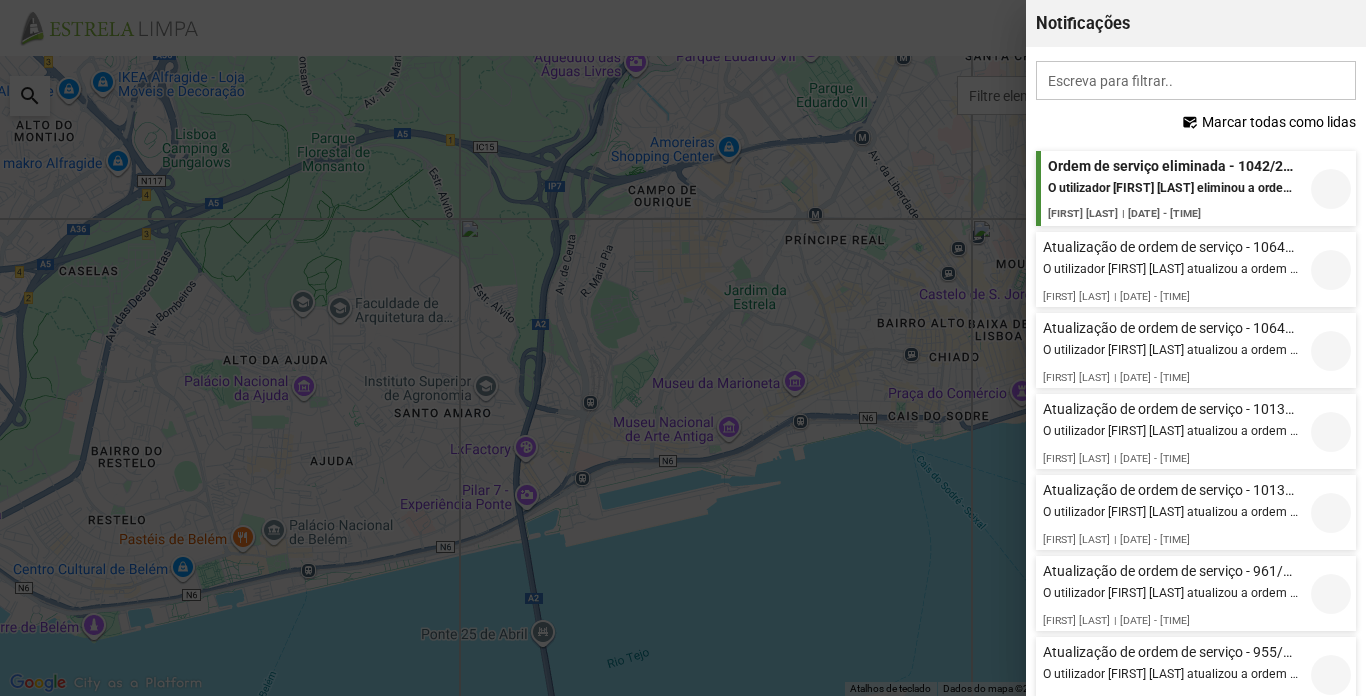 click at bounding box center (683, 348) 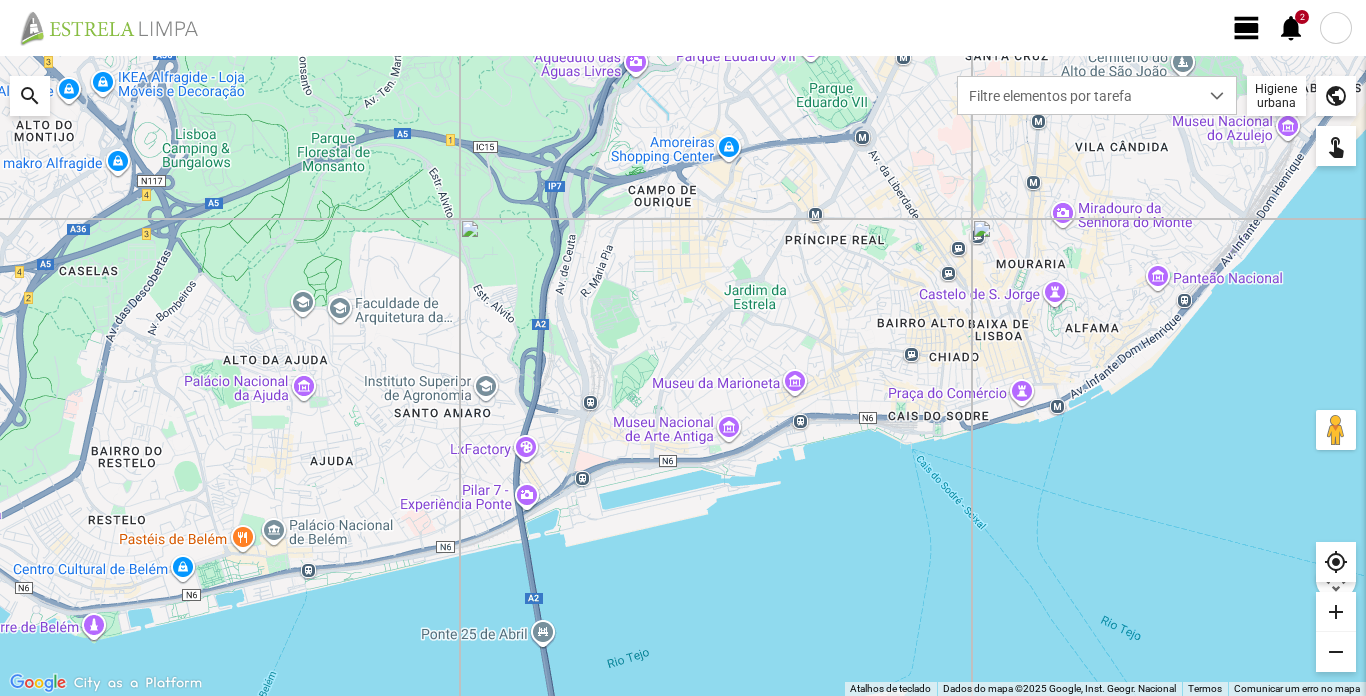 click on "view_day" 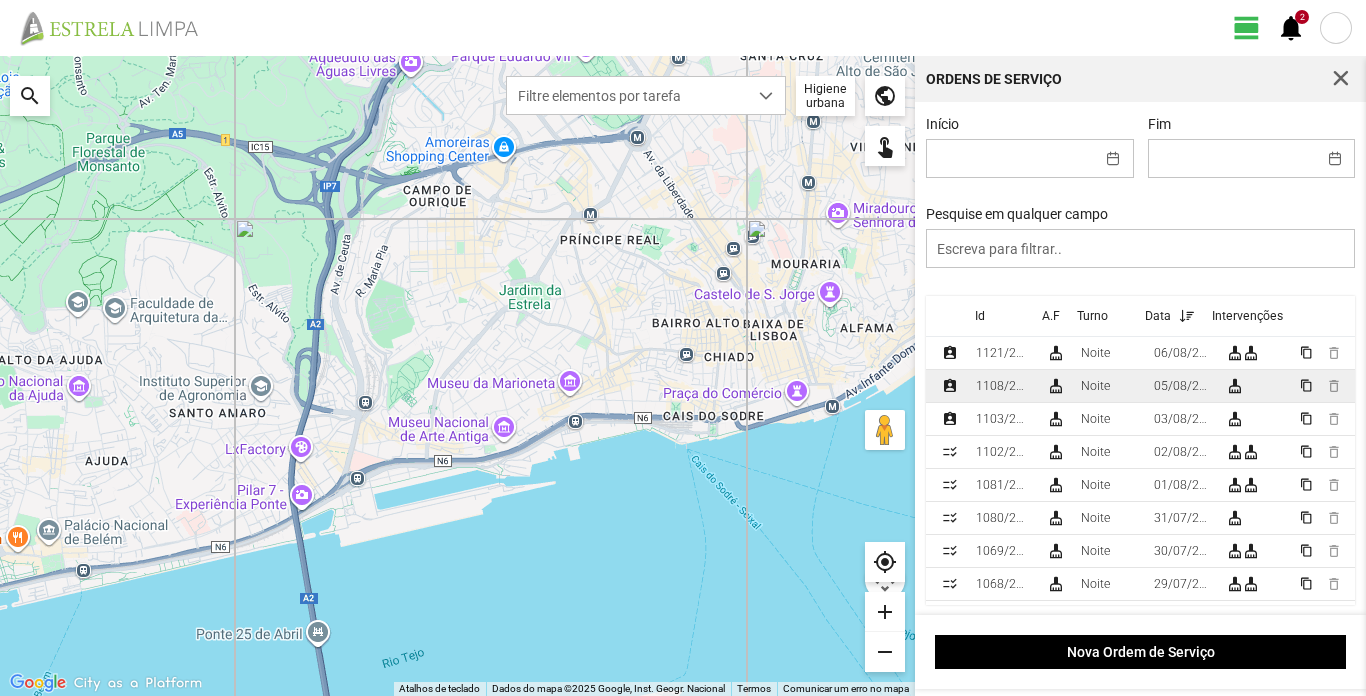 click on "1108/2025" at bounding box center [1003, 386] 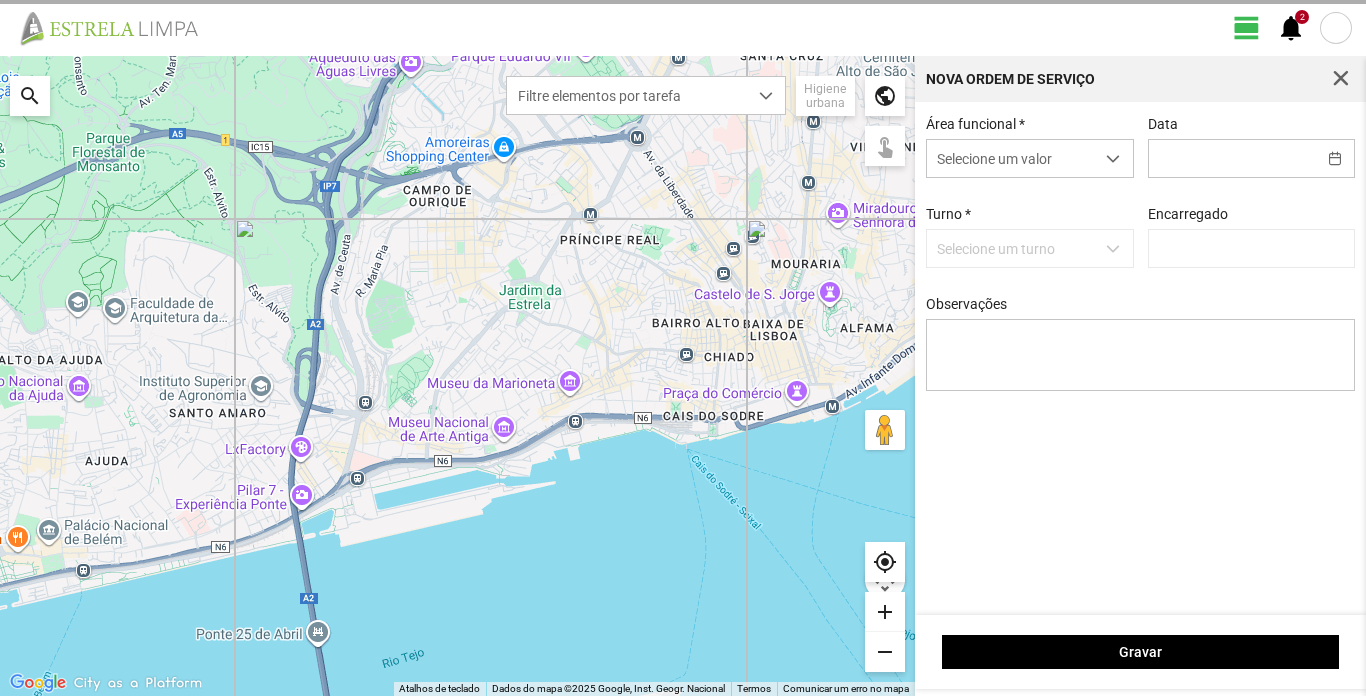type on "05/08/2025" 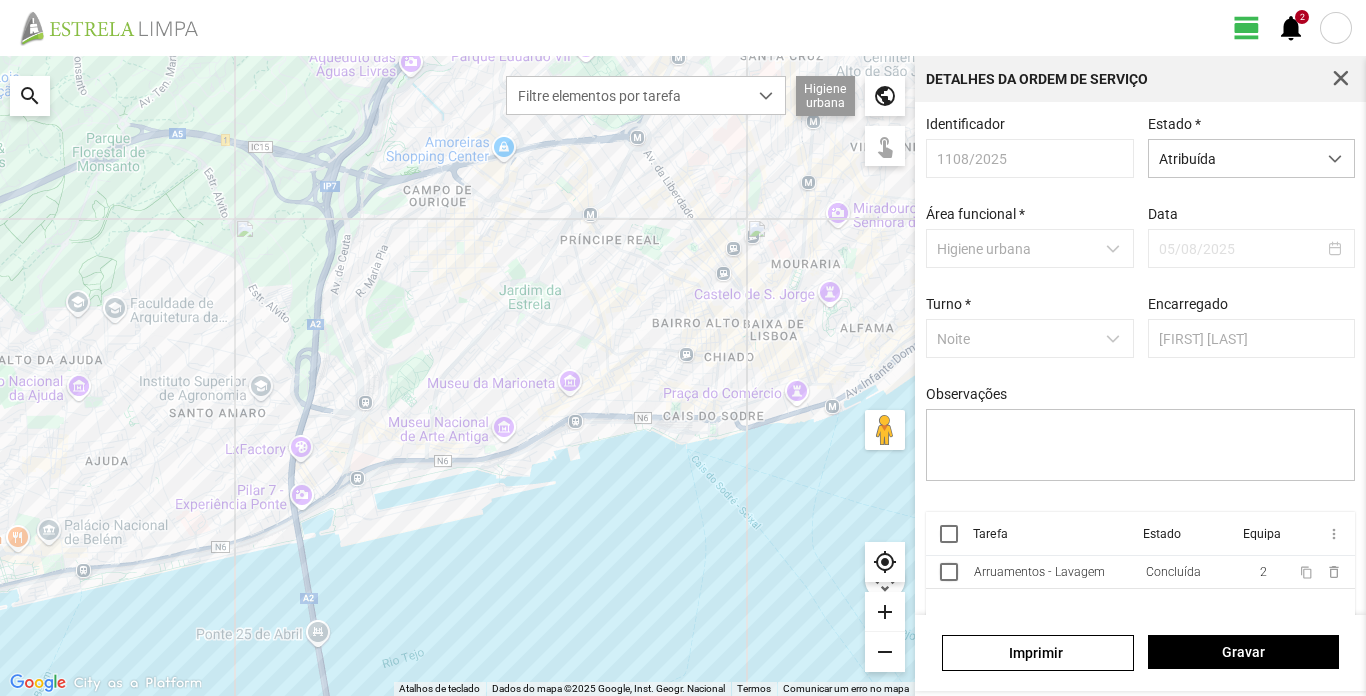 click on "view_day" 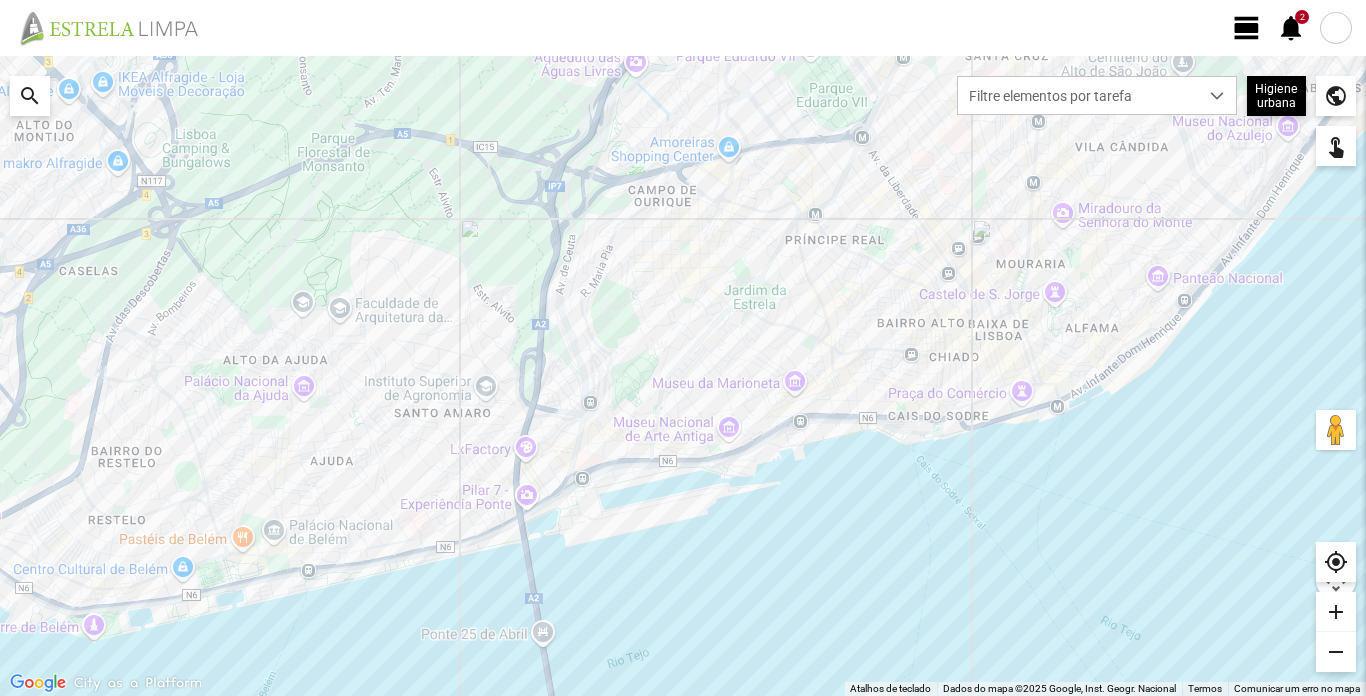 click on "view_day" 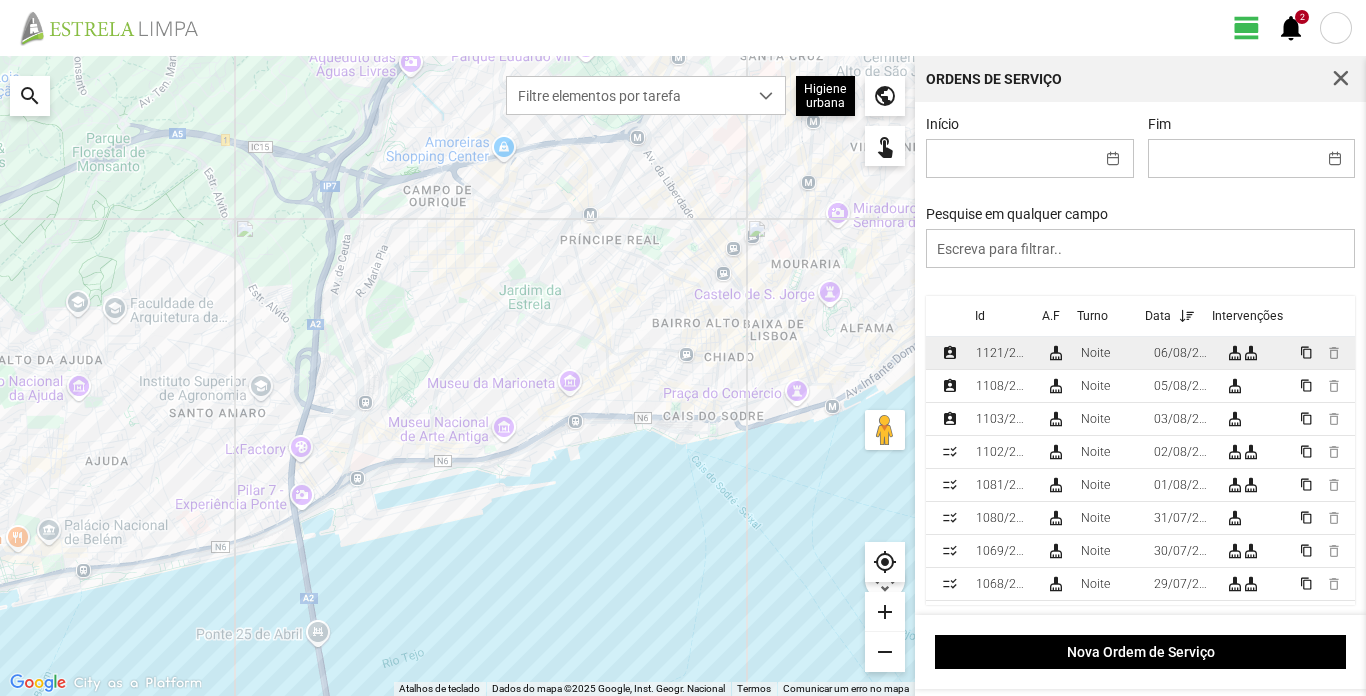 click on "1121/2025" at bounding box center [1003, 353] 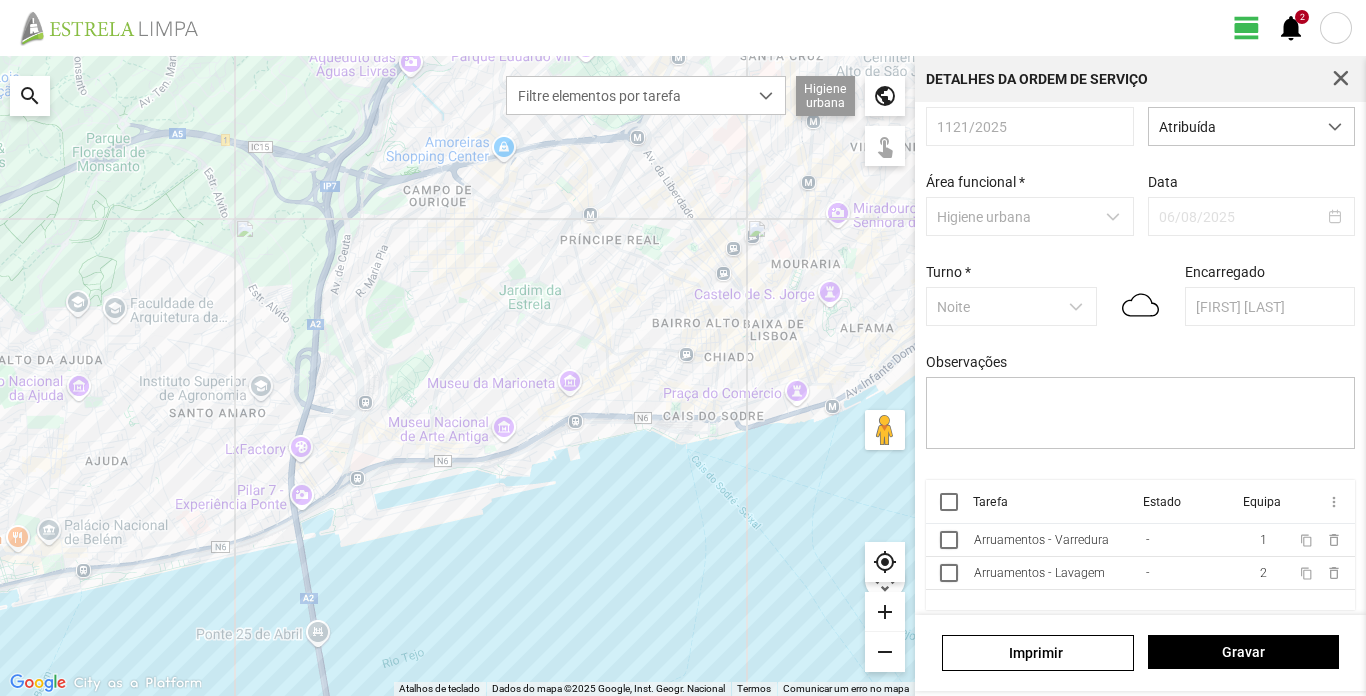 scroll, scrollTop: 45, scrollLeft: 0, axis: vertical 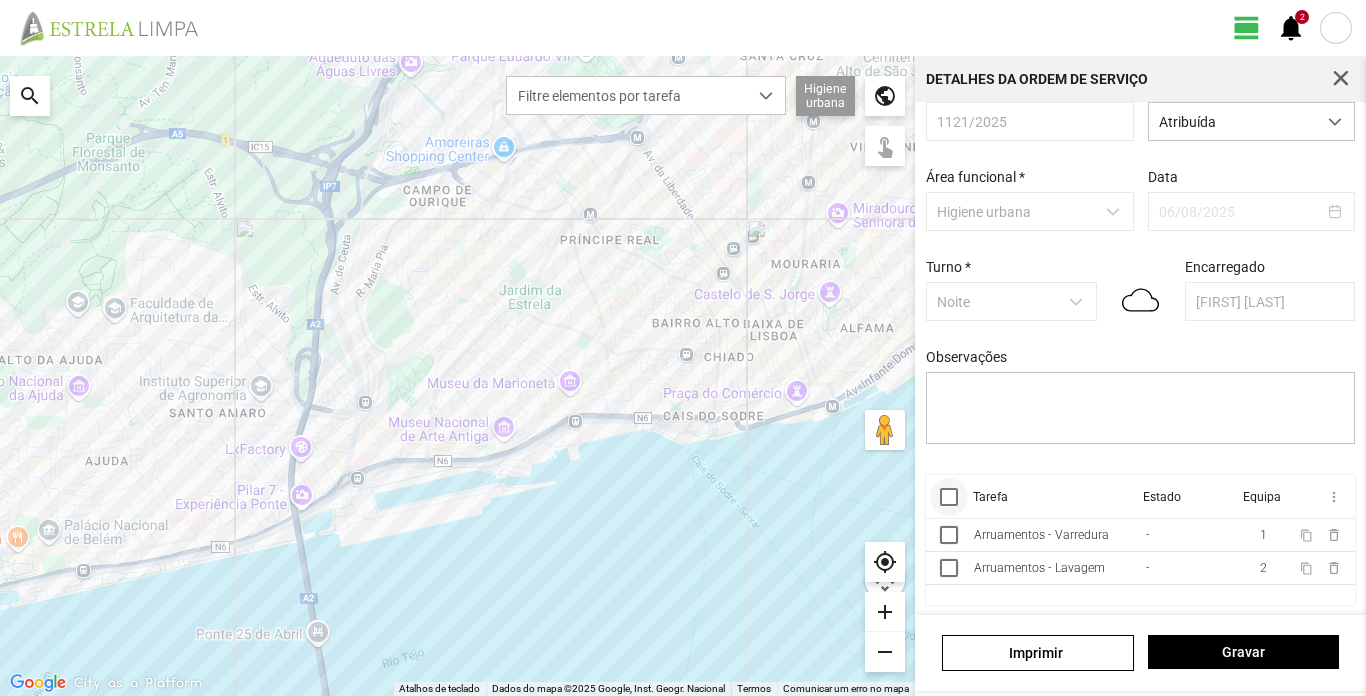click at bounding box center (949, 497) 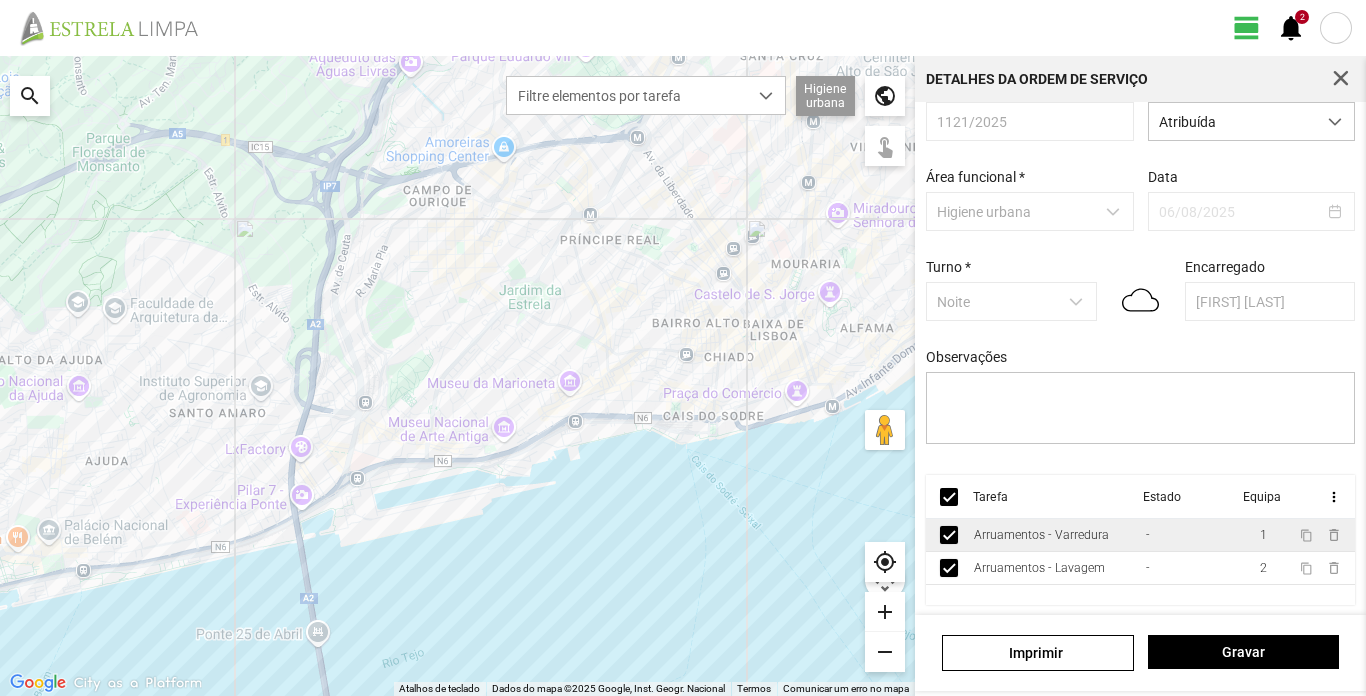click on "Arruamentos - Varredura" at bounding box center [1041, 535] 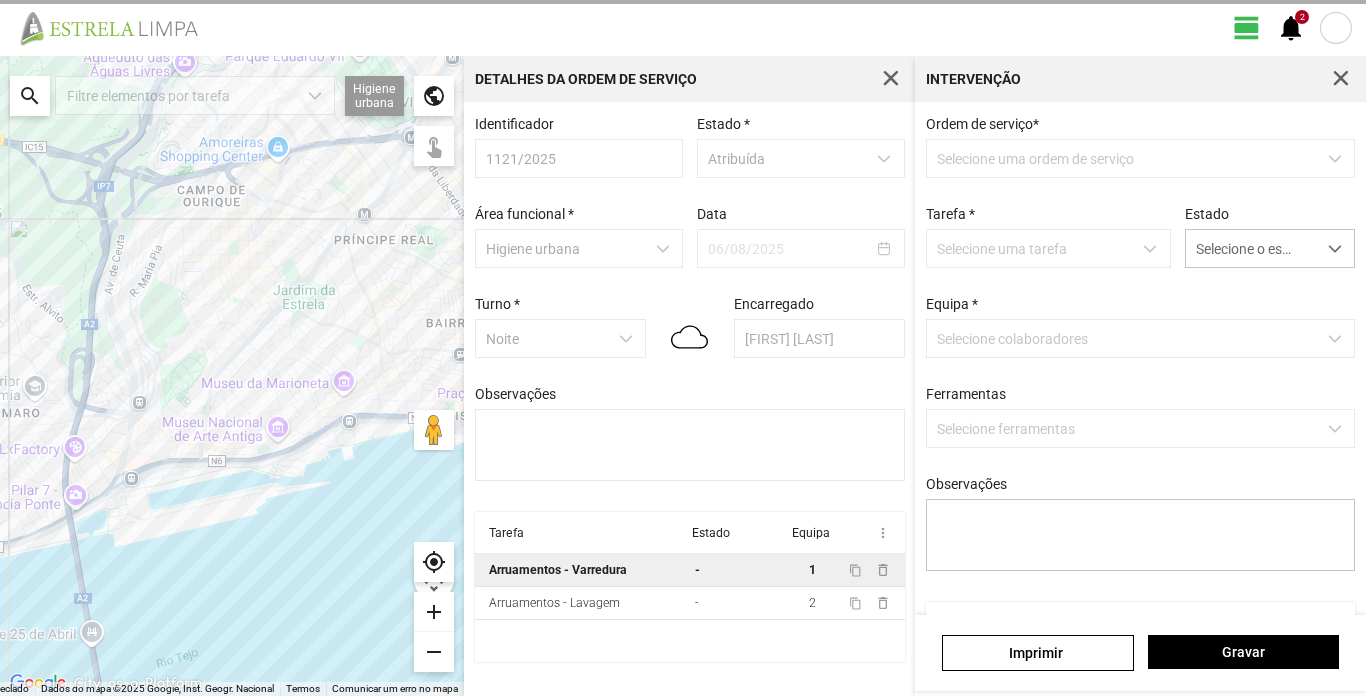 scroll, scrollTop: 0, scrollLeft: 0, axis: both 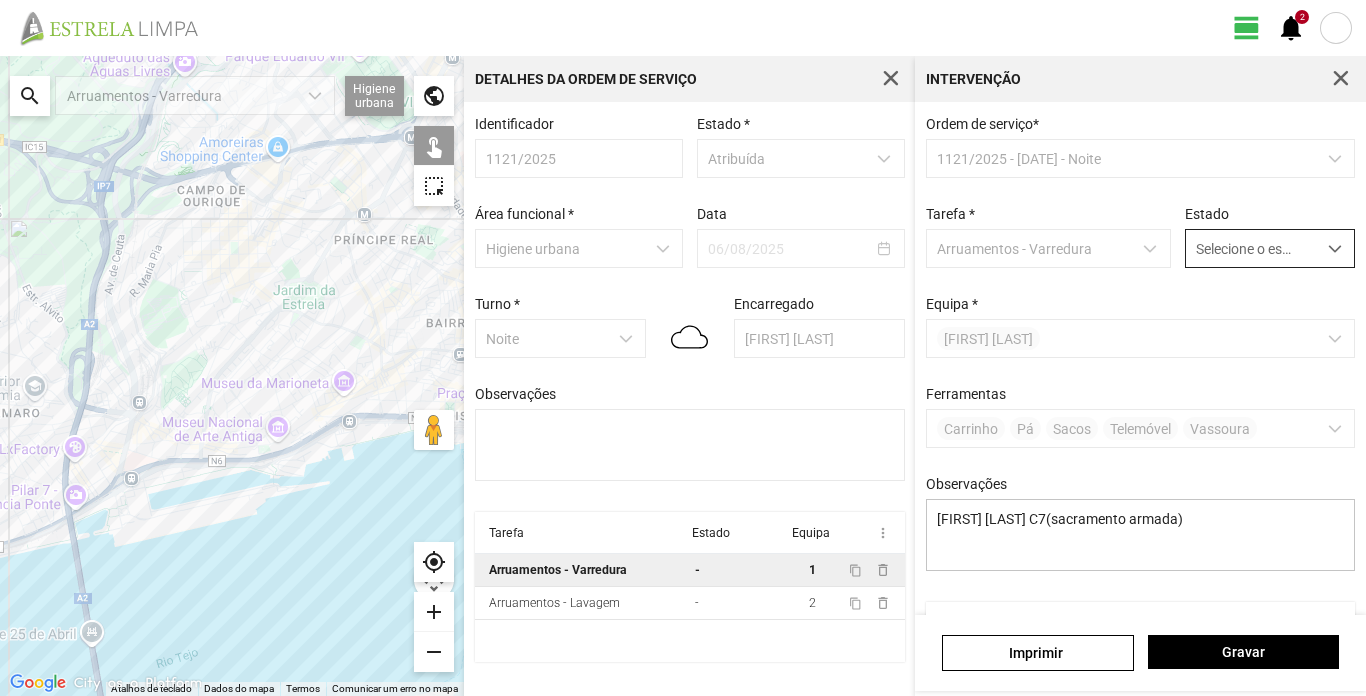 click at bounding box center [1335, 248] 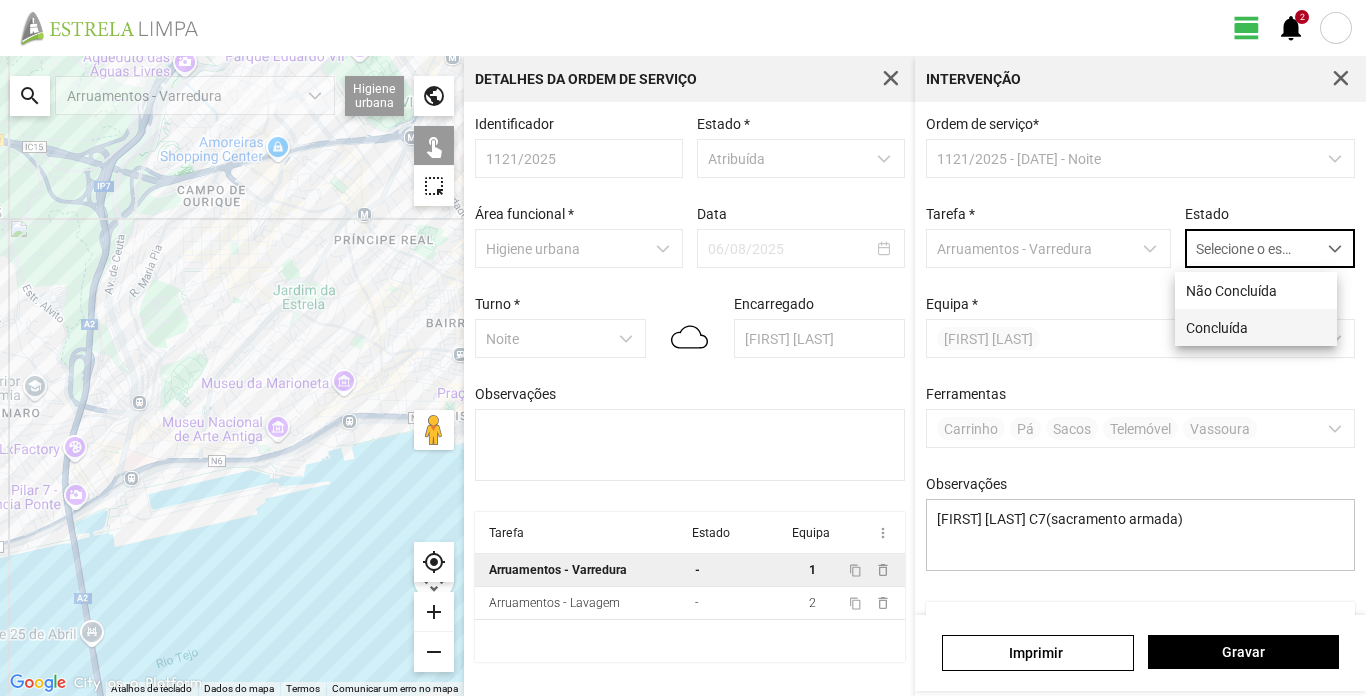 click on "Concluída" at bounding box center [1256, 327] 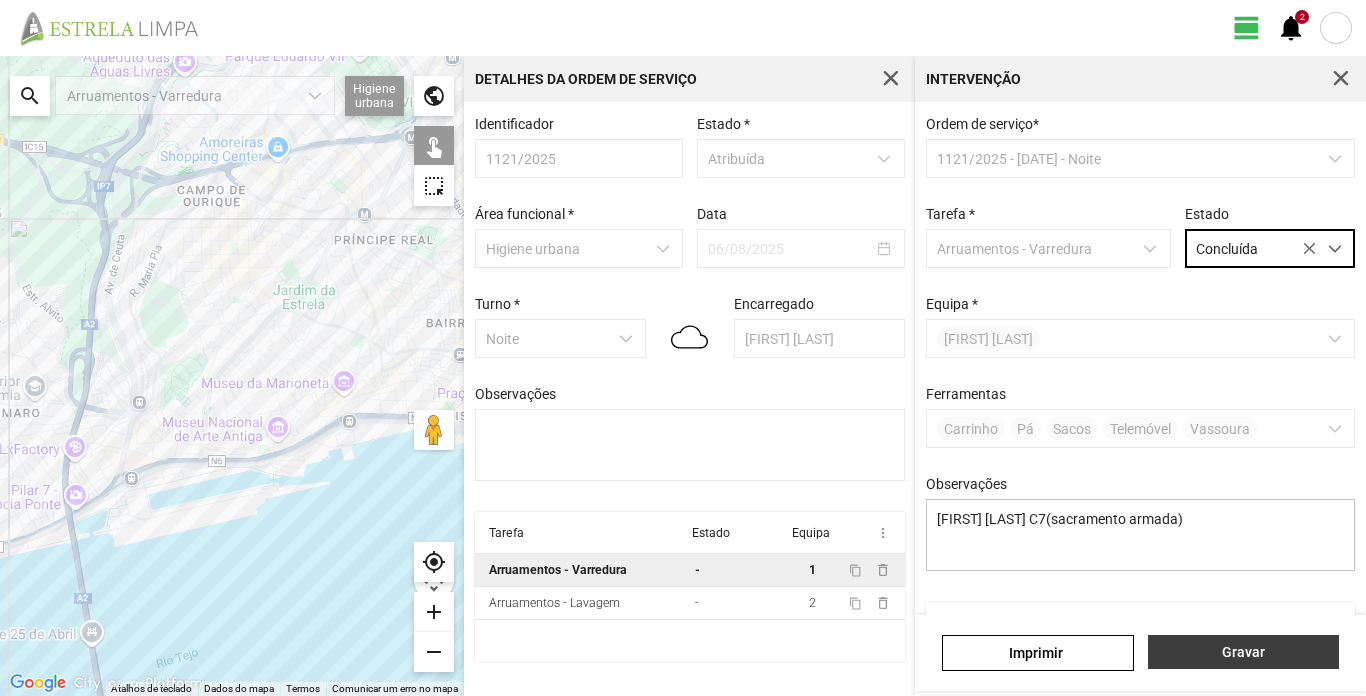 click on "Gravar" at bounding box center [1243, 652] 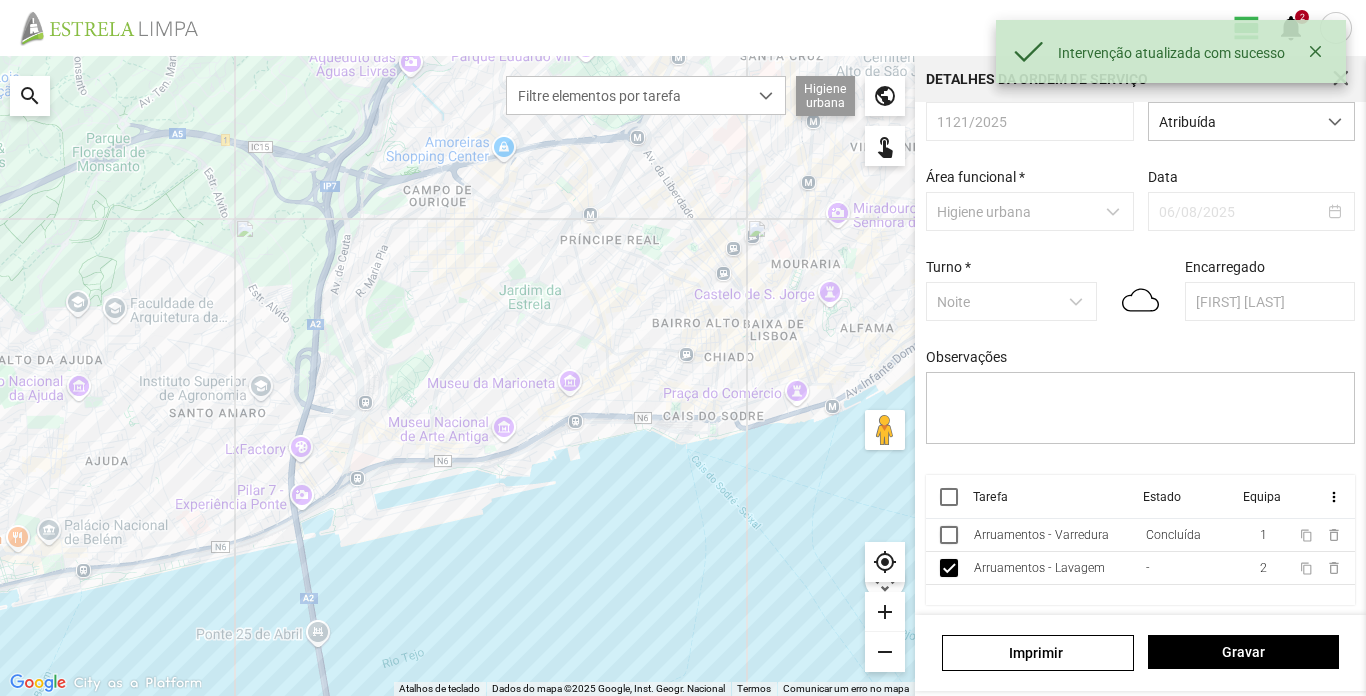 scroll, scrollTop: 45, scrollLeft: 0, axis: vertical 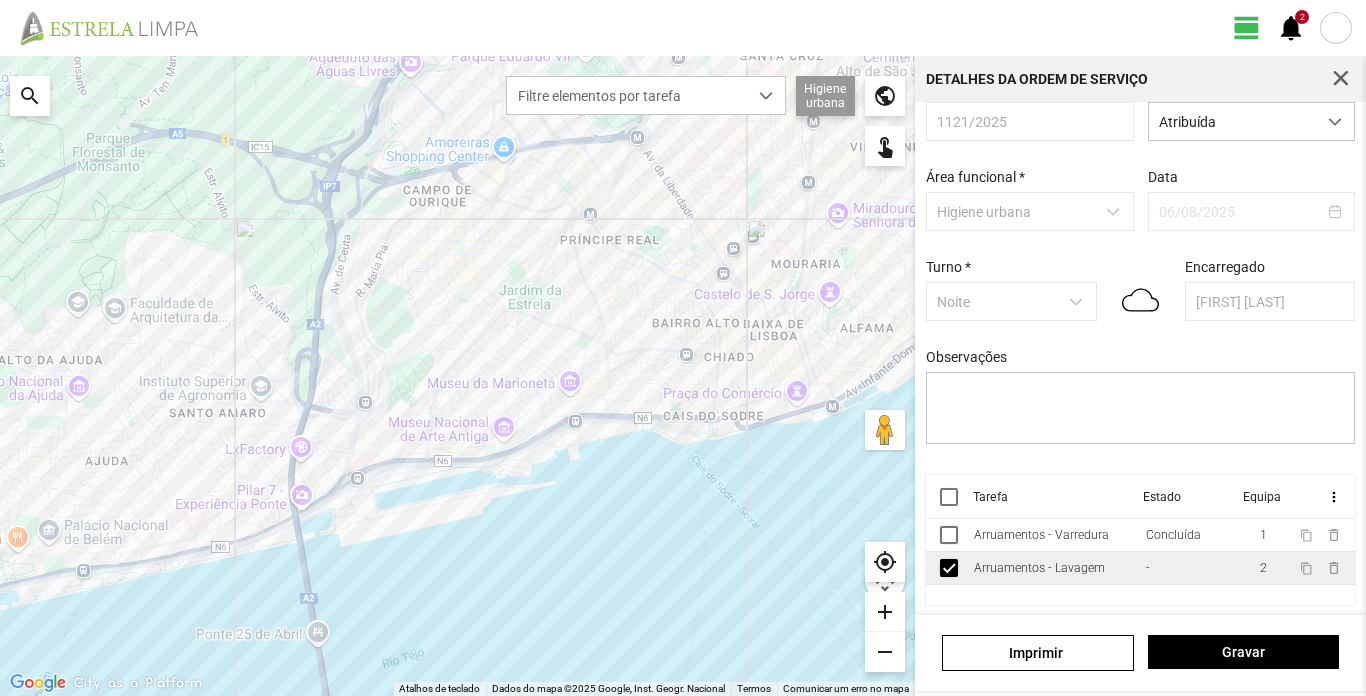 click on "Arruamentos - Lavagem" at bounding box center (1039, 568) 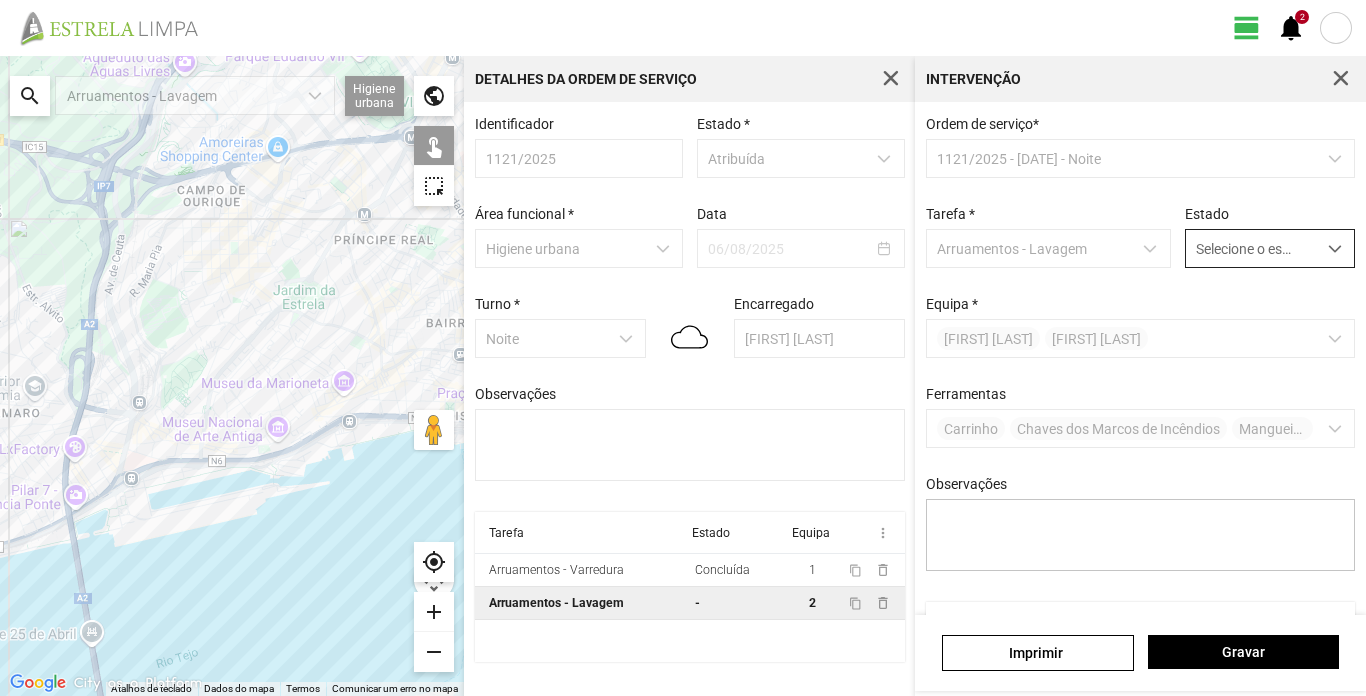 click at bounding box center (1335, 248) 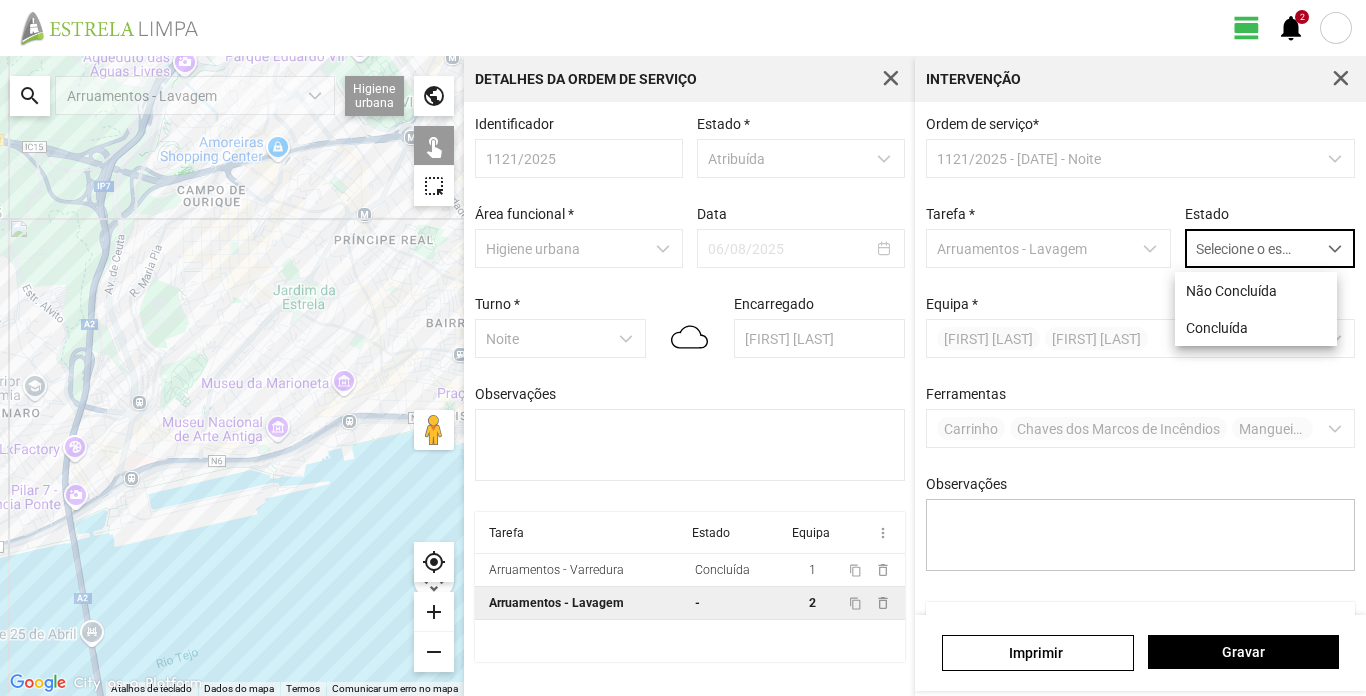 scroll, scrollTop: 11, scrollLeft: 89, axis: both 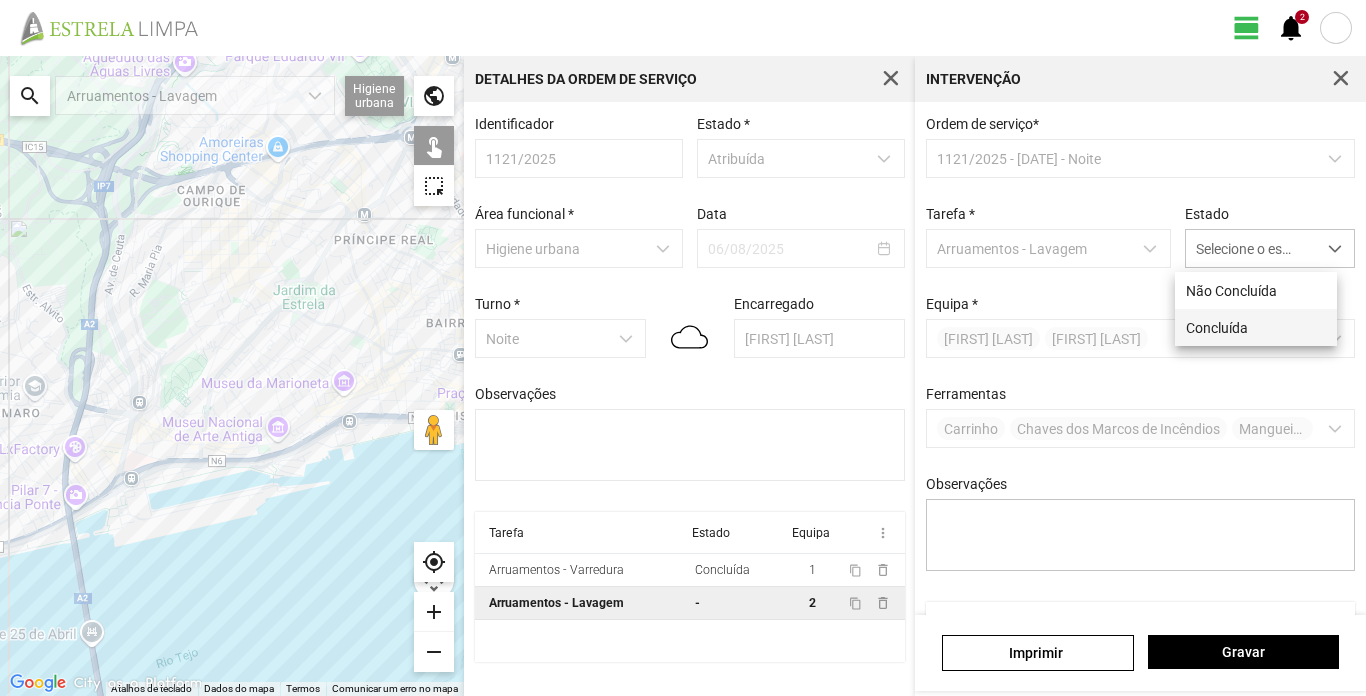 click on "Concluída" at bounding box center (1256, 327) 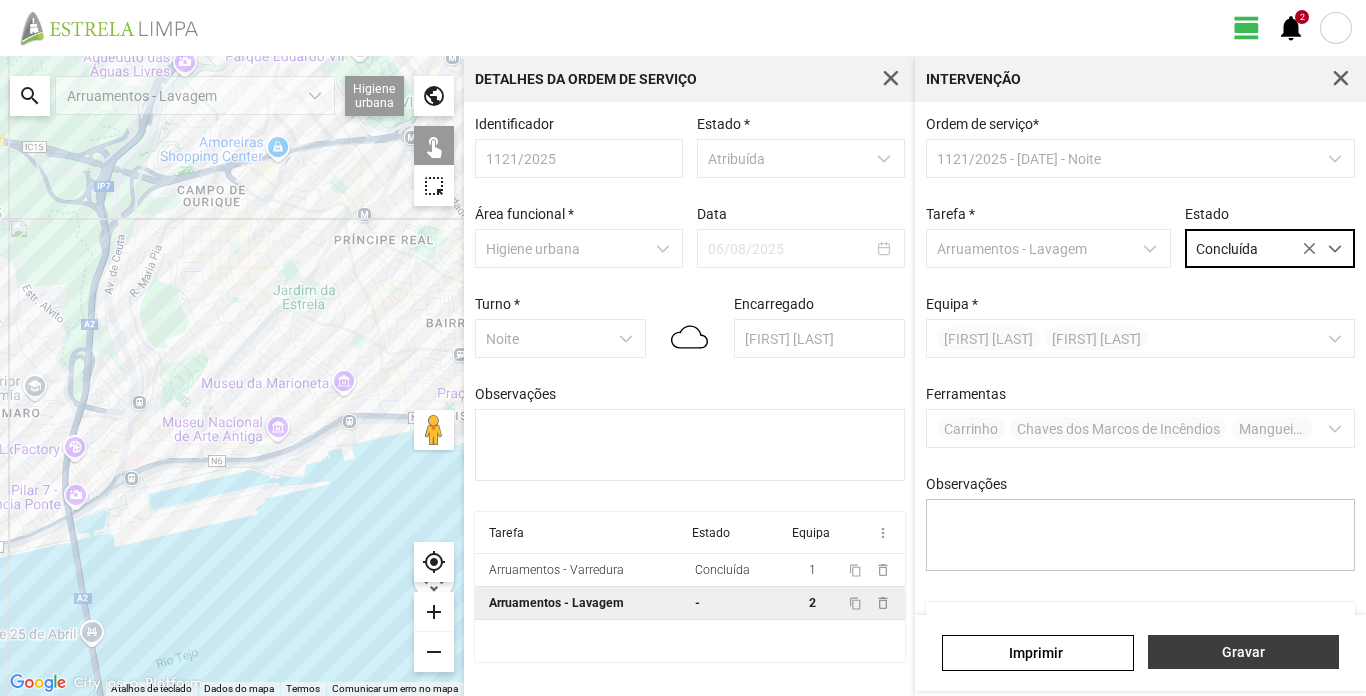 click on "Gravar" at bounding box center [1243, 652] 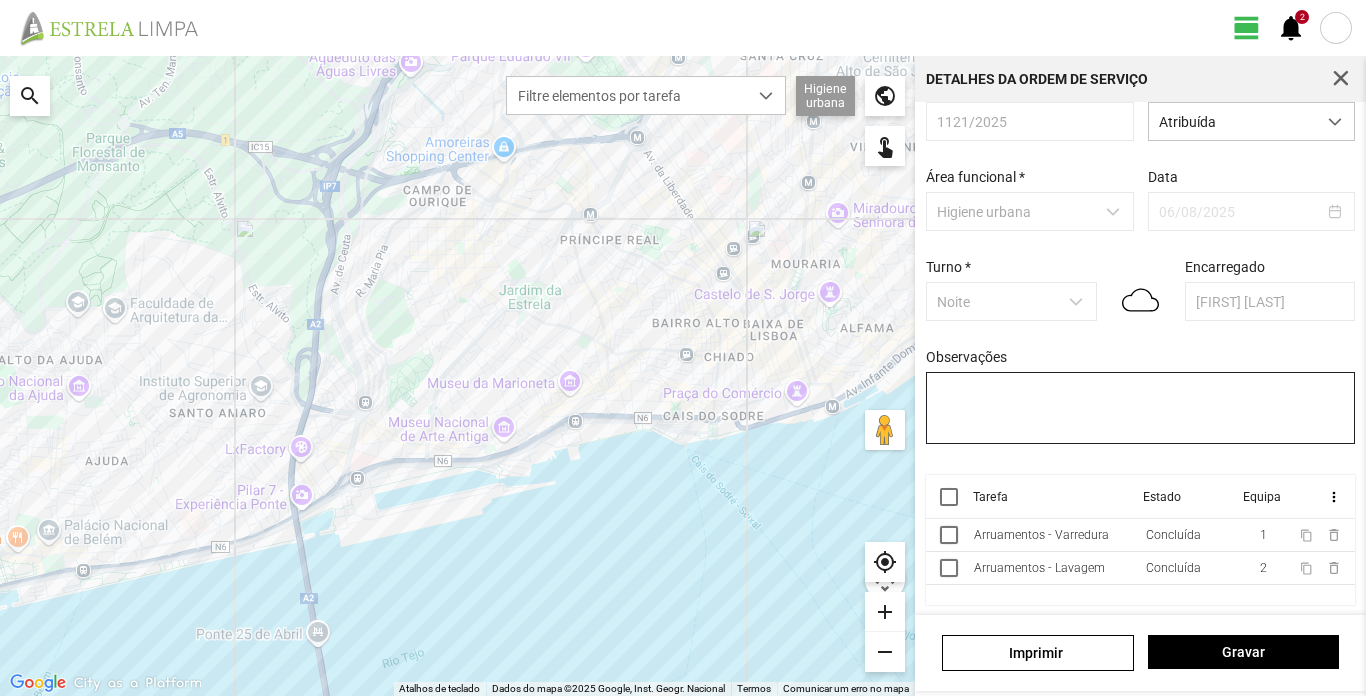scroll, scrollTop: 0, scrollLeft: 0, axis: both 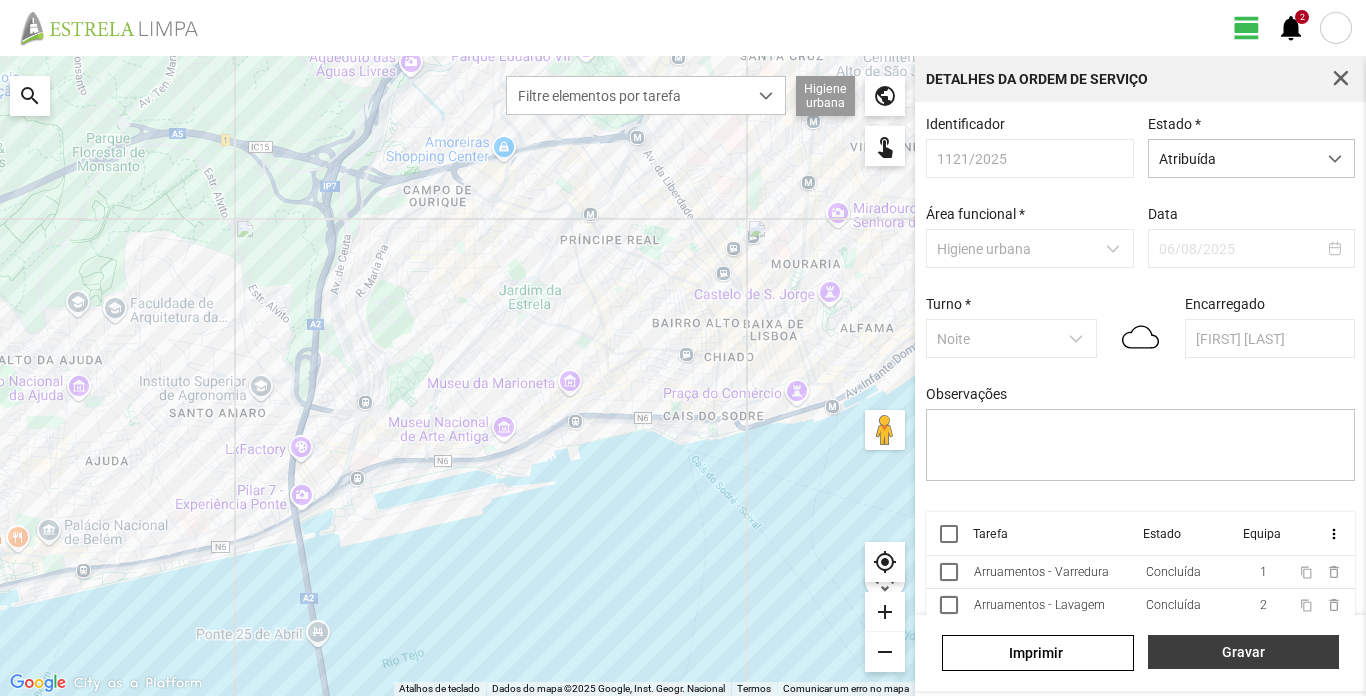 click on "Gravar" at bounding box center [1243, 652] 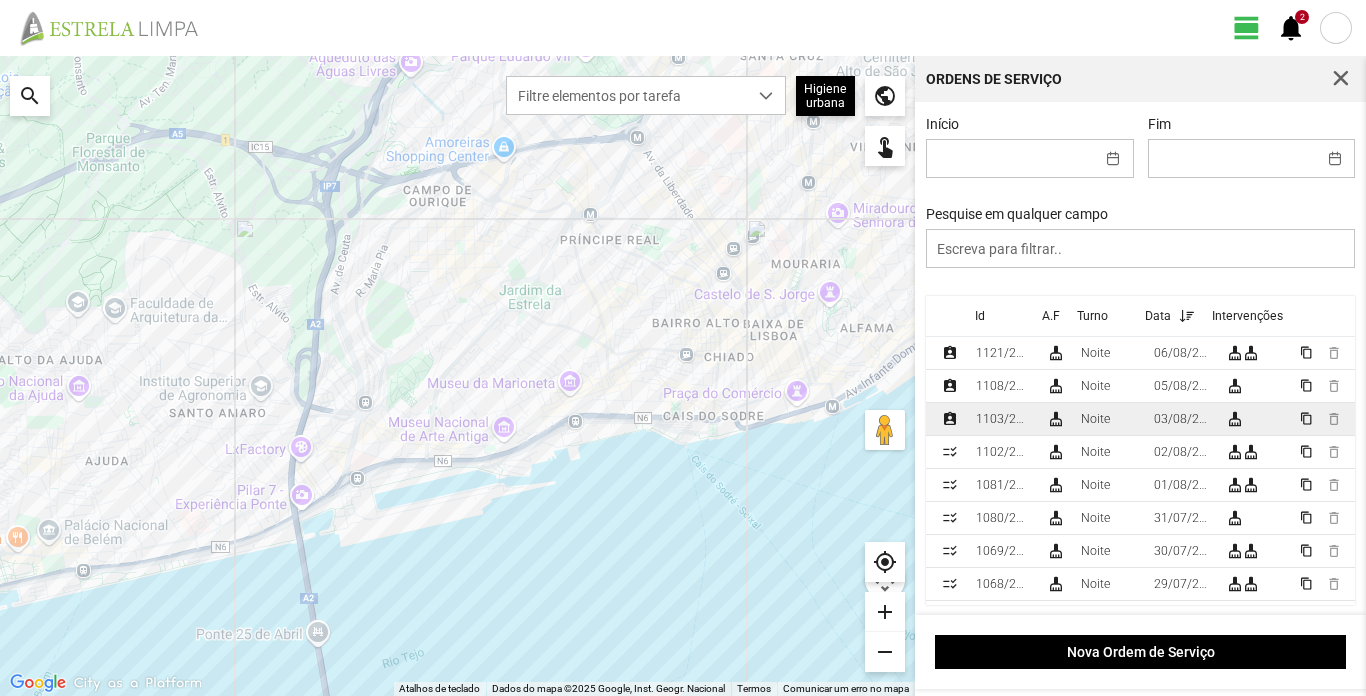 click on "1103/2025" at bounding box center [1003, 419] 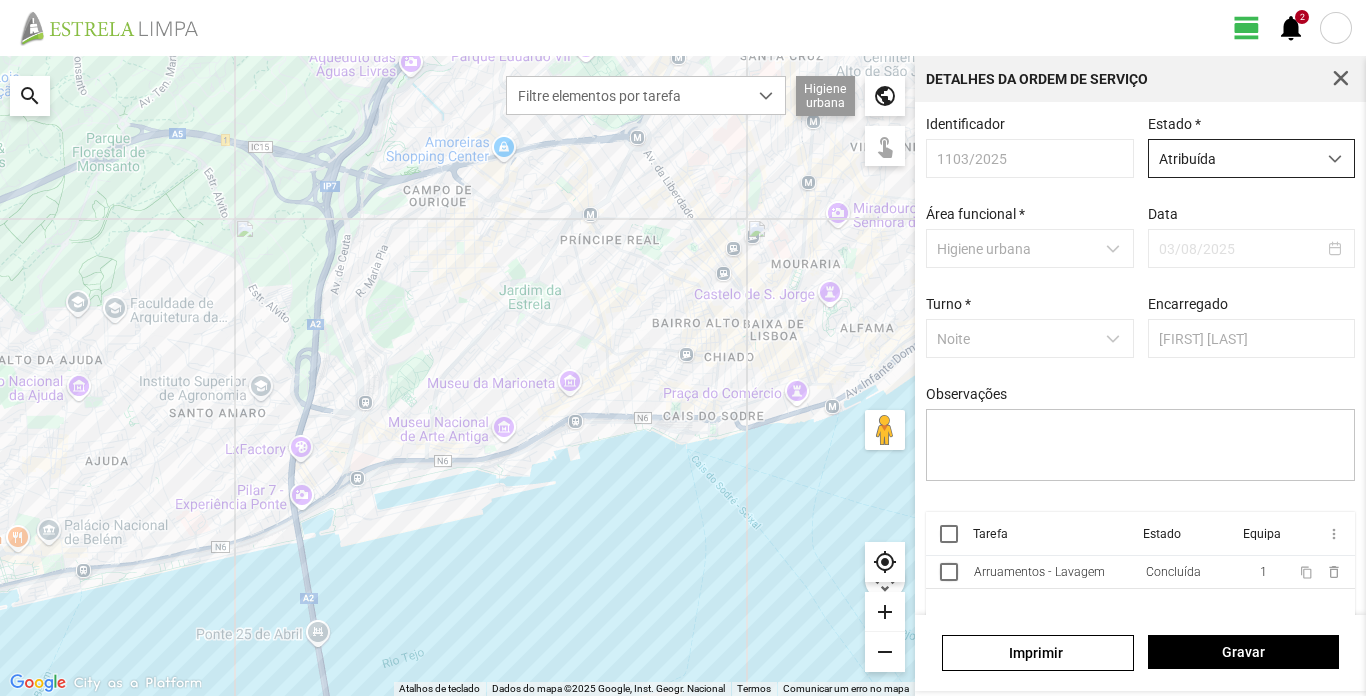 click at bounding box center [1335, 158] 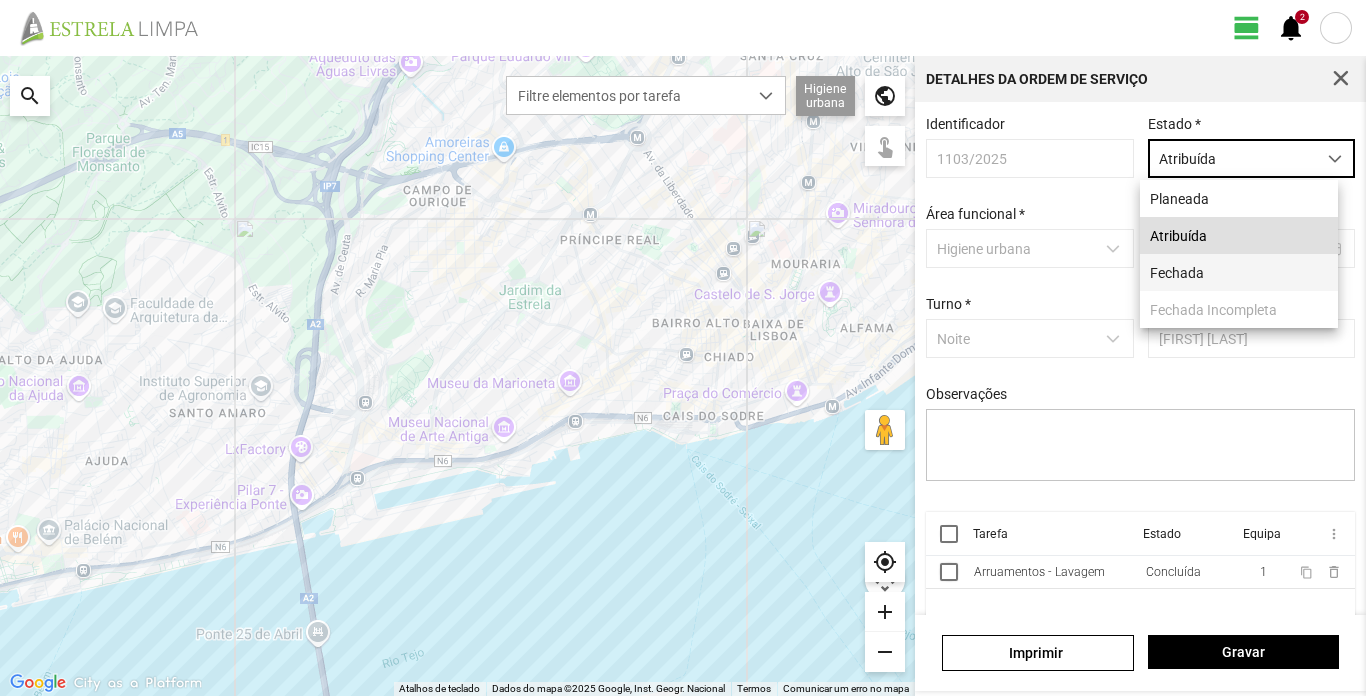 click on "Fechada" at bounding box center (1239, 272) 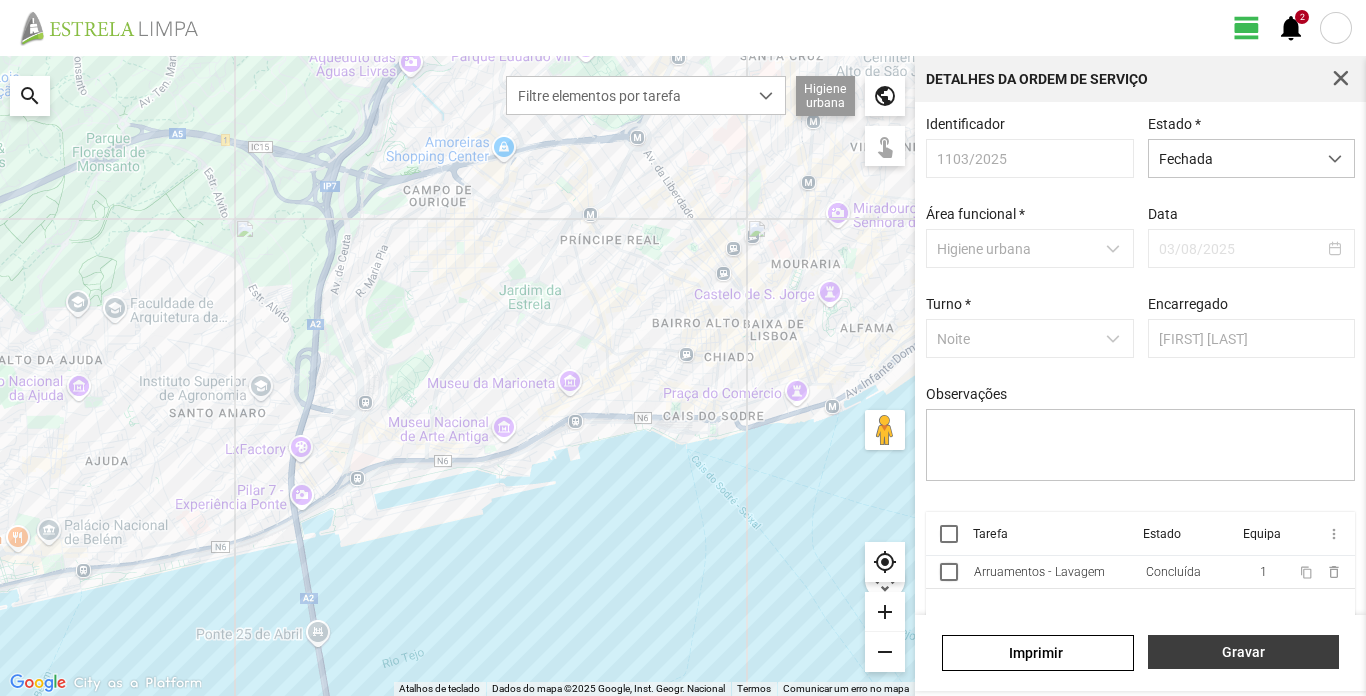 drag, startPoint x: 1285, startPoint y: 665, endPoint x: 1276, endPoint y: 655, distance: 13.453624 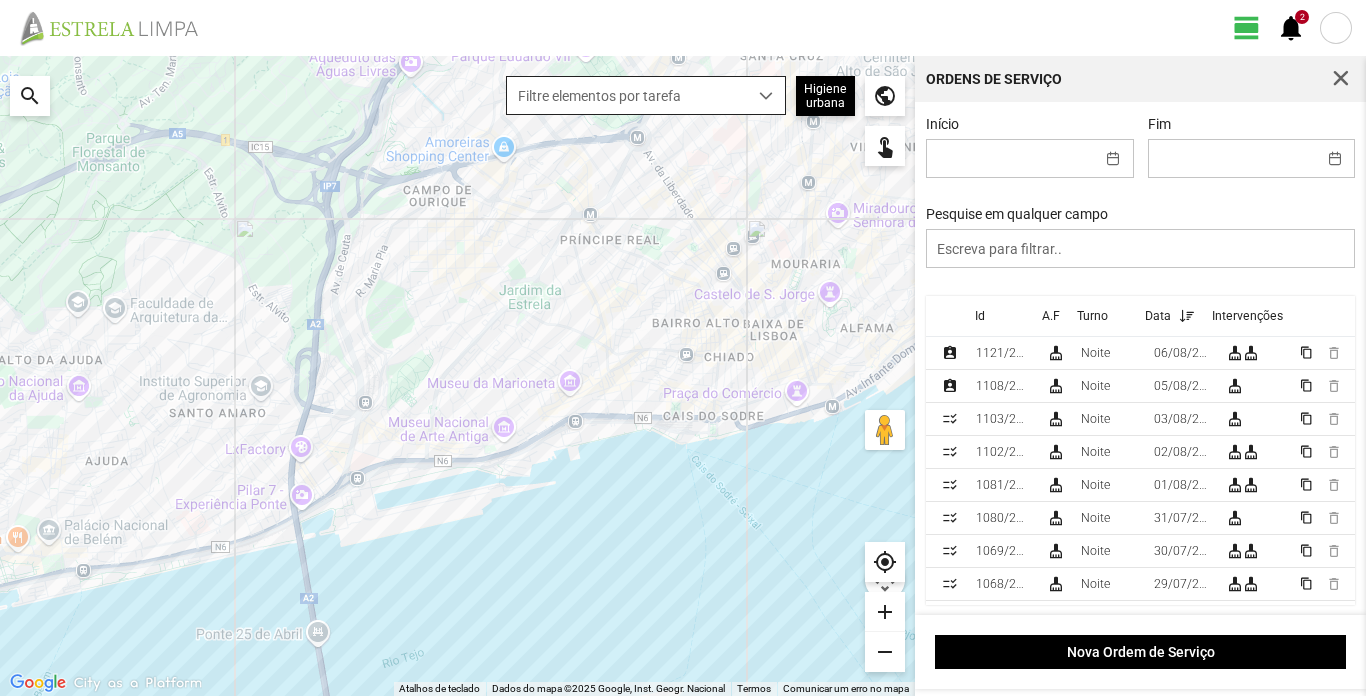 click at bounding box center [766, 96] 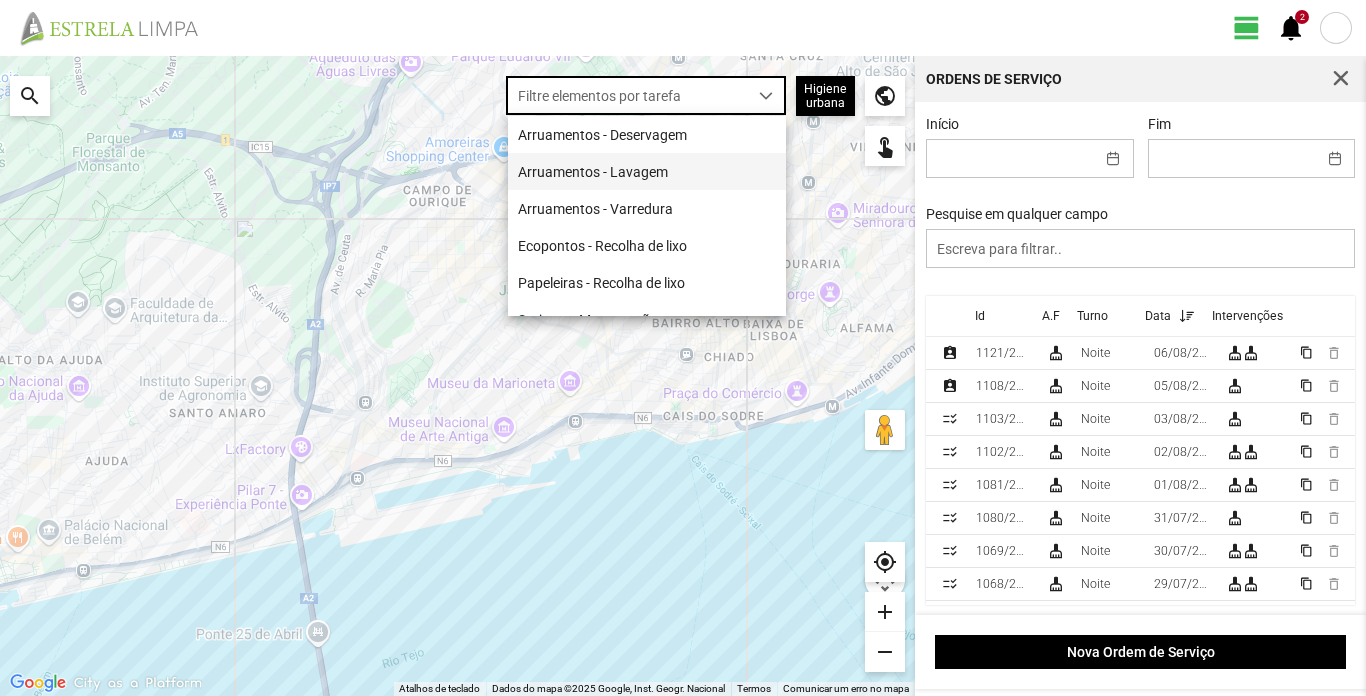 click on "Arruamentos - Lavagem" at bounding box center (647, 171) 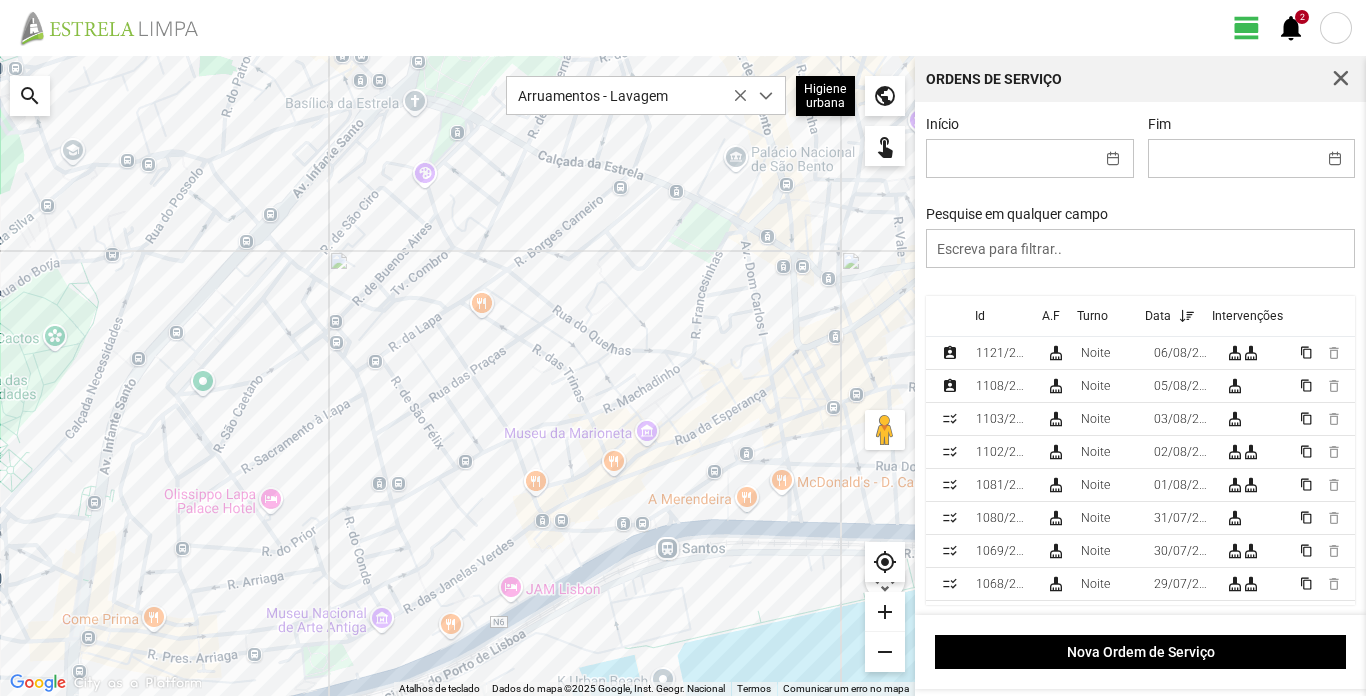 drag, startPoint x: 695, startPoint y: 260, endPoint x: 499, endPoint y: 626, distance: 415.17706 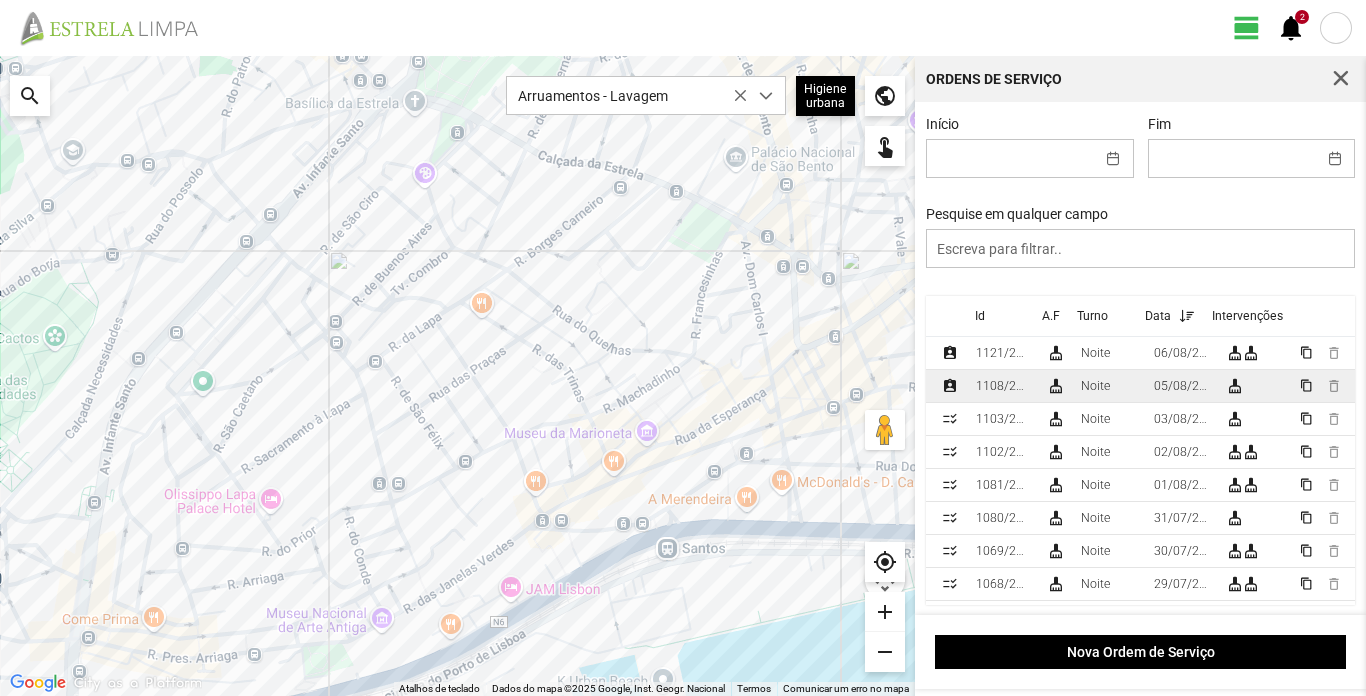 click on "1108/2025" at bounding box center [1003, 386] 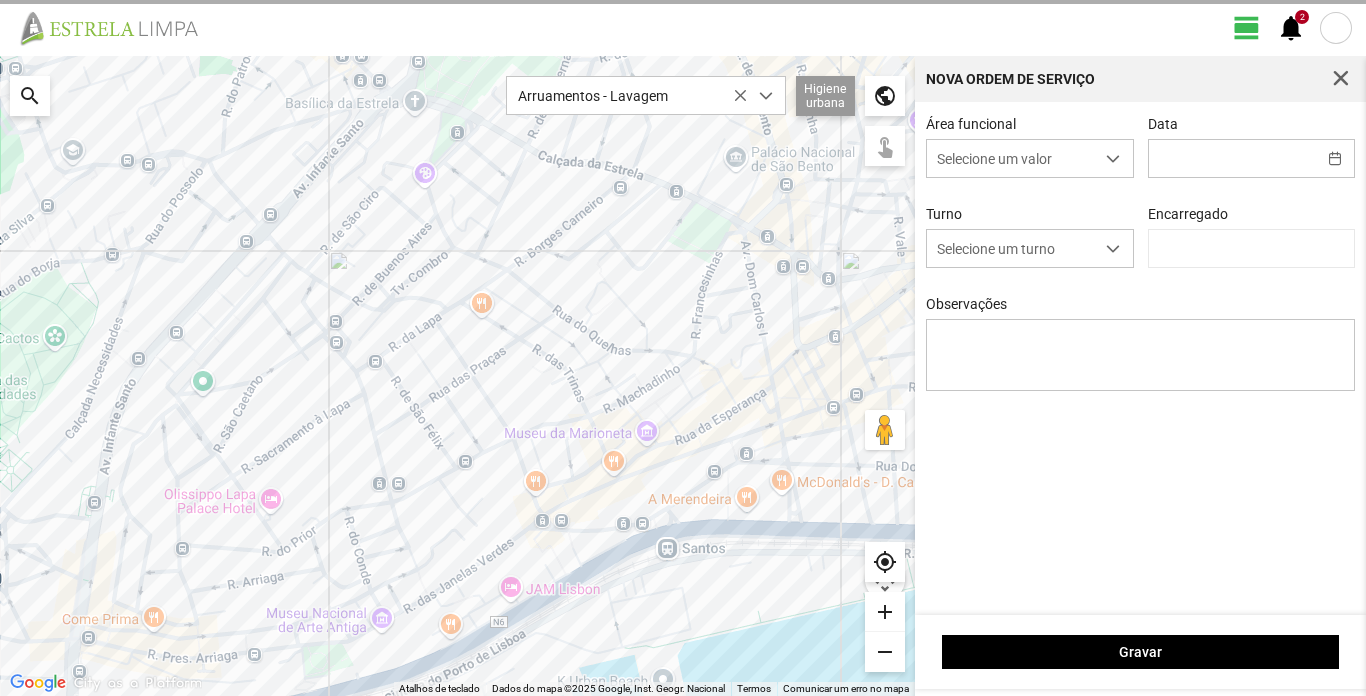type on "[FIRST] [LAST]" 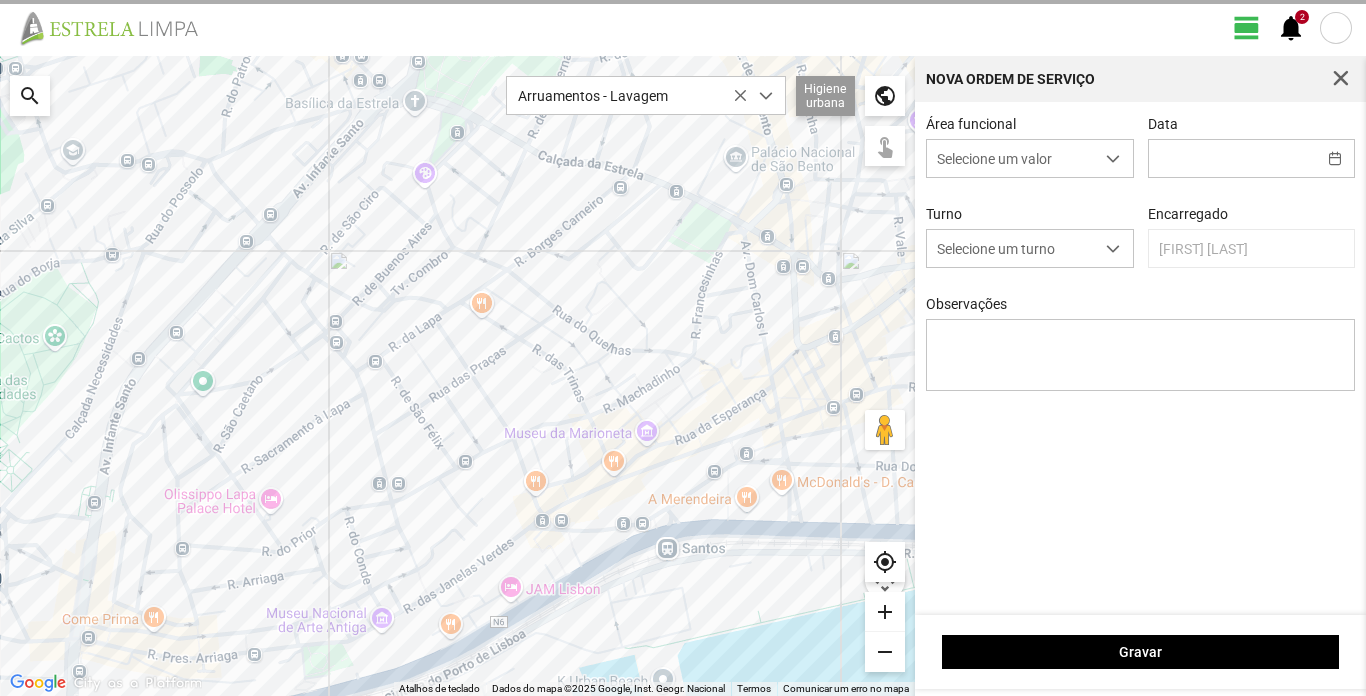 type on "05/08/2025" 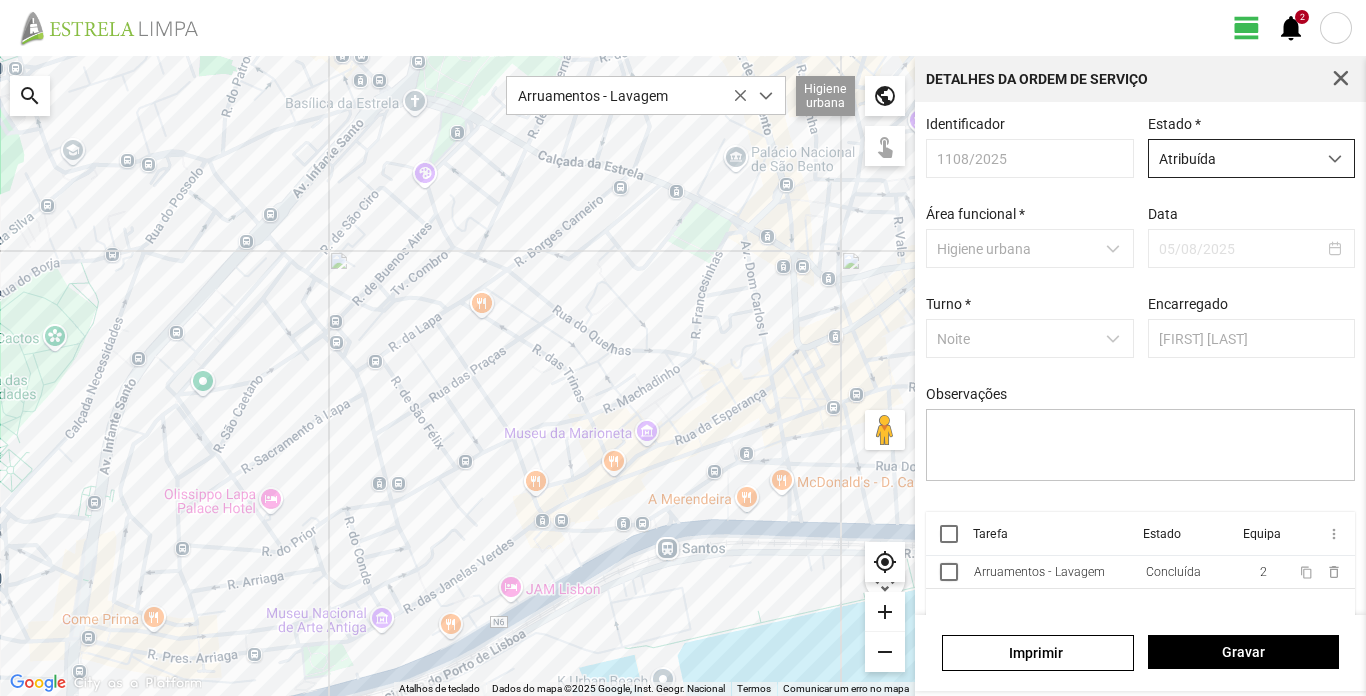 click at bounding box center (1335, 158) 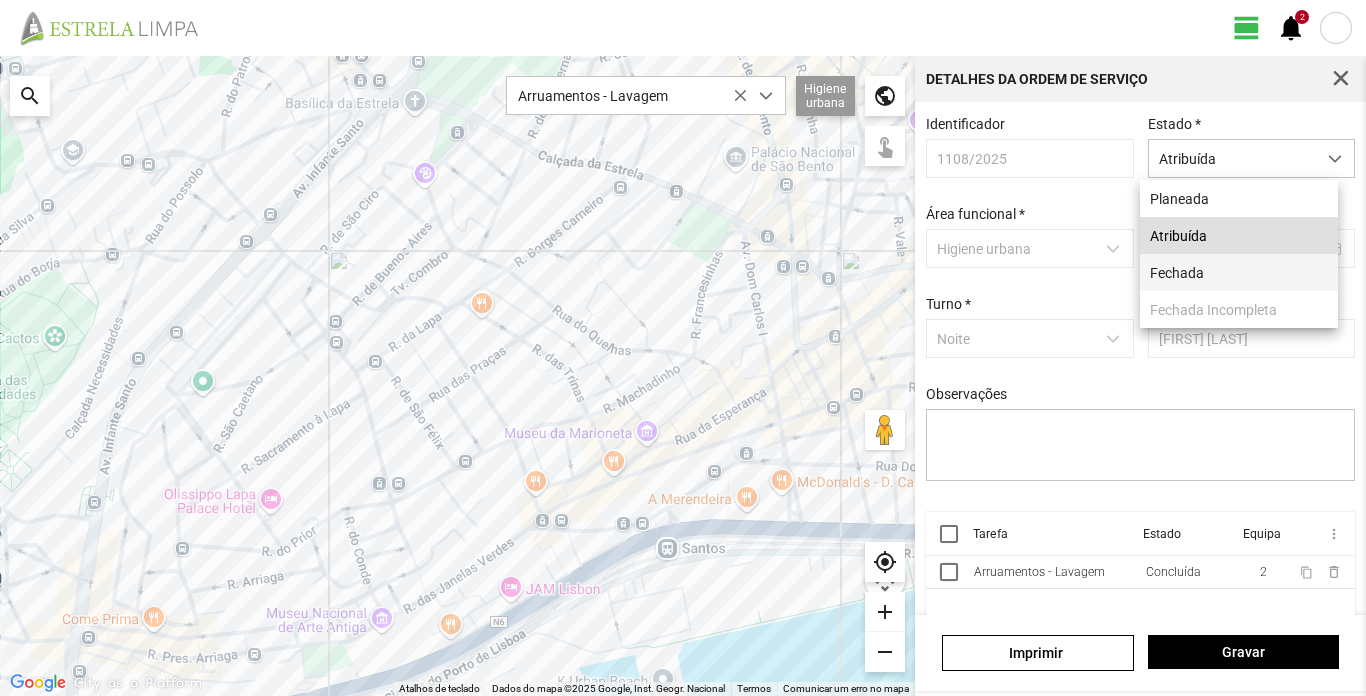 click on "Fechada" at bounding box center (1239, 272) 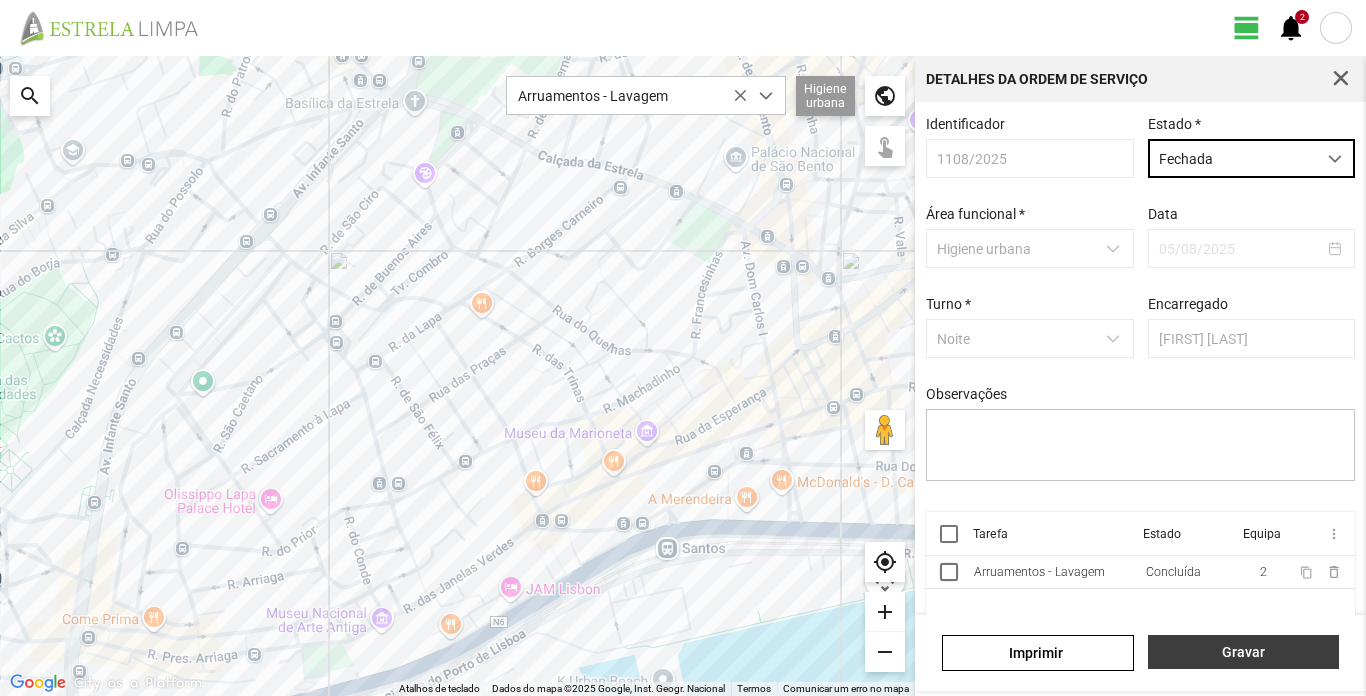 click on "Gravar" at bounding box center (1243, 652) 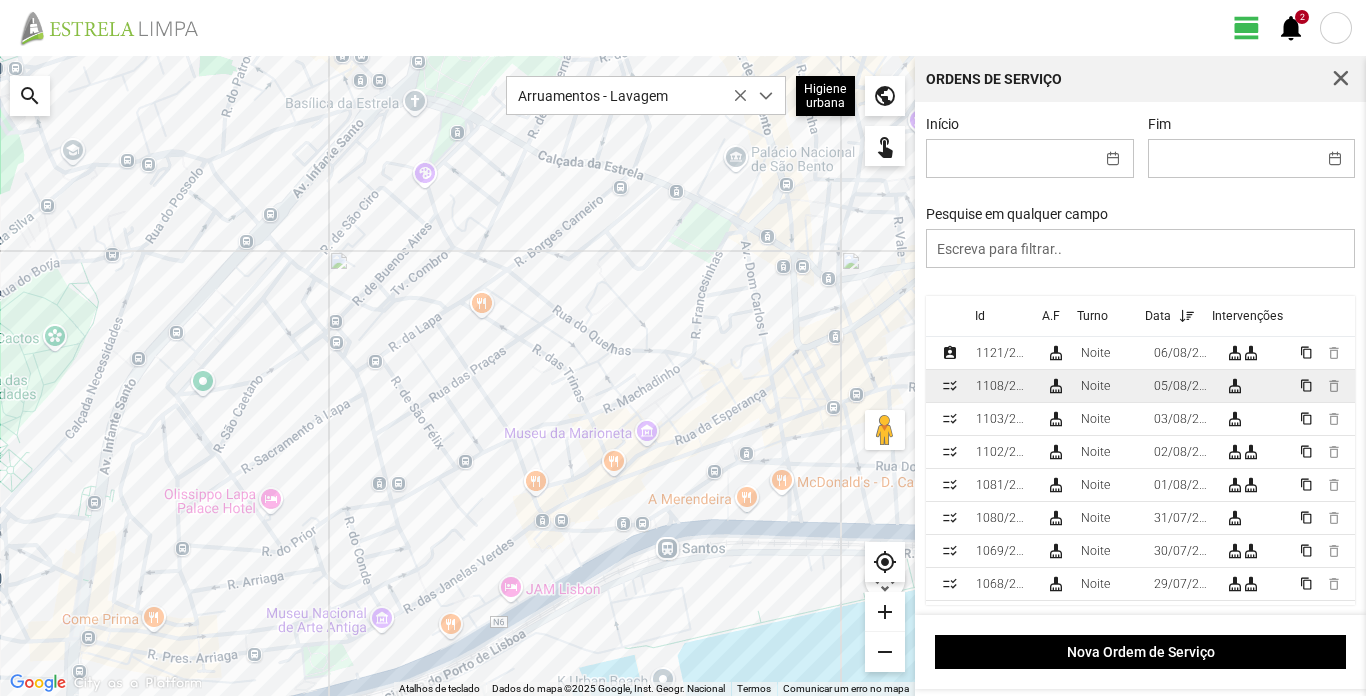 click on "1108/2025" at bounding box center (1003, 386) 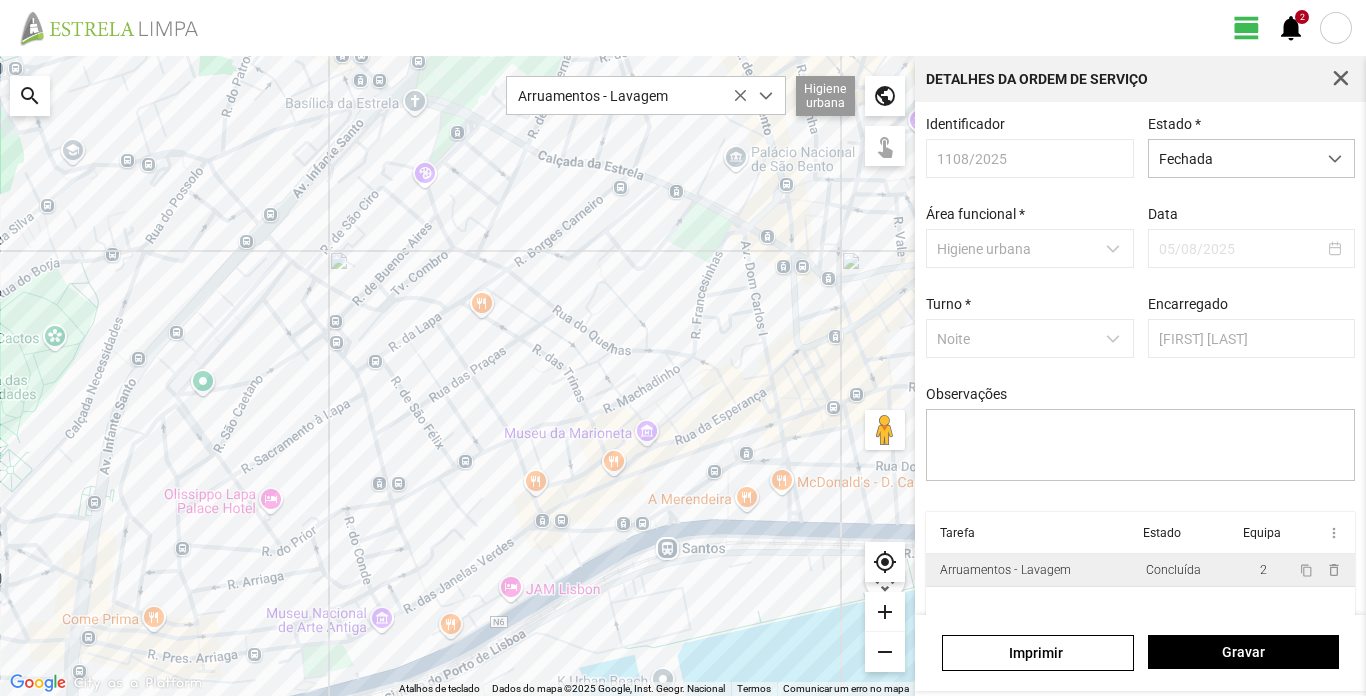 click on "Arruamentos - Lavagem" at bounding box center (1005, 570) 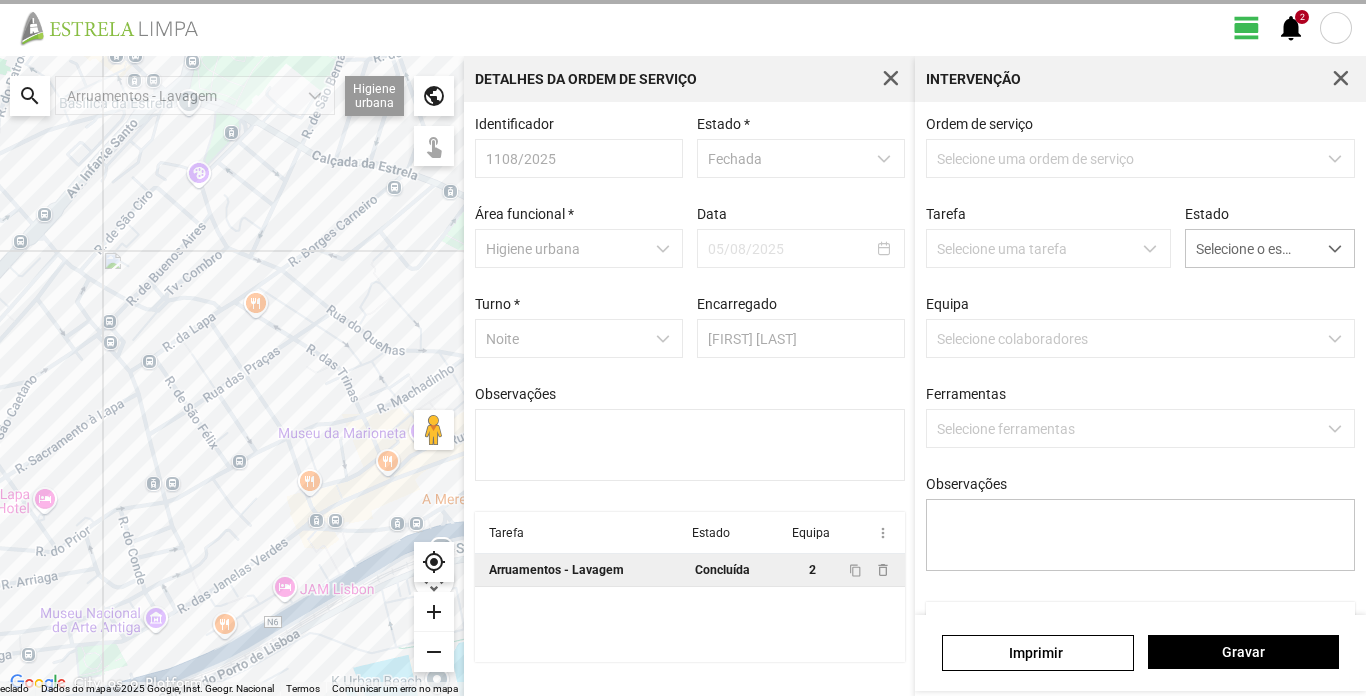 type on "[FIRST] [LAST]" 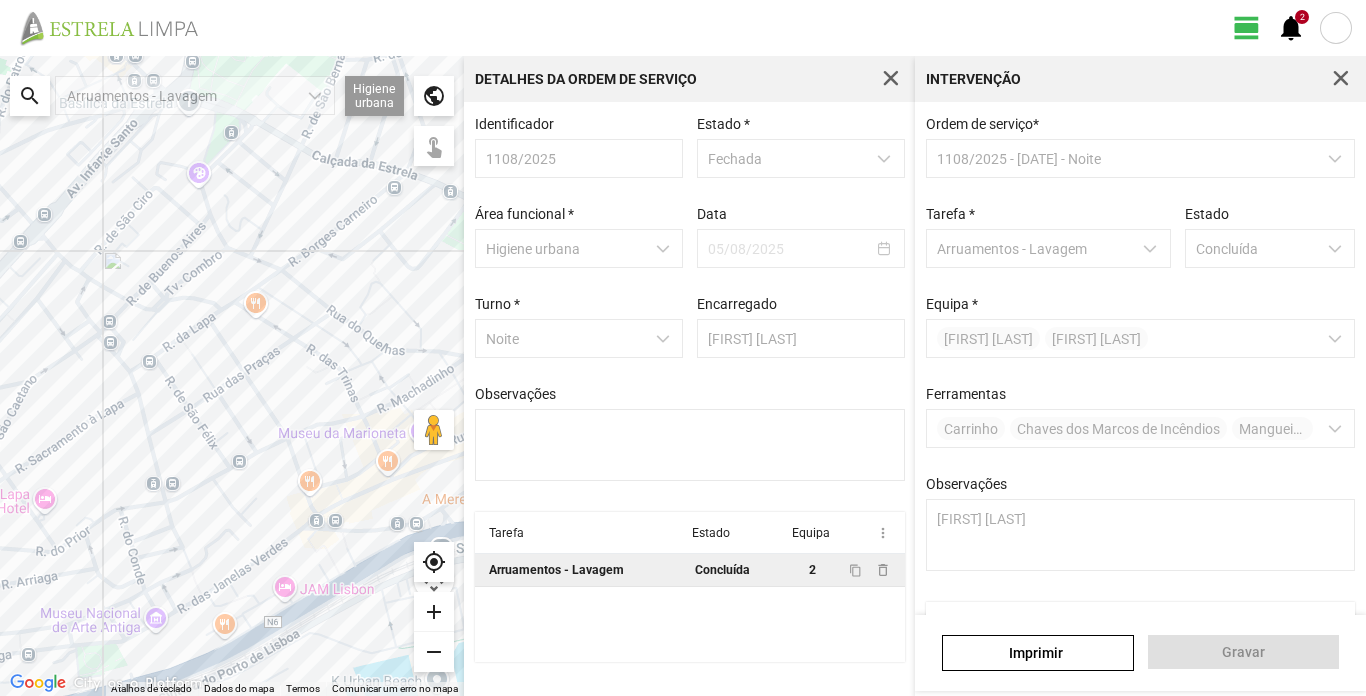 scroll, scrollTop: 137, scrollLeft: 0, axis: vertical 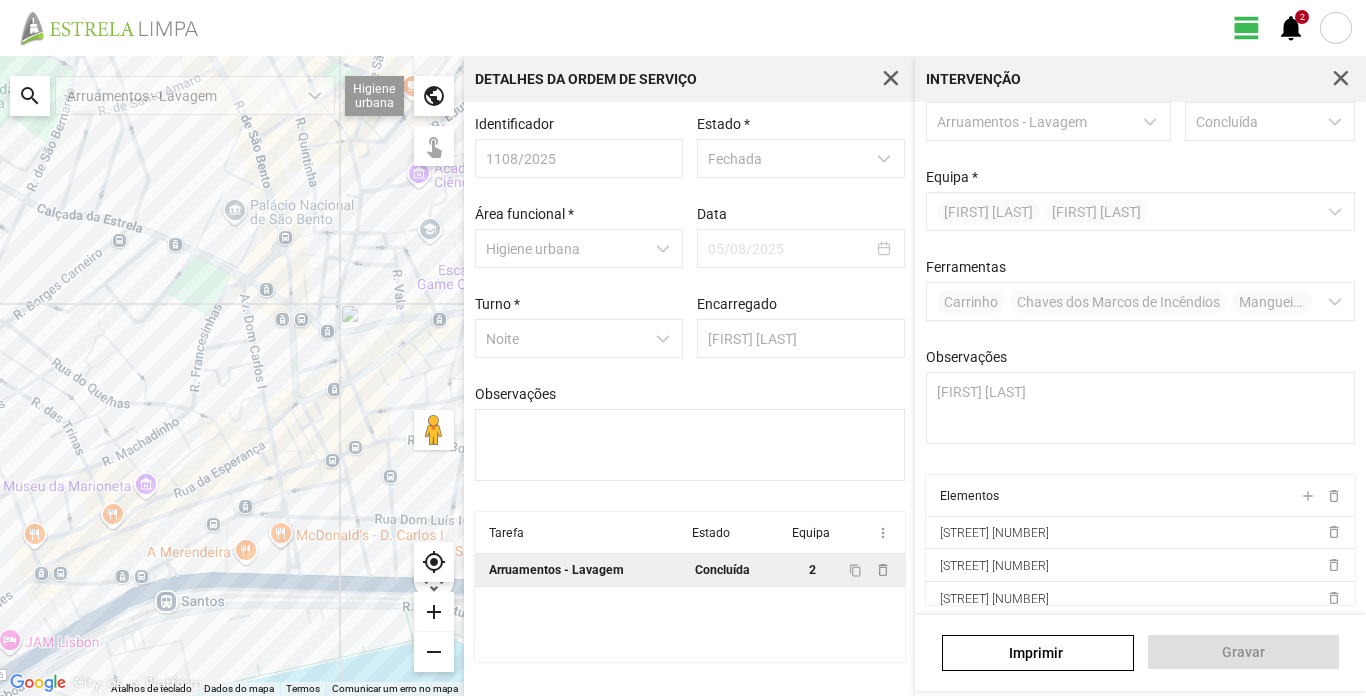 drag, startPoint x: 314, startPoint y: 449, endPoint x: 43, endPoint y: 502, distance: 276.13403 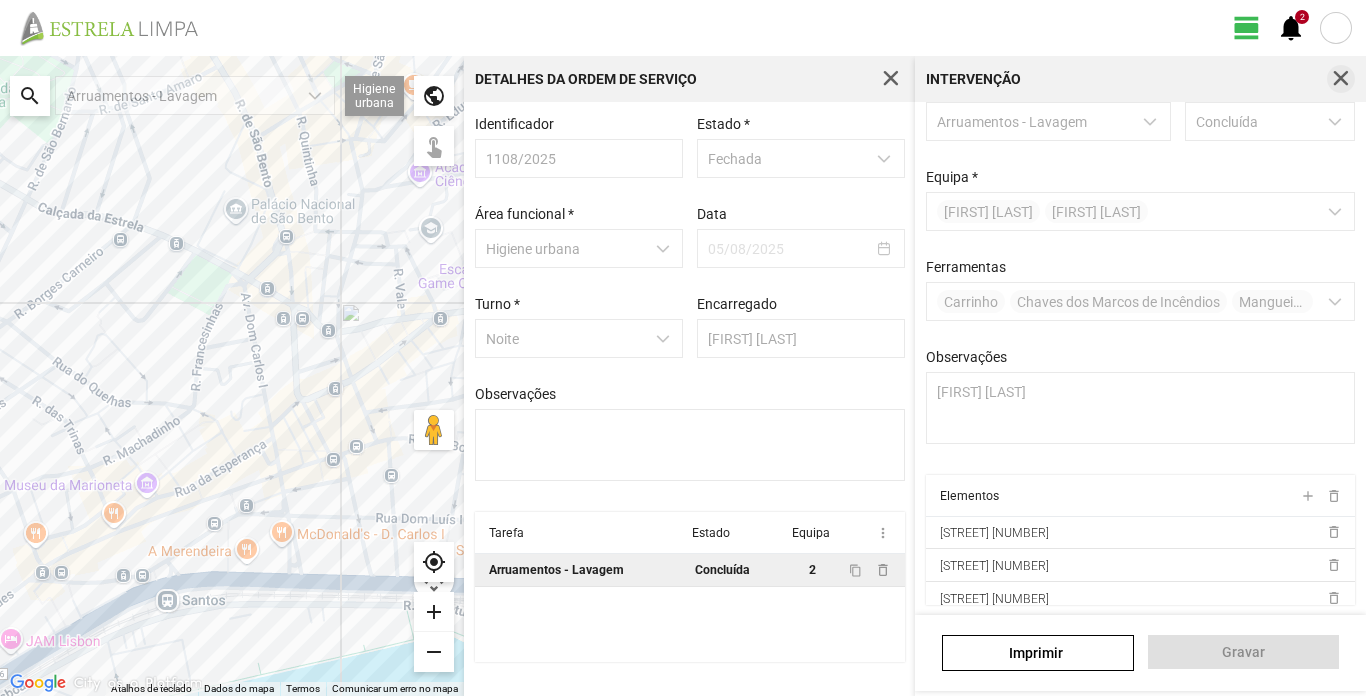 click at bounding box center [1341, 79] 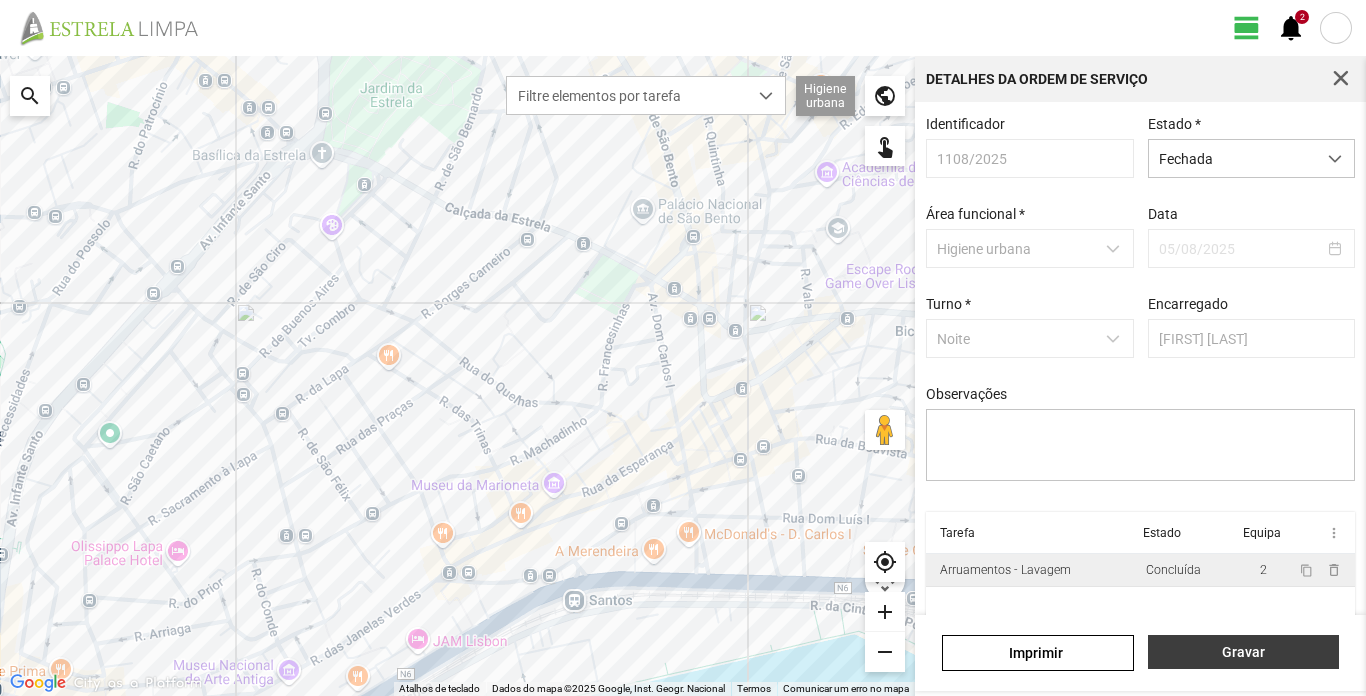 click on "Gravar" at bounding box center [1243, 652] 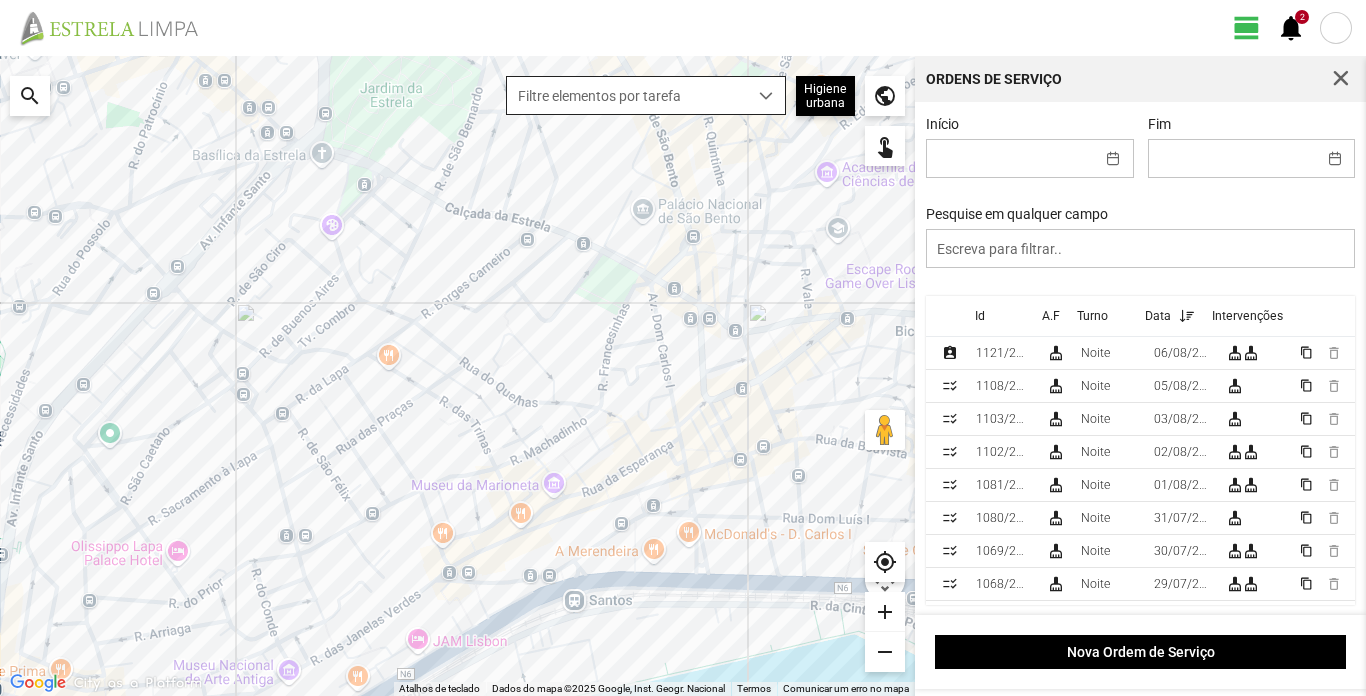 click on "Filtre elementos por tarefa" at bounding box center [627, 95] 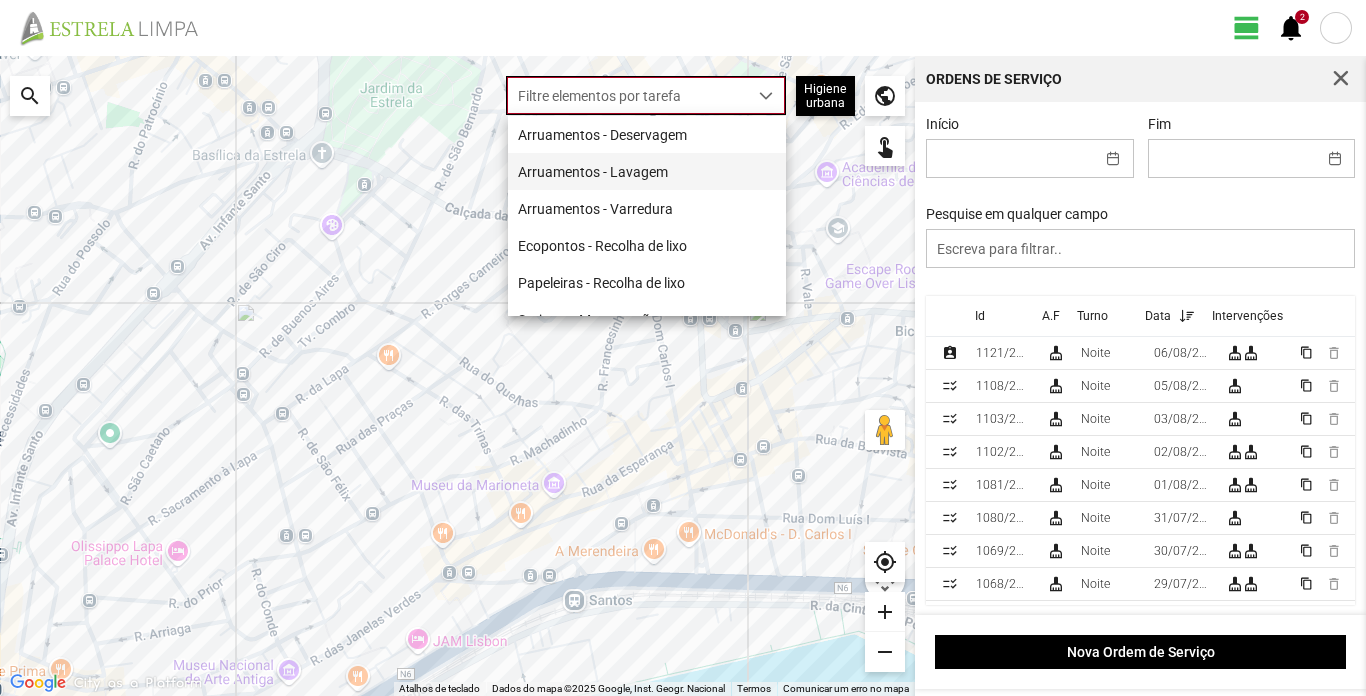 click on "Arruamentos - Lavagem" at bounding box center [647, 171] 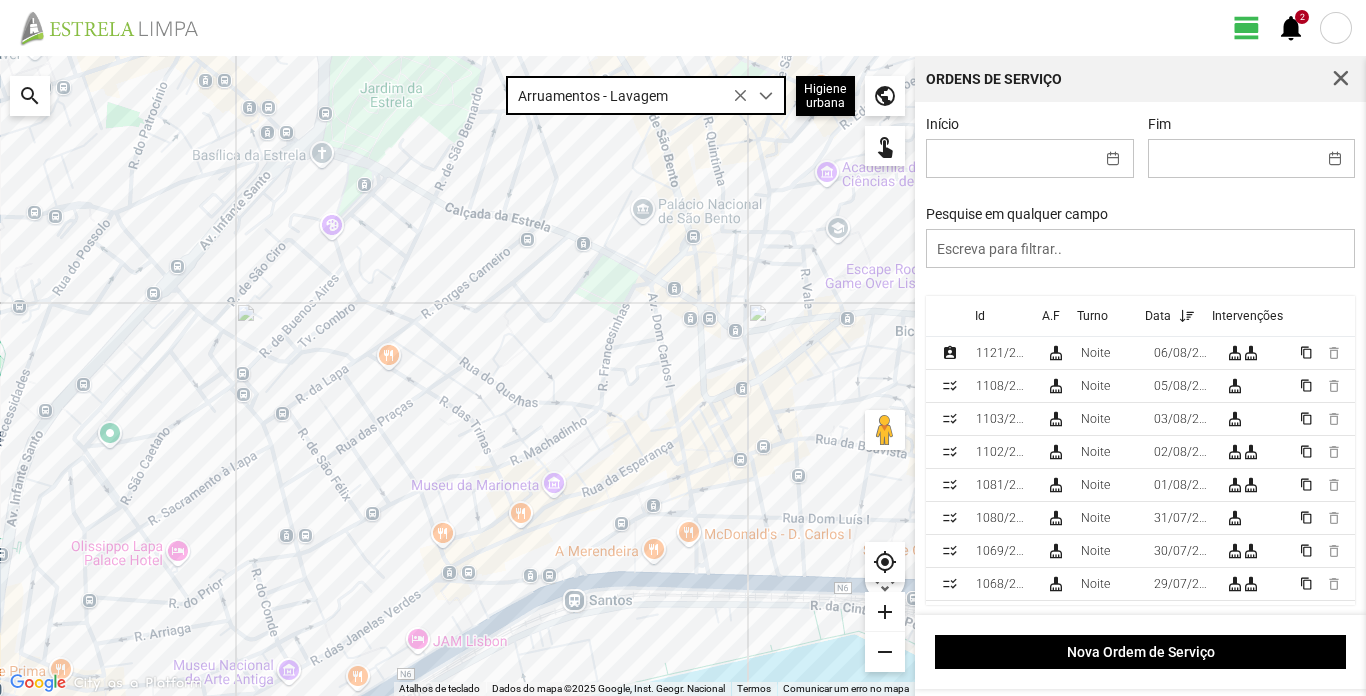 click 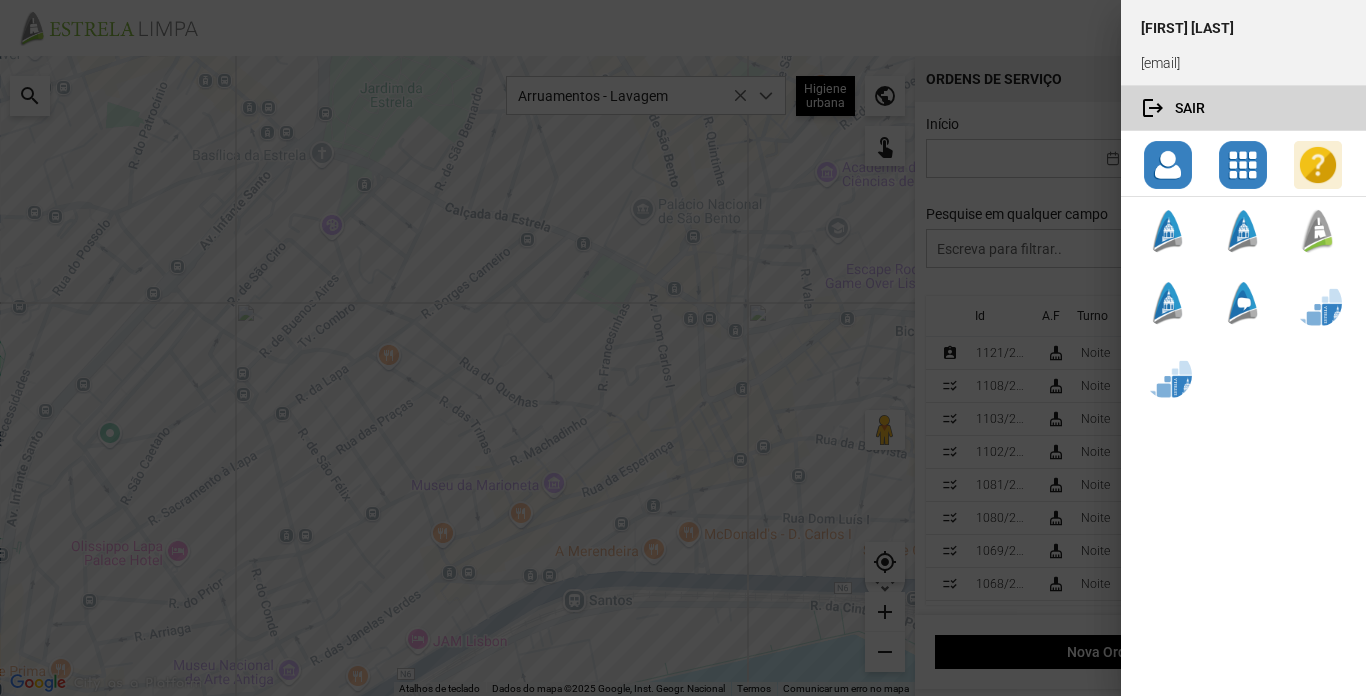 click on "logout  Sair" 